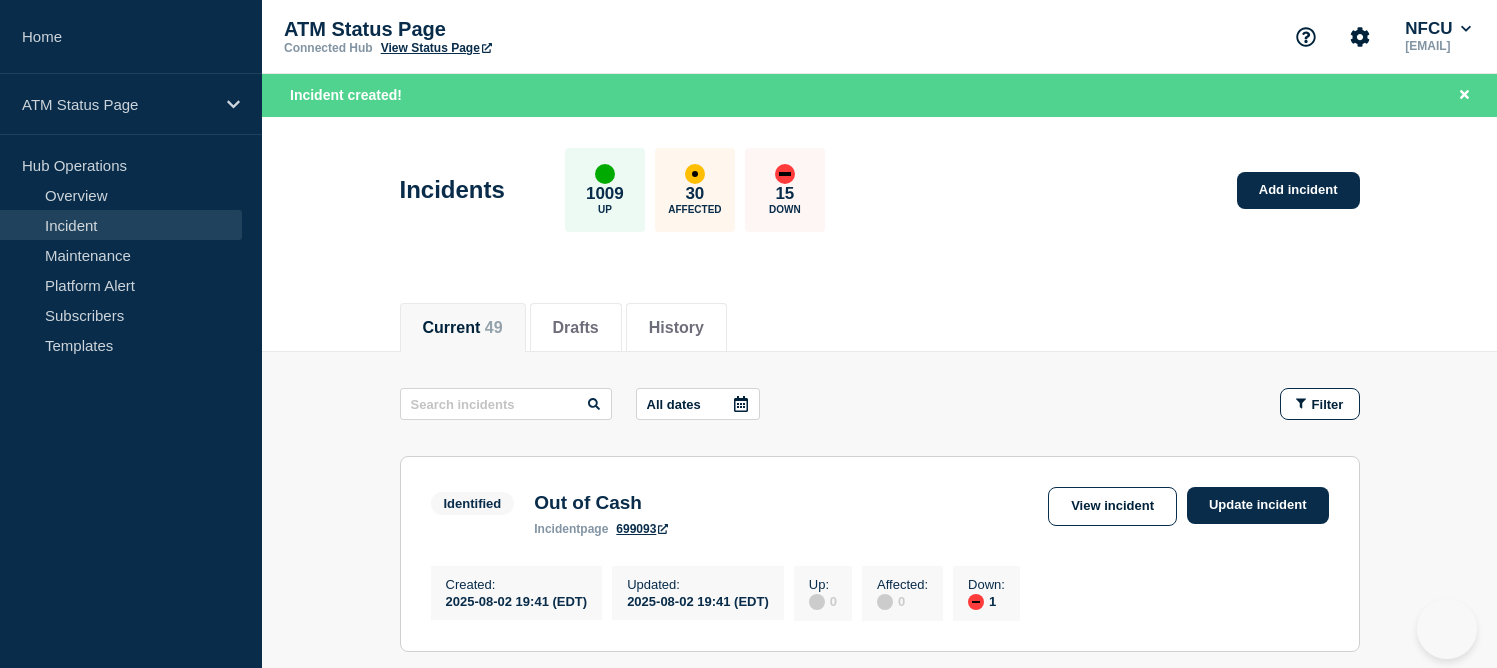 scroll, scrollTop: 0, scrollLeft: 0, axis: both 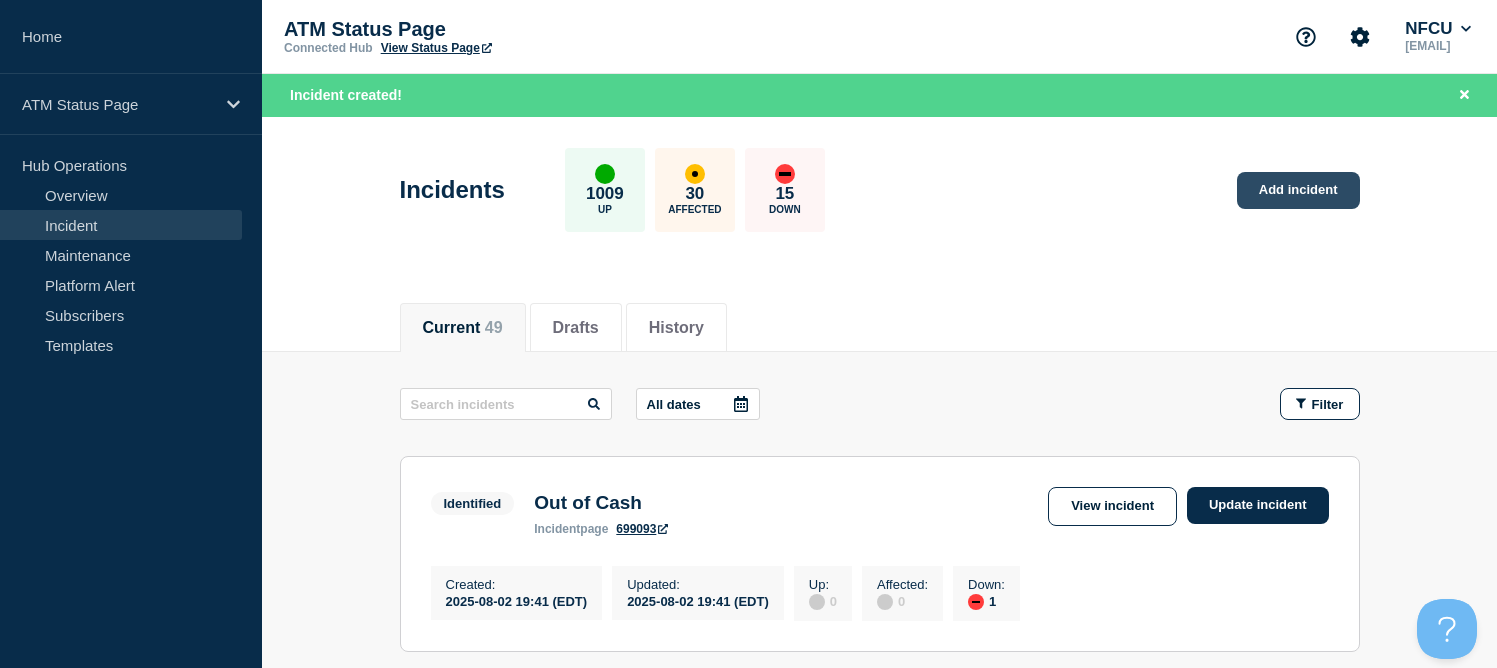 click on "Add incident" 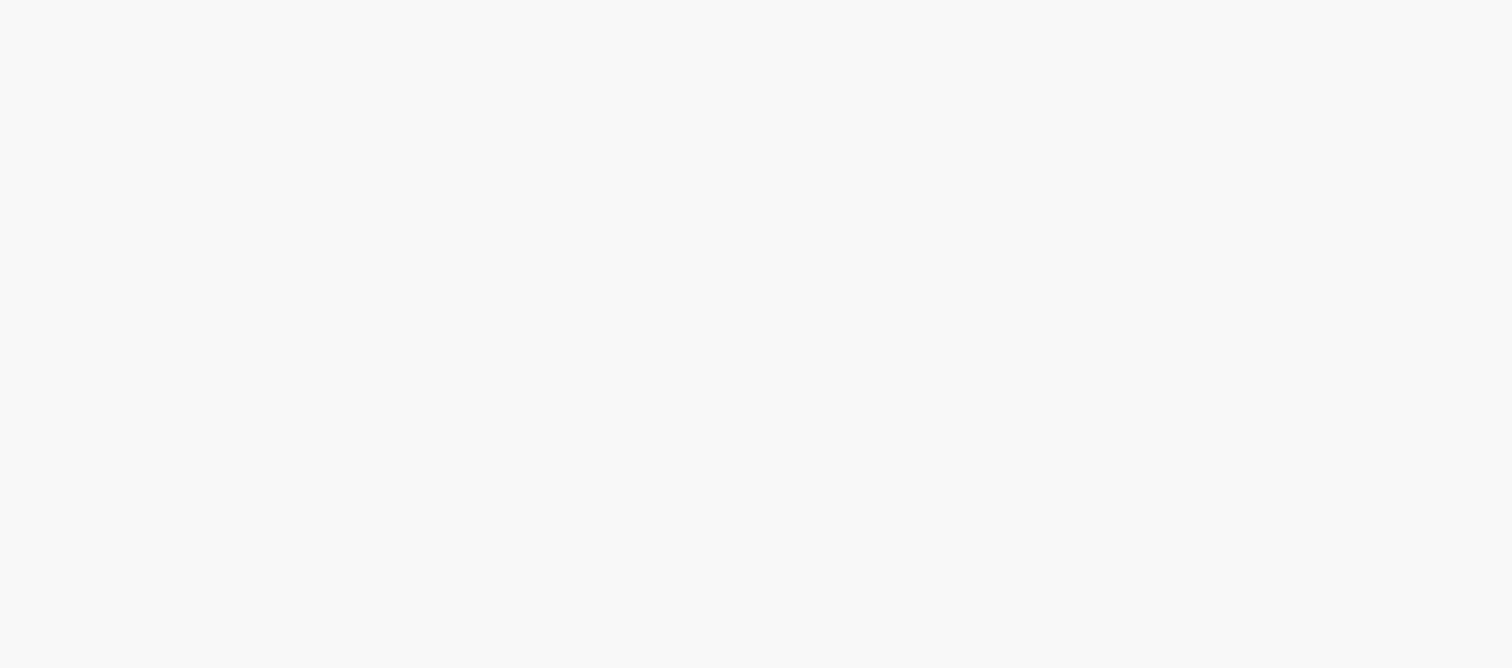 scroll, scrollTop: 0, scrollLeft: 0, axis: both 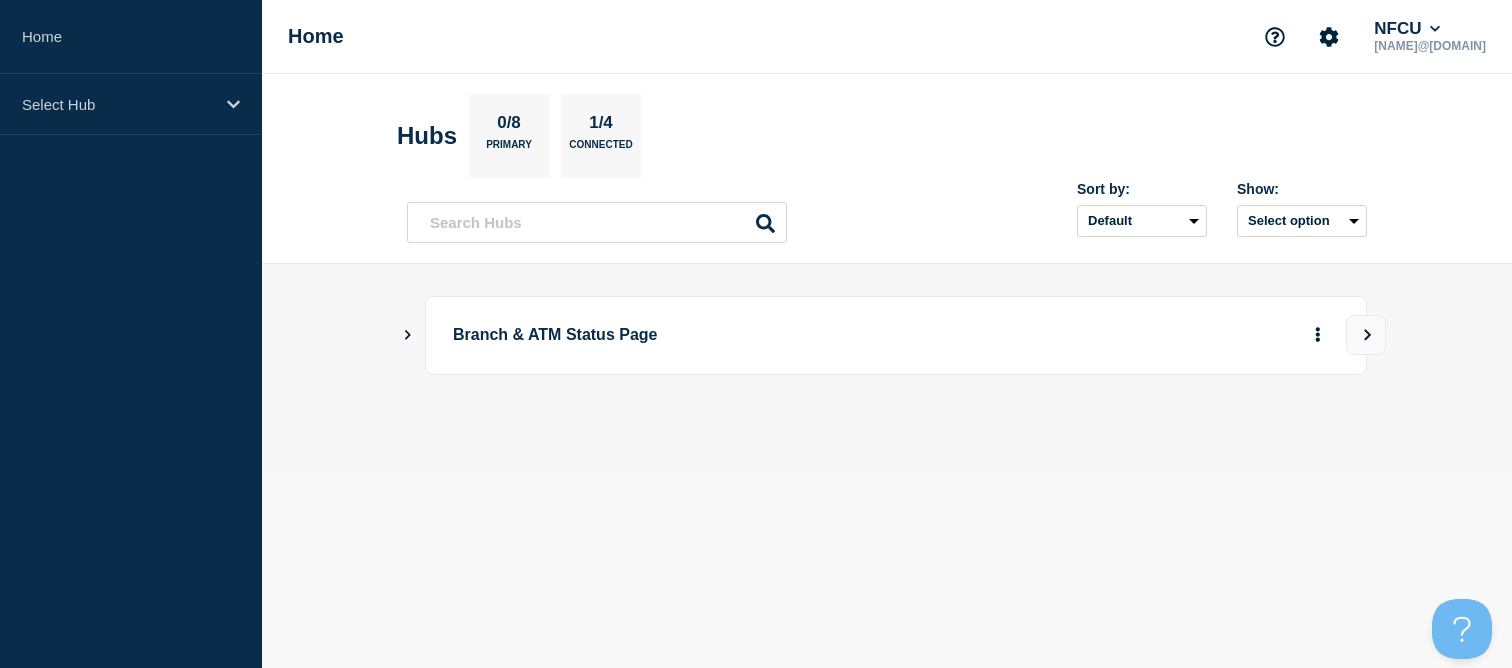 click 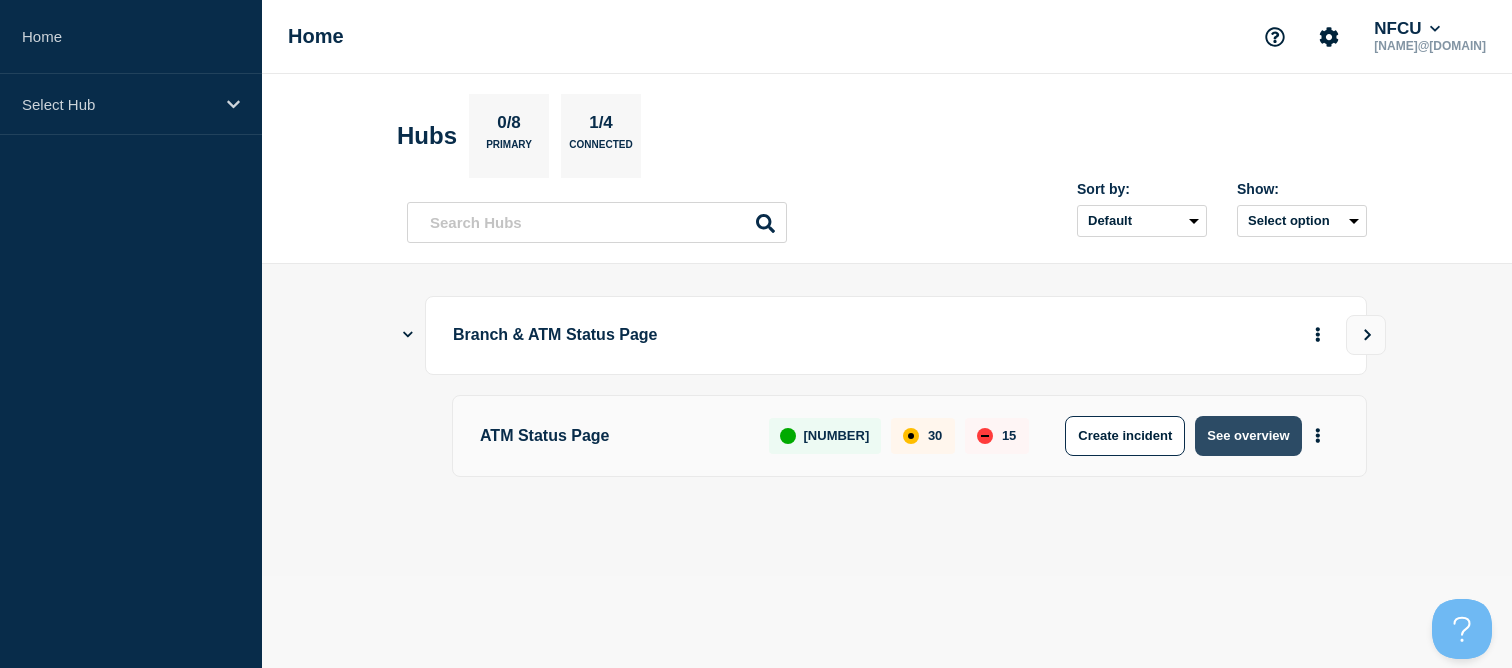 click on "See overview" at bounding box center [1248, 436] 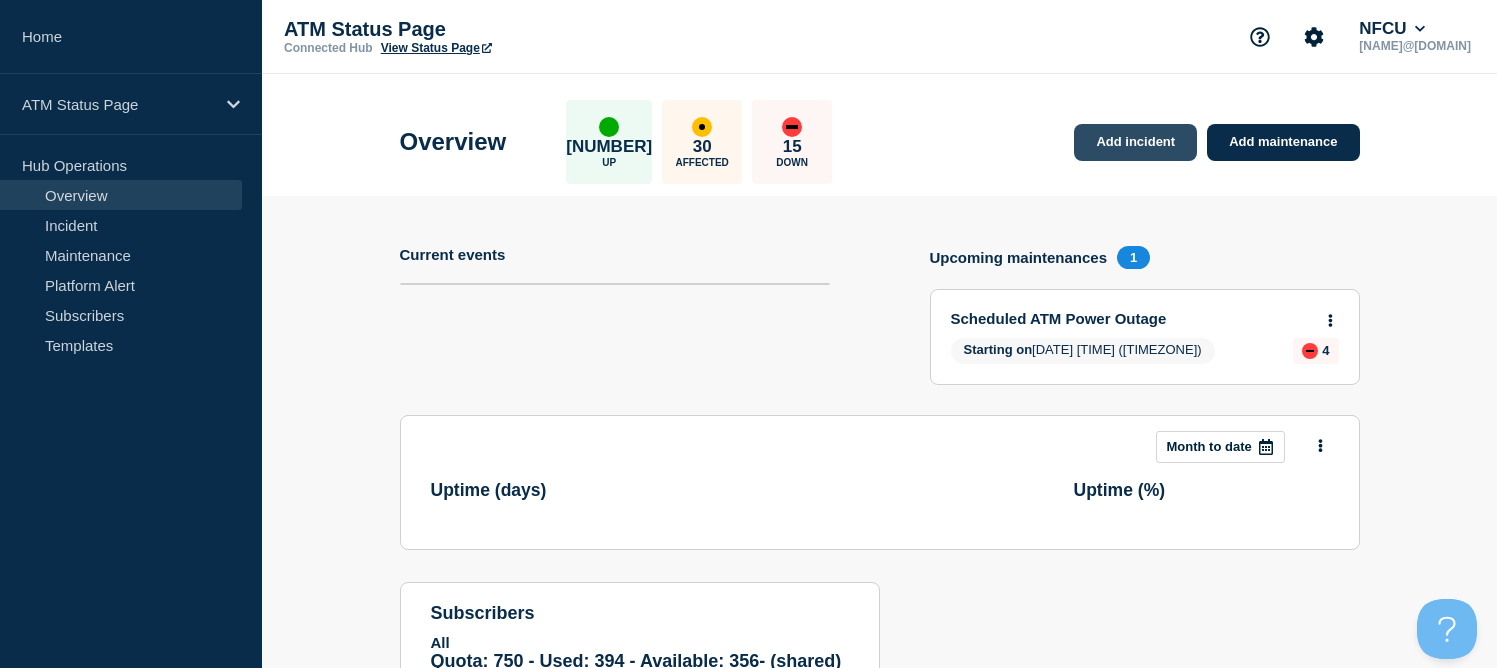 click on "Add incident" at bounding box center [1135, 142] 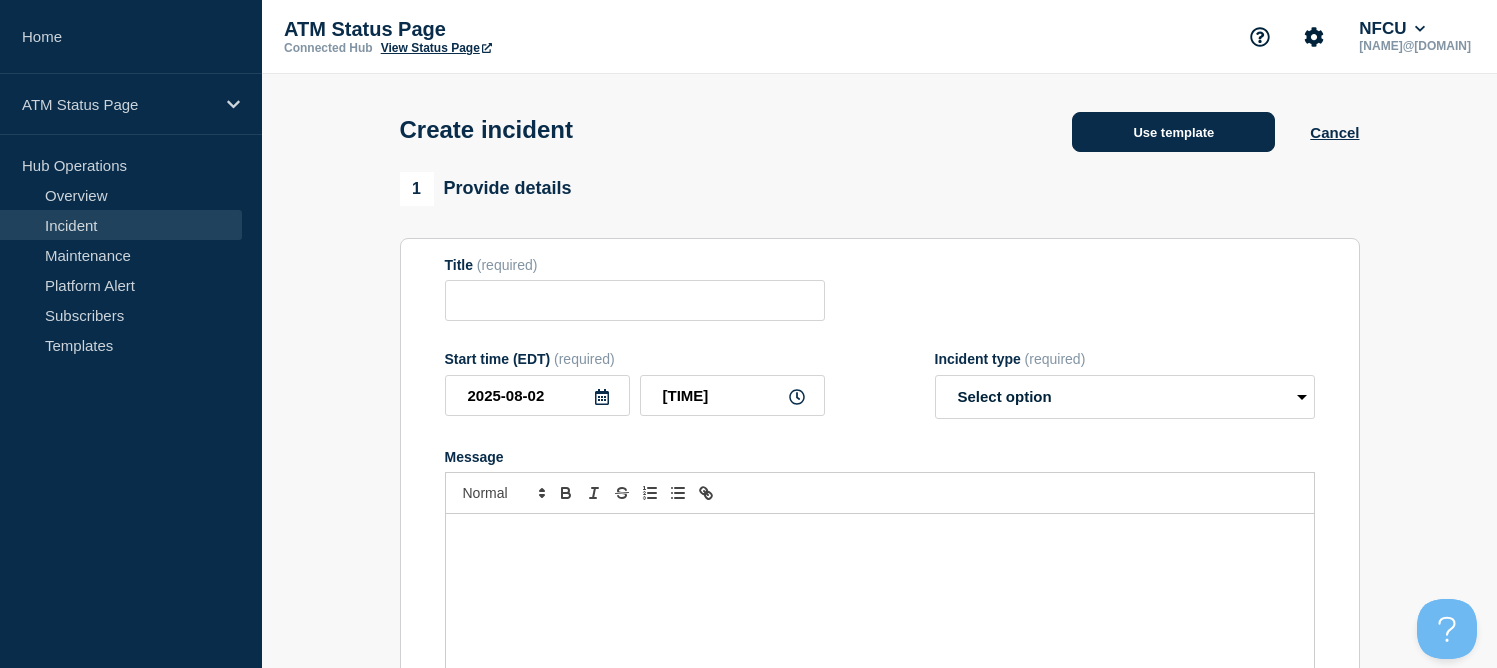 click on "Use template" at bounding box center [1173, 132] 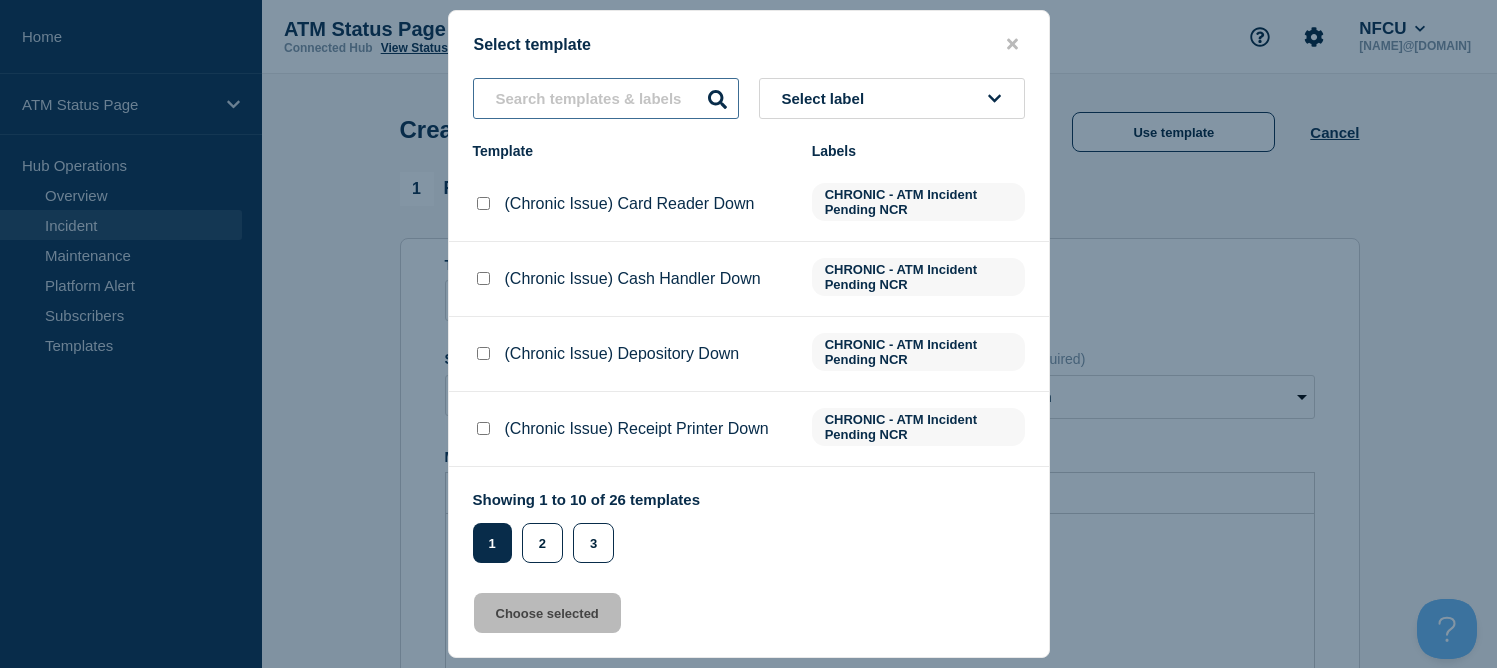 click at bounding box center [606, 98] 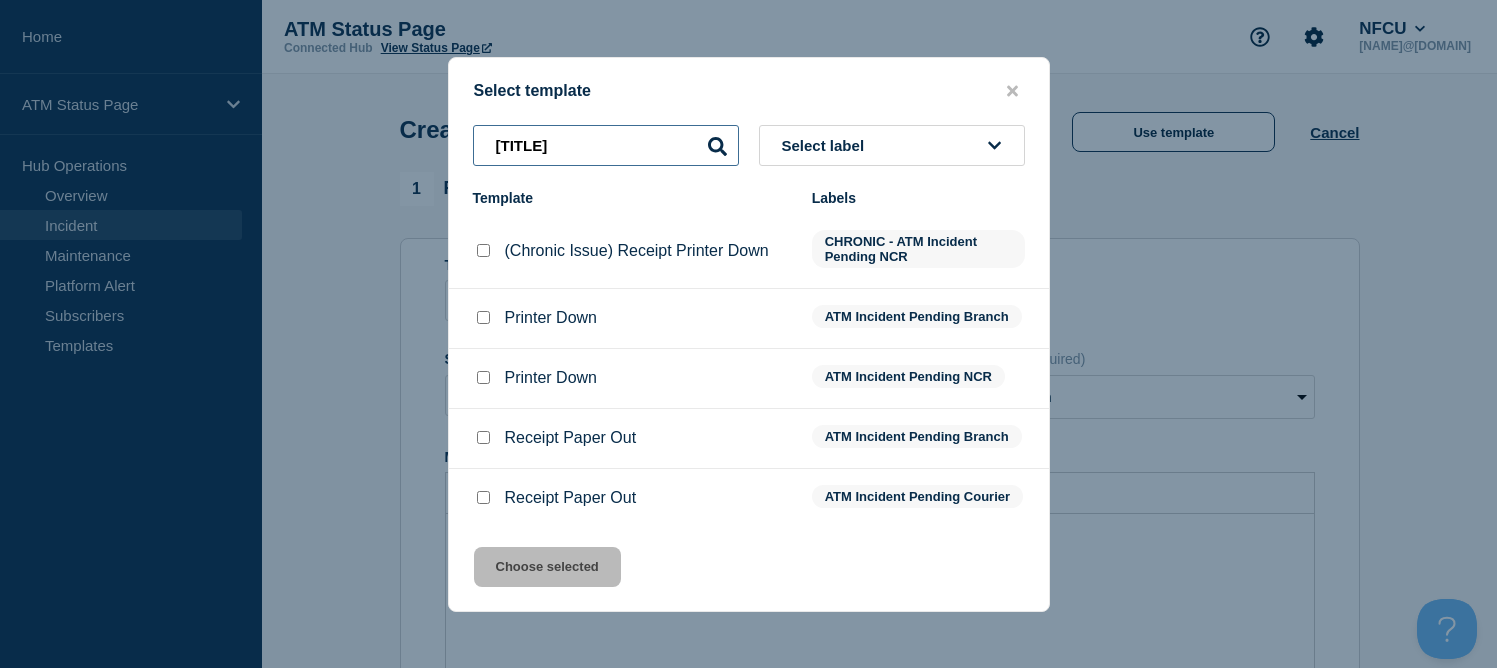 type on "[TITLE]" 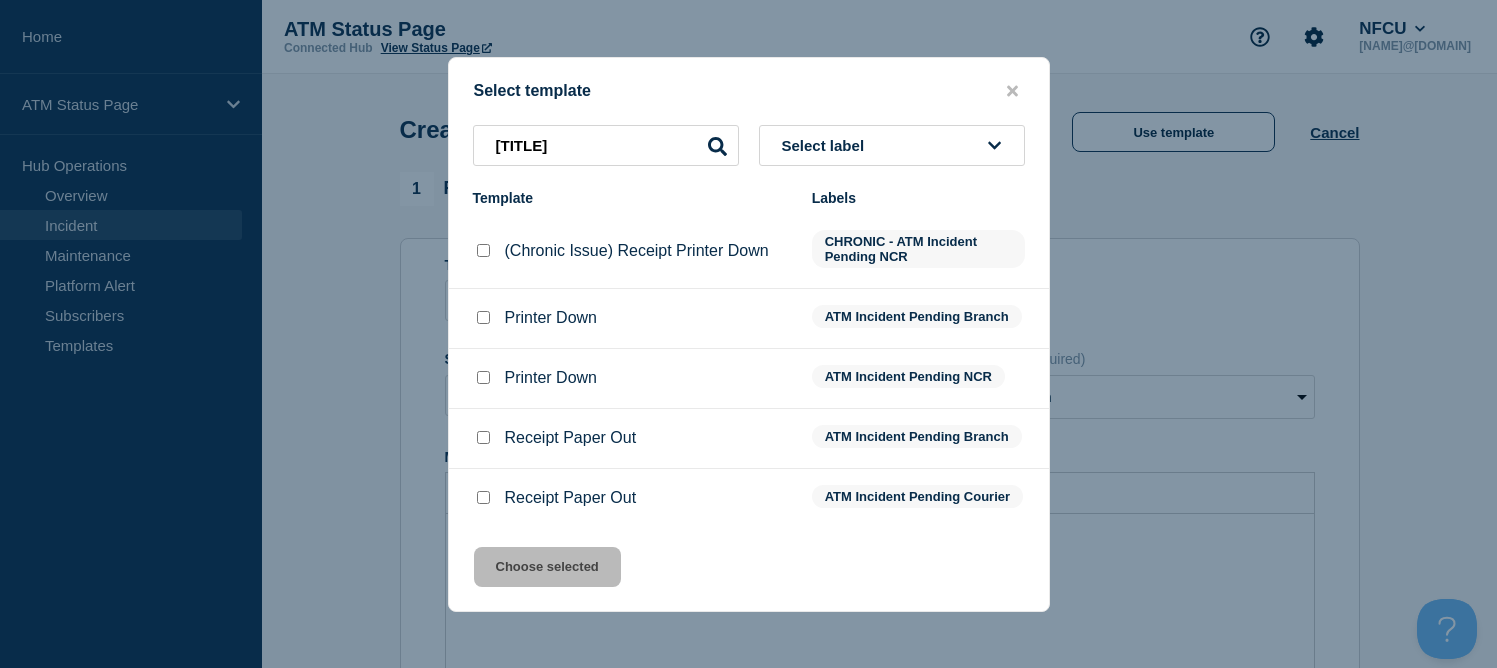 click at bounding box center (483, 378) 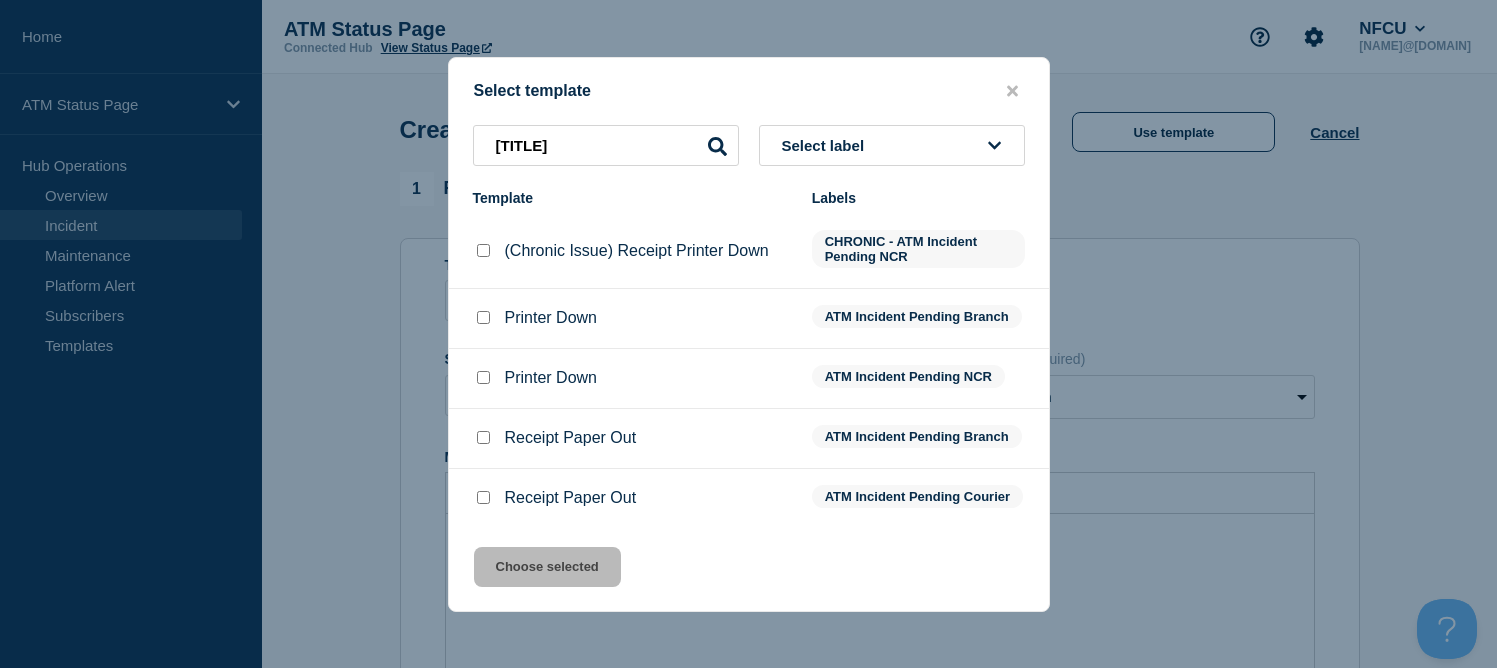 click at bounding box center (483, 317) 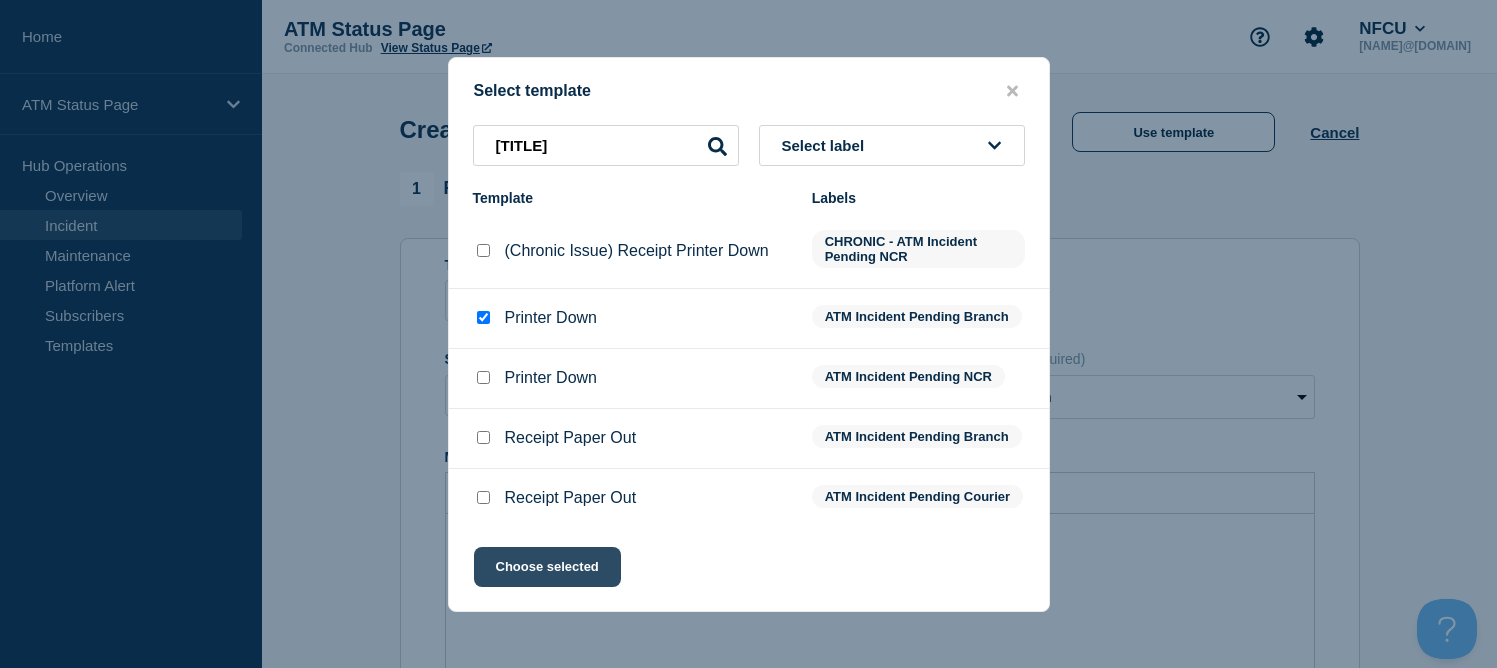 click on "Choose selected" 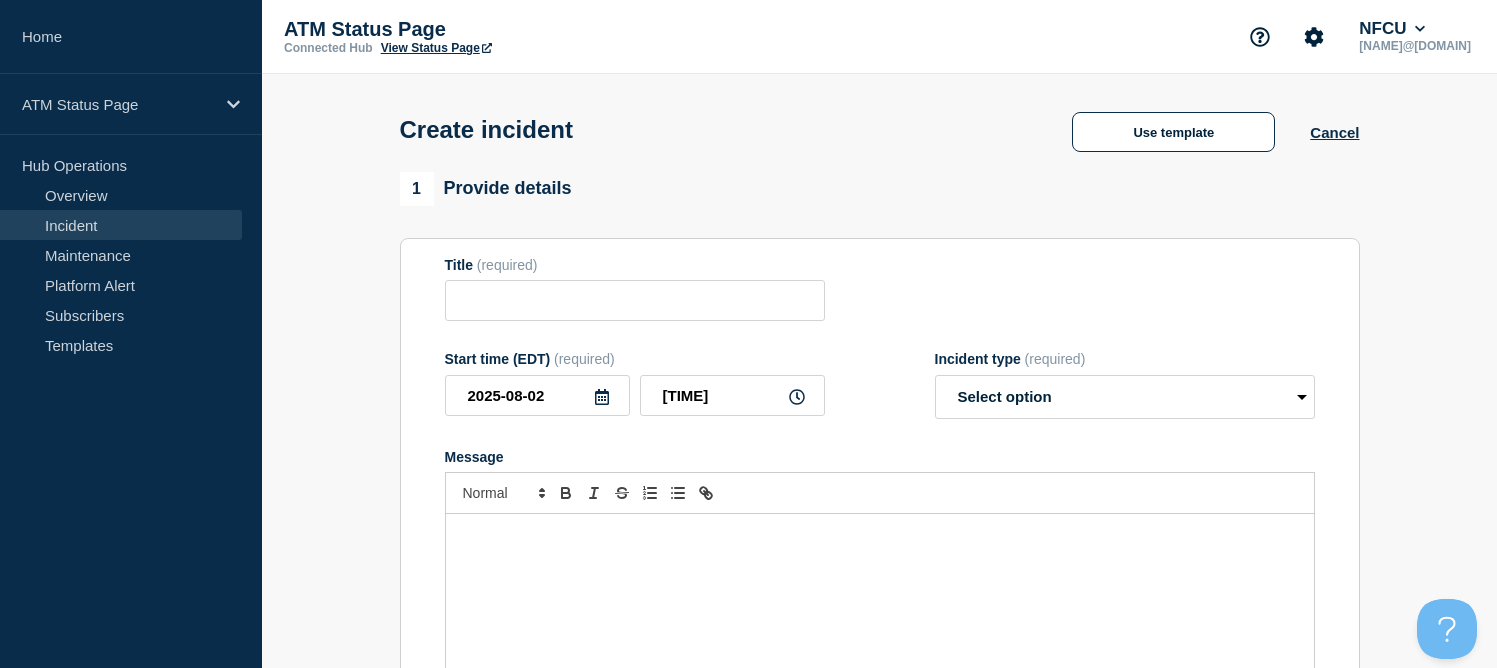 type on "Printer Down" 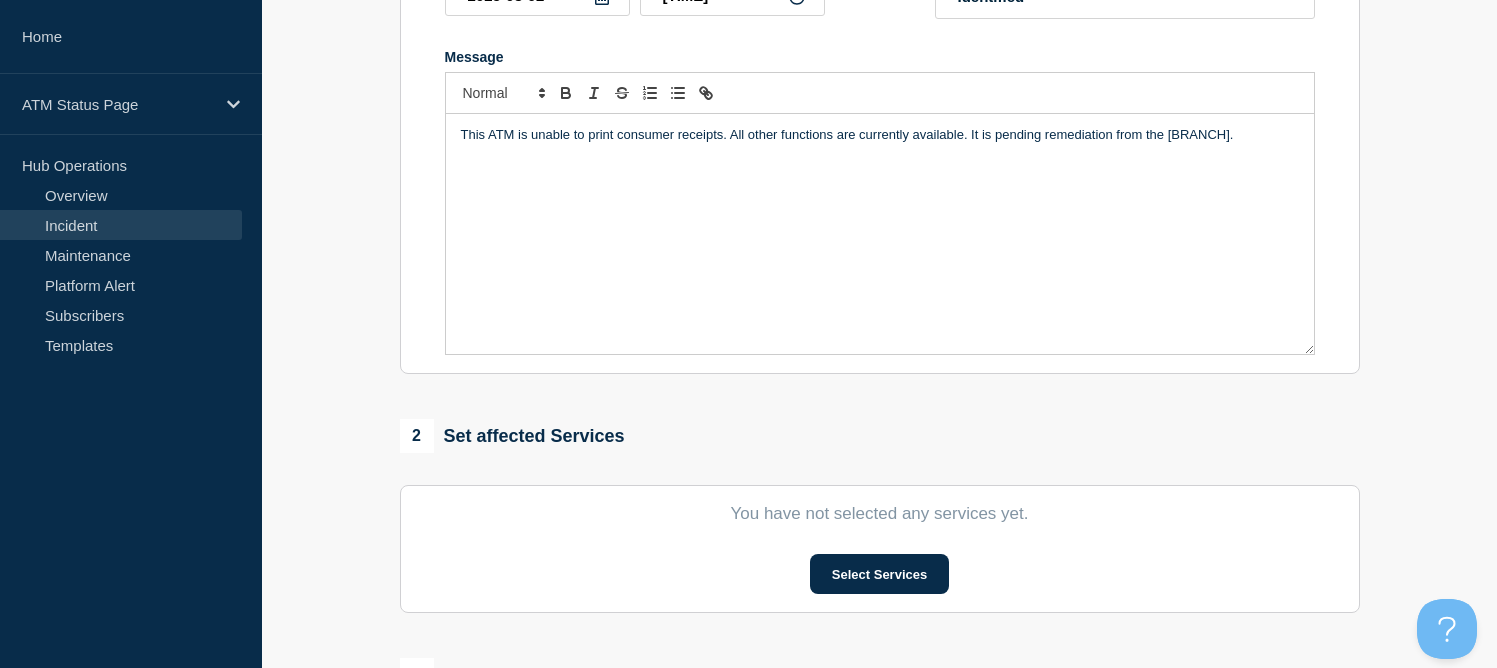scroll, scrollTop: 600, scrollLeft: 0, axis: vertical 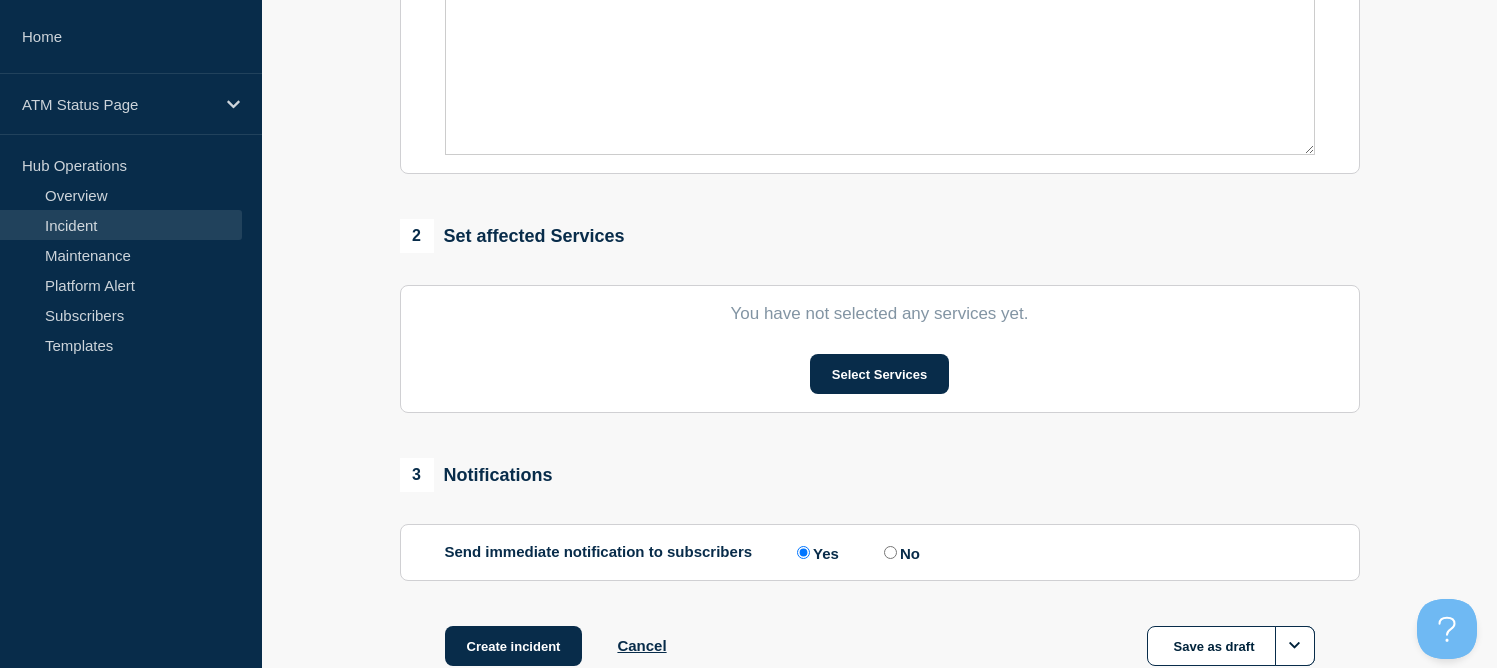 click on "You have not selected any services yet. Select Services" at bounding box center (880, 349) 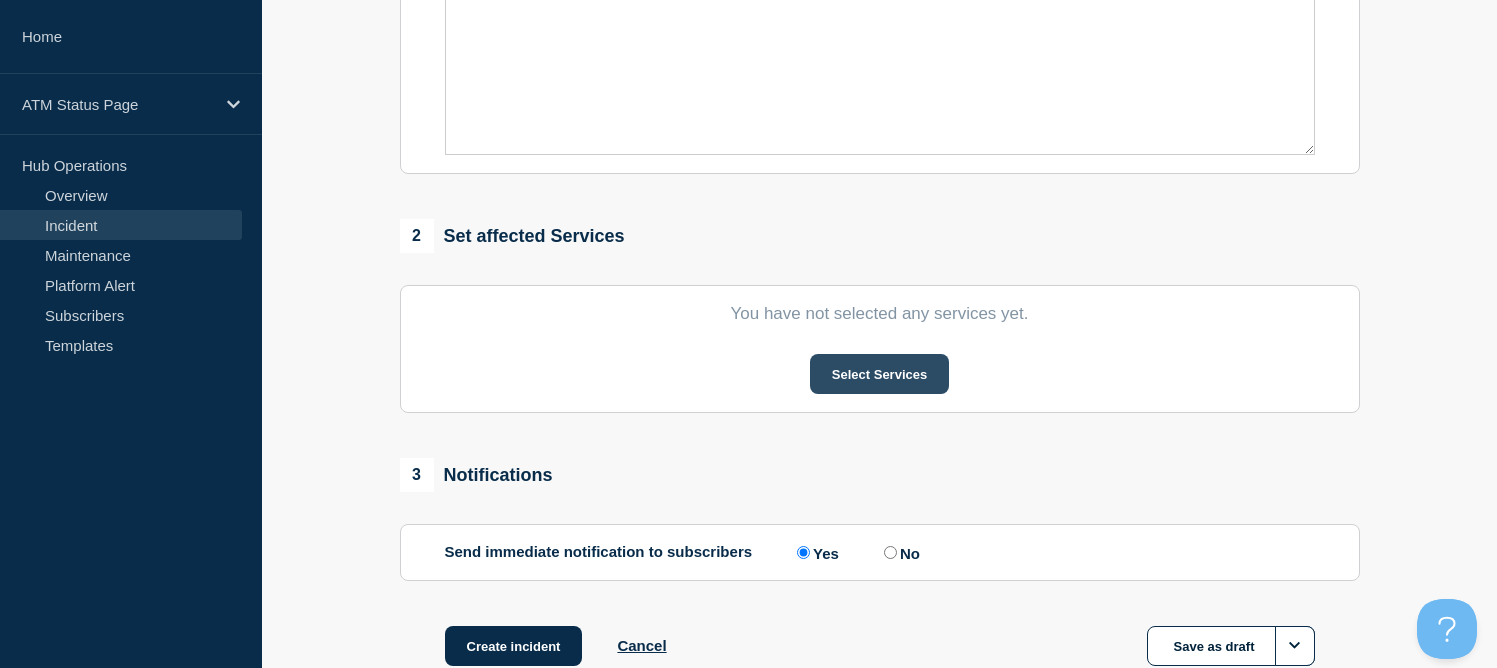 click on "Select Services" at bounding box center (879, 374) 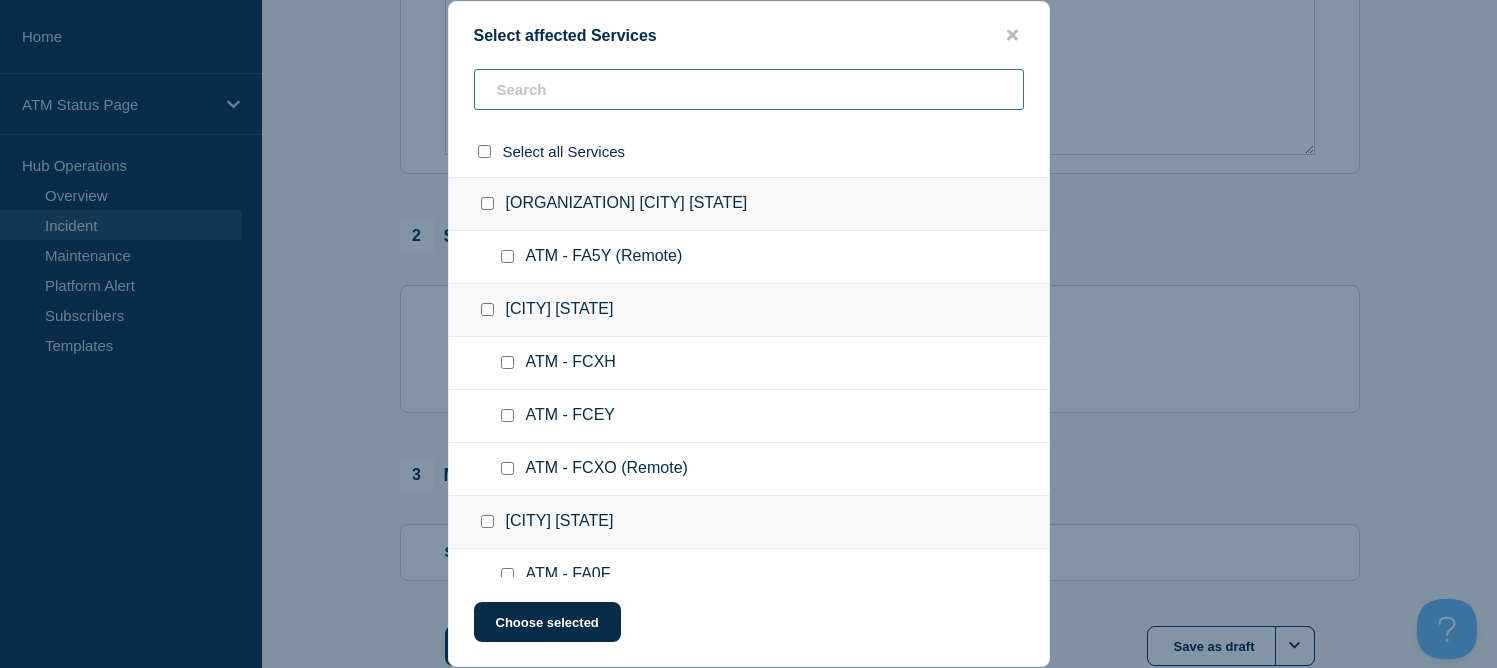 click at bounding box center [749, 89] 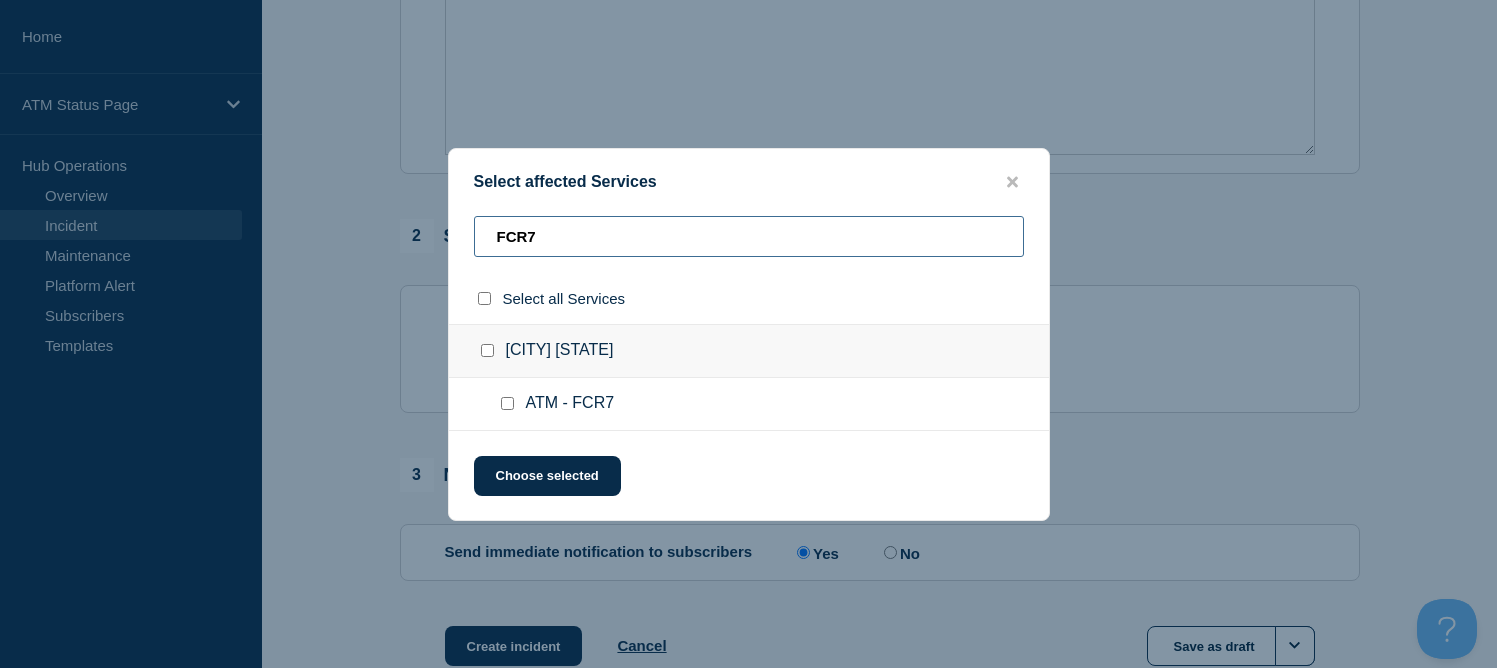 type on "FCR7" 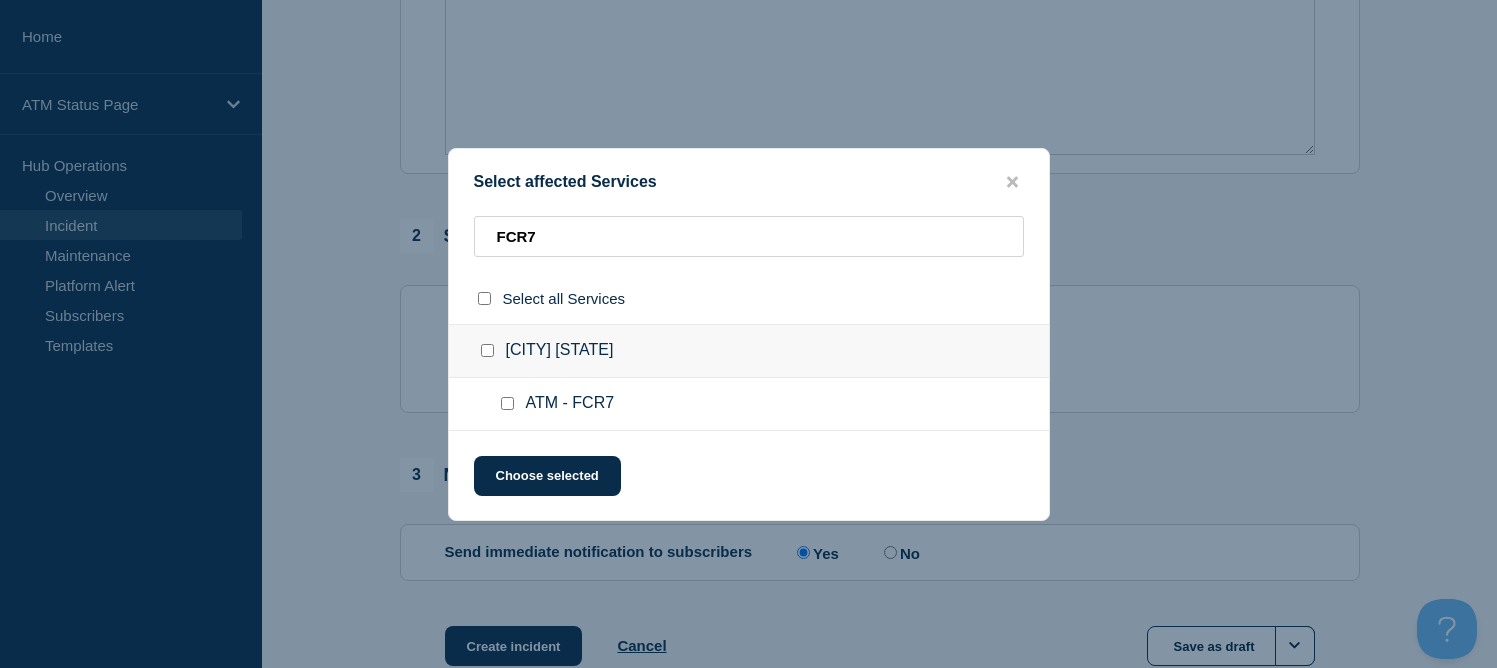 click at bounding box center (487, 350) 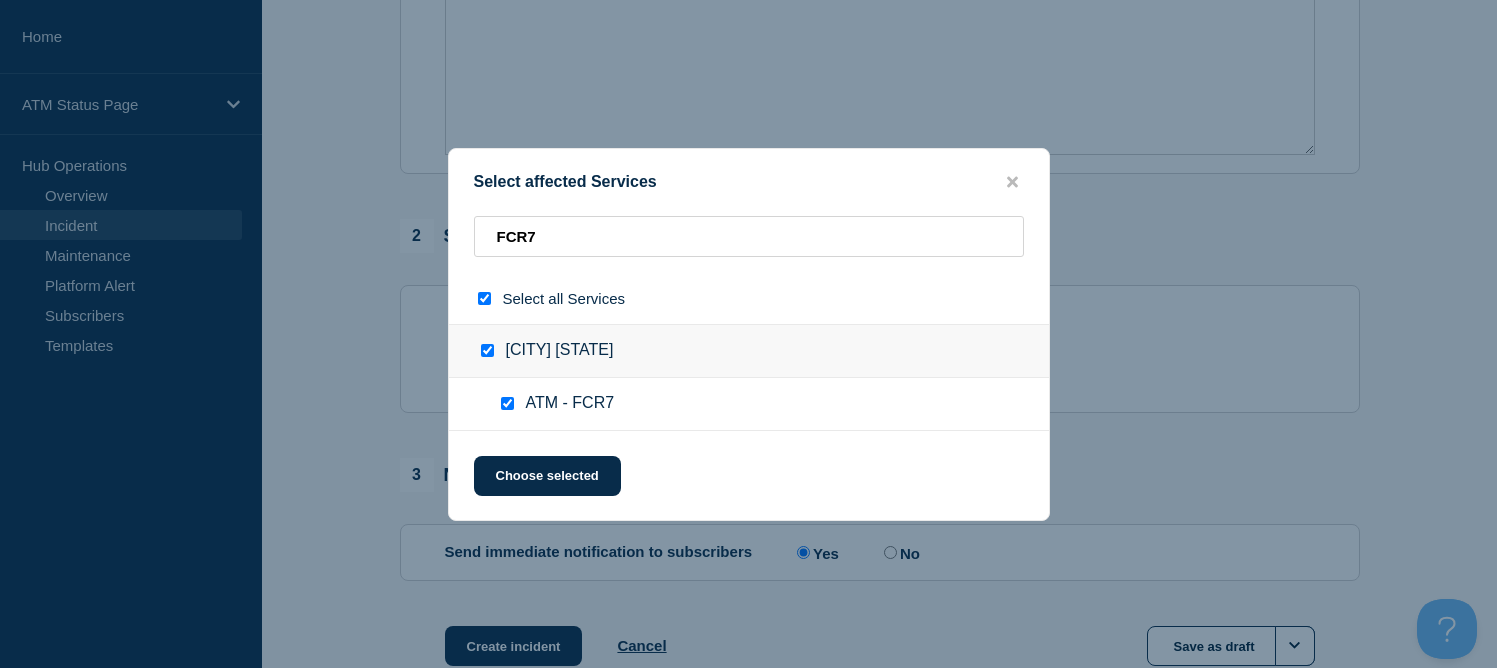 checkbox on "true" 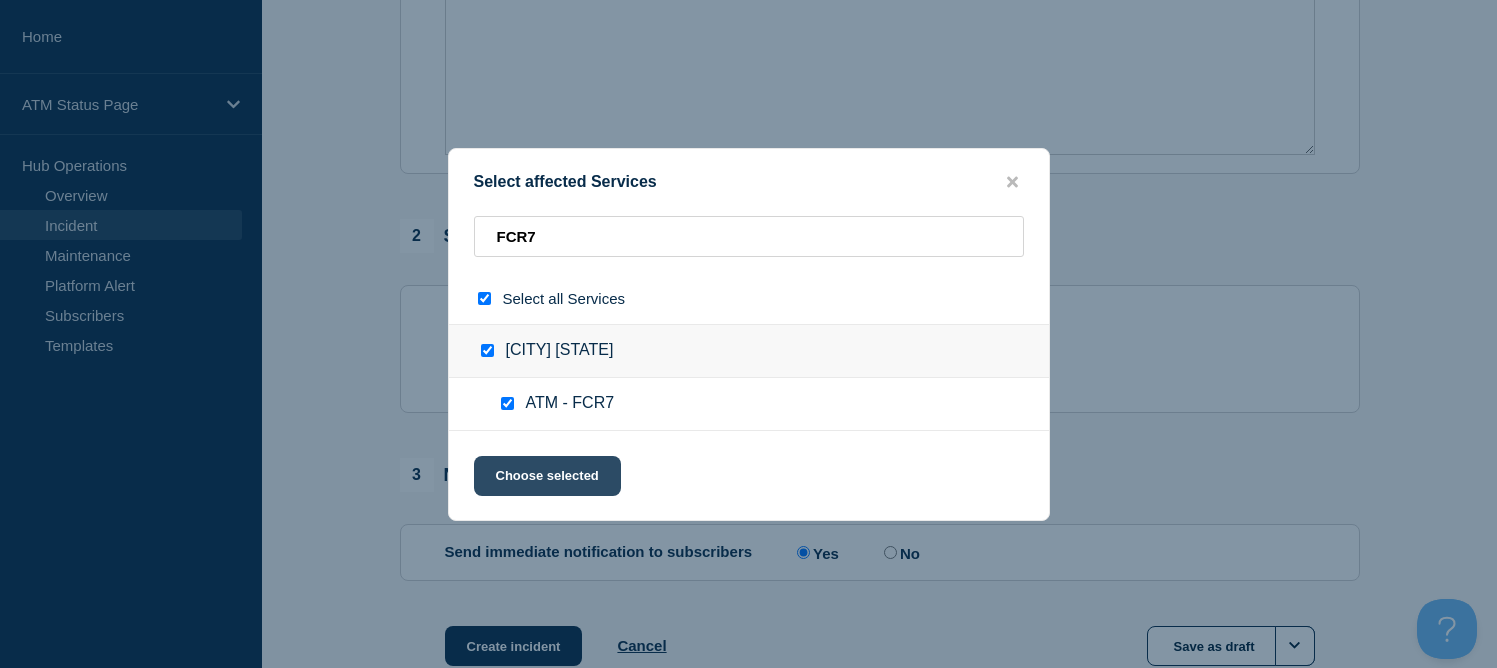 click on "Choose selected" 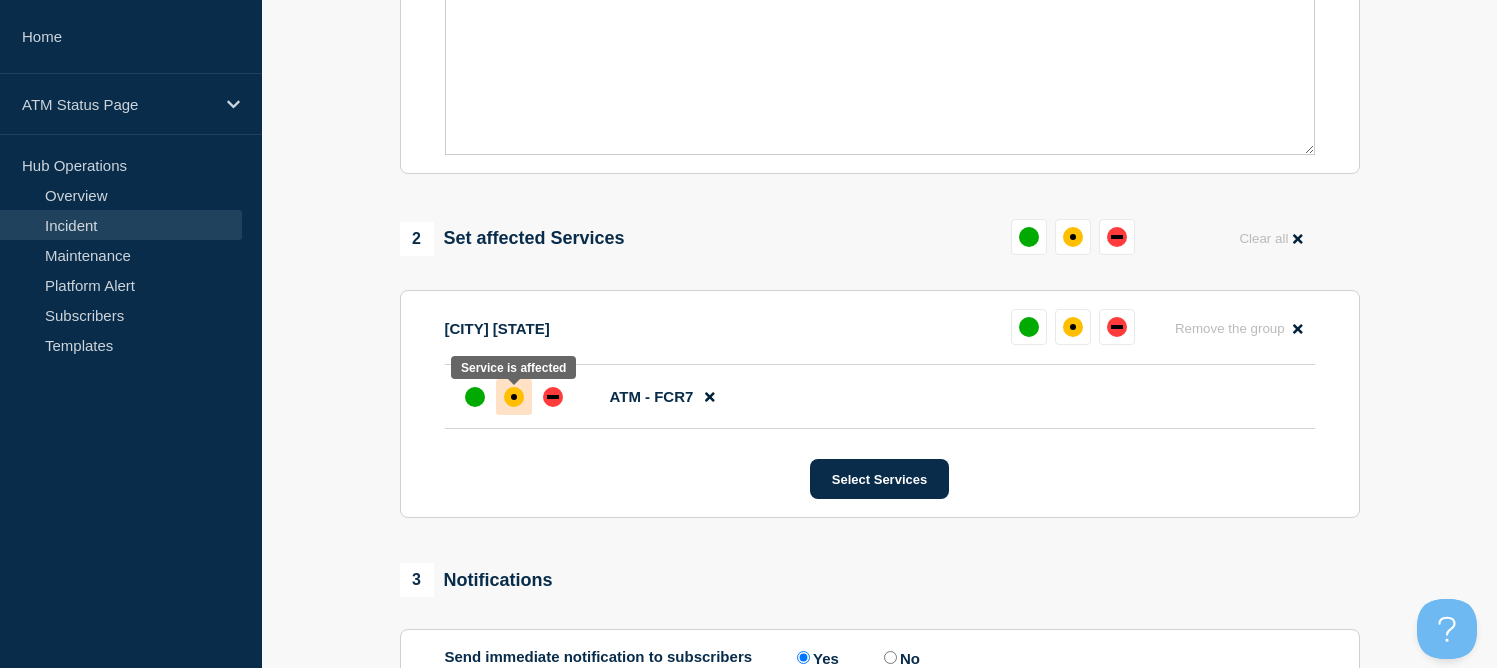click at bounding box center [514, 397] 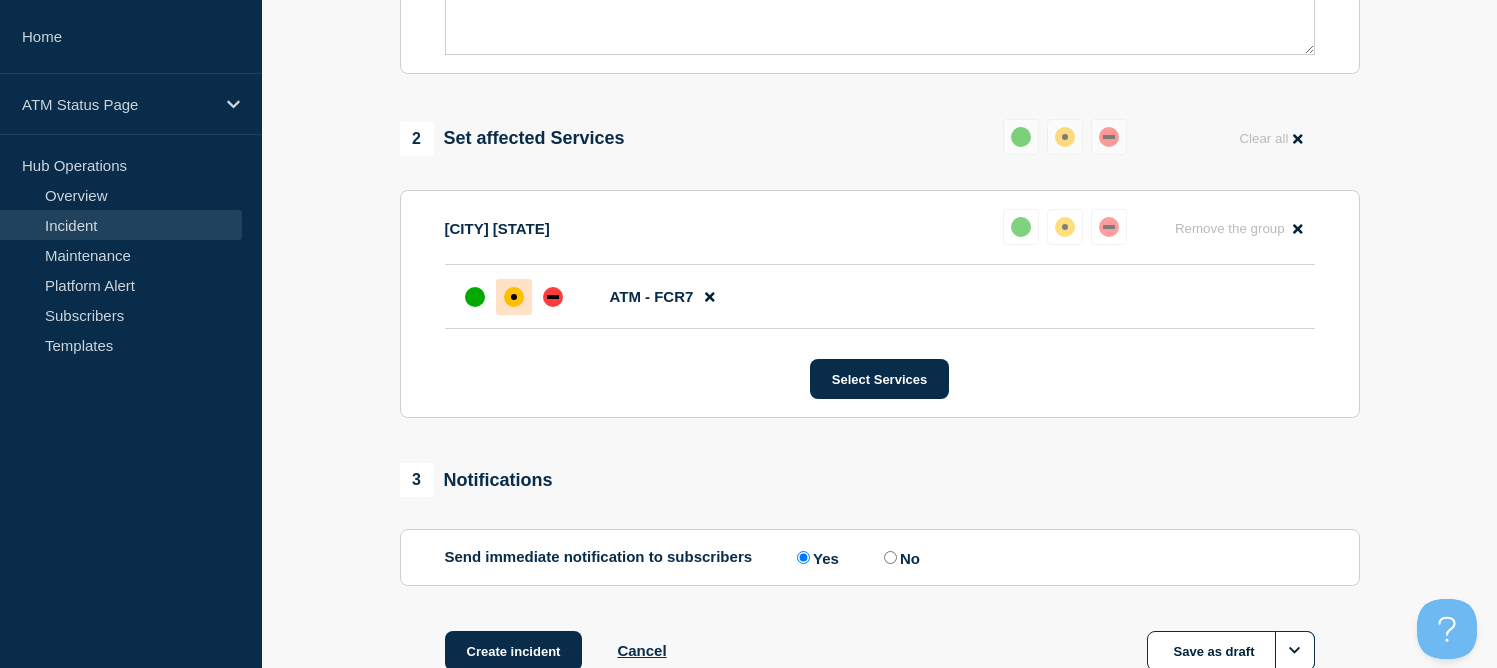 scroll, scrollTop: 838, scrollLeft: 0, axis: vertical 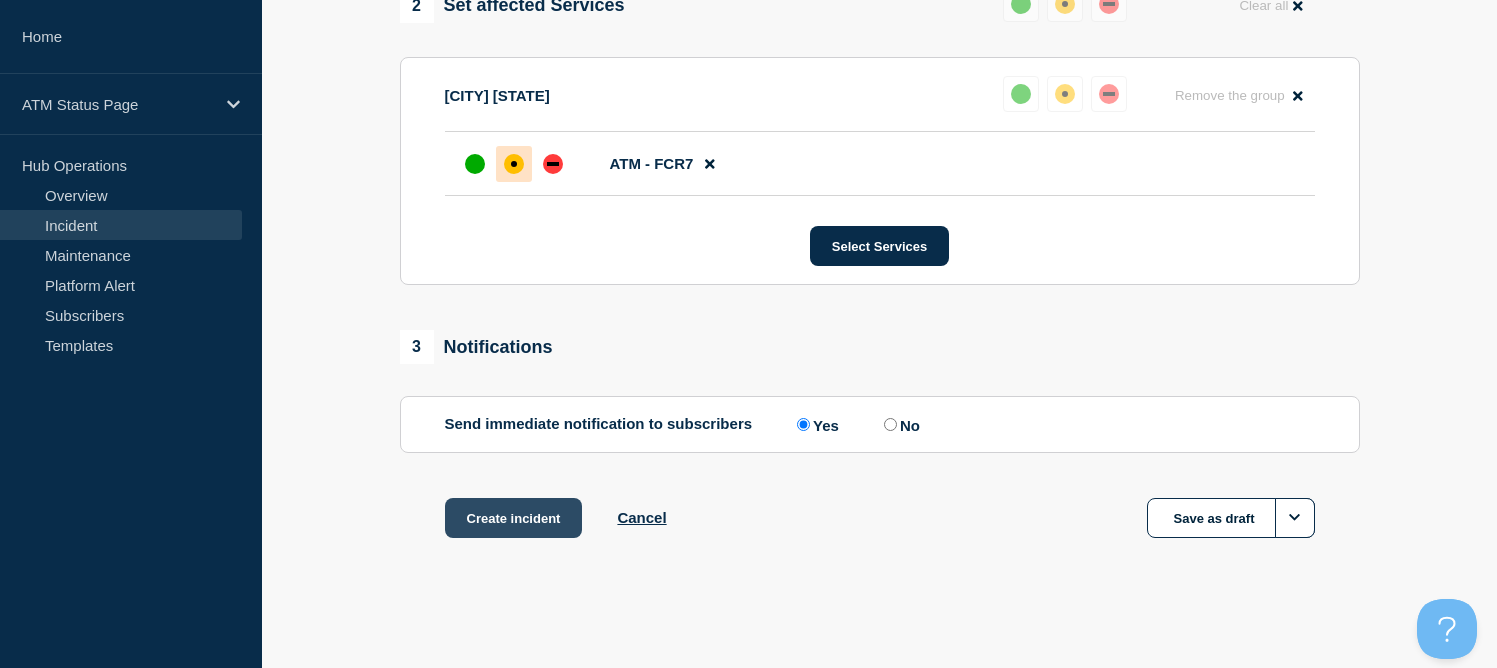 click on "Create incident" at bounding box center [514, 518] 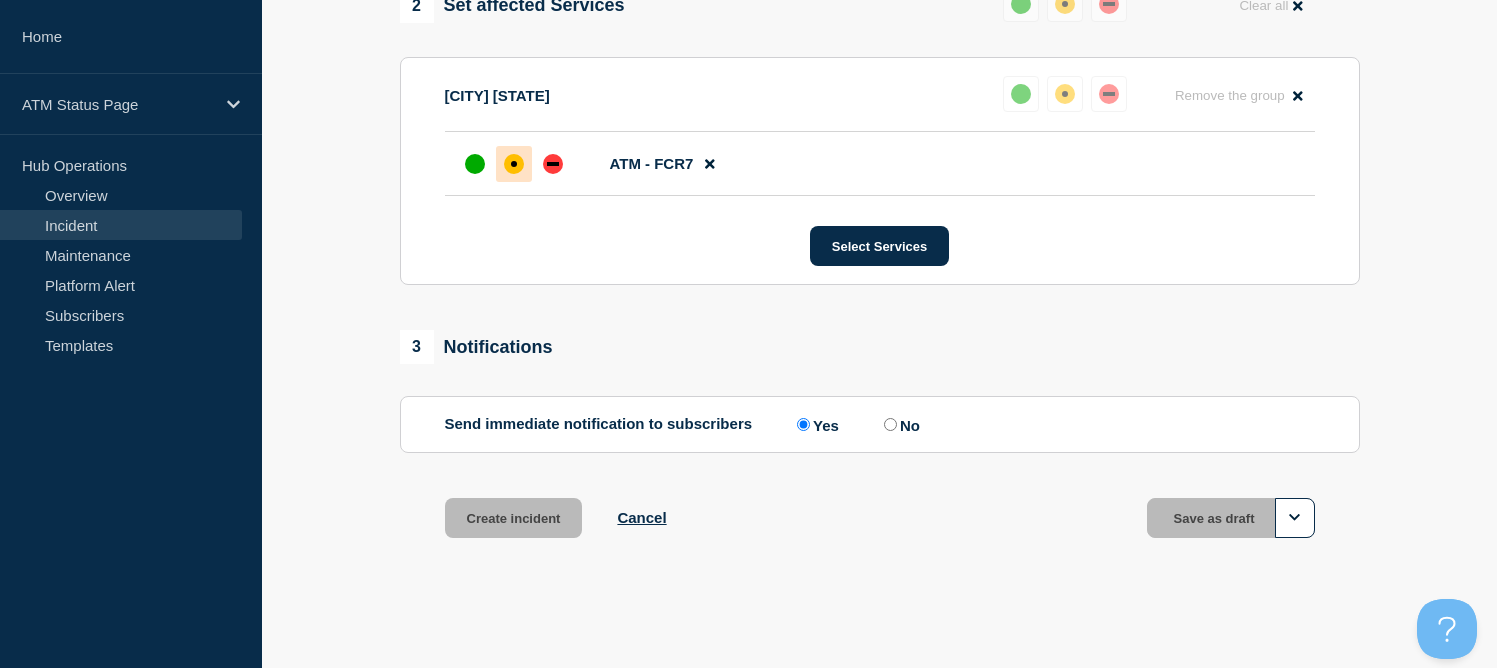 scroll, scrollTop: 881, scrollLeft: 0, axis: vertical 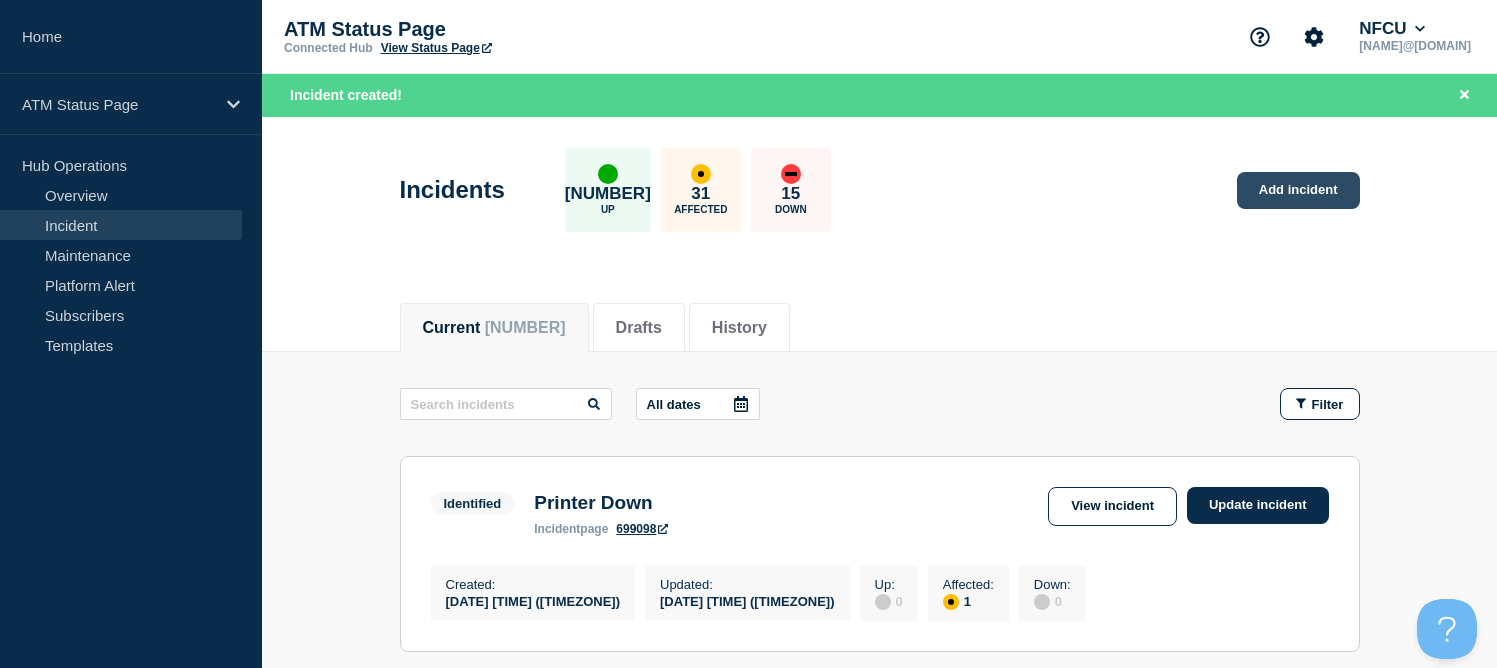click on "Add incident" 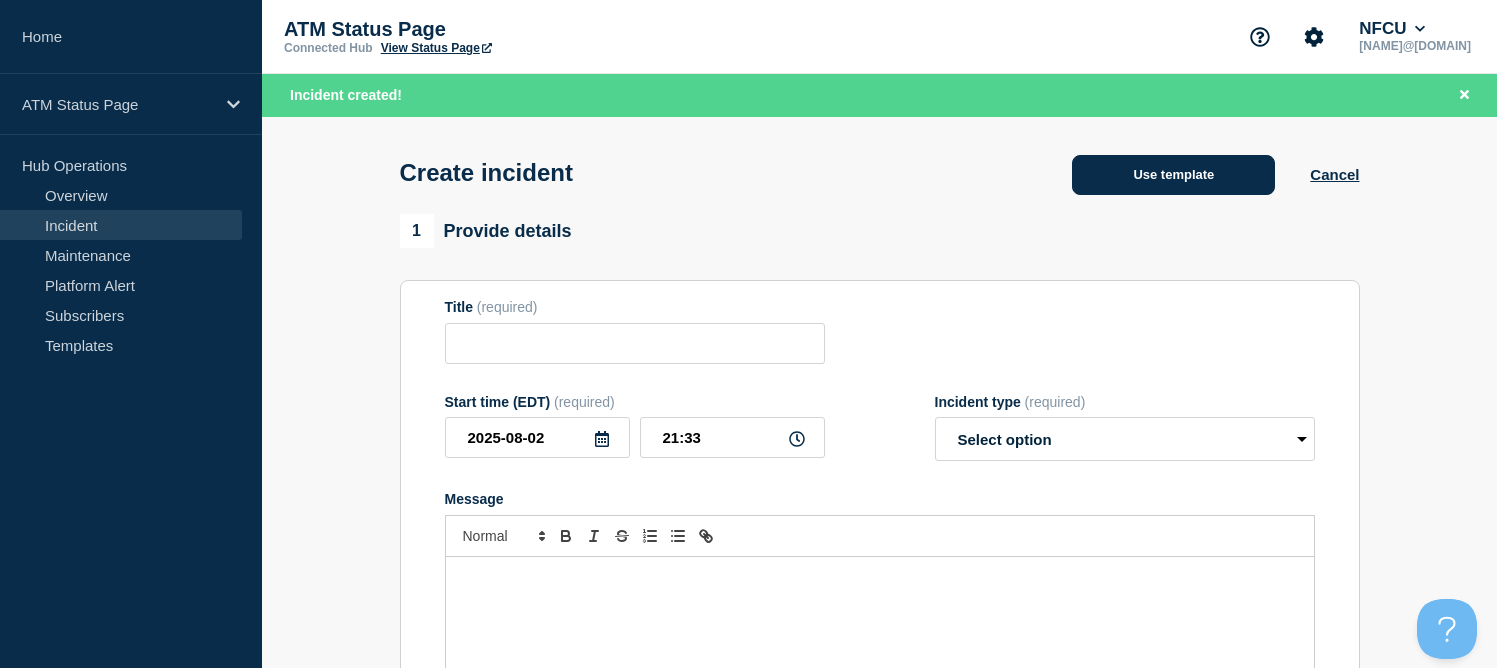 click on "Use template" at bounding box center [1173, 175] 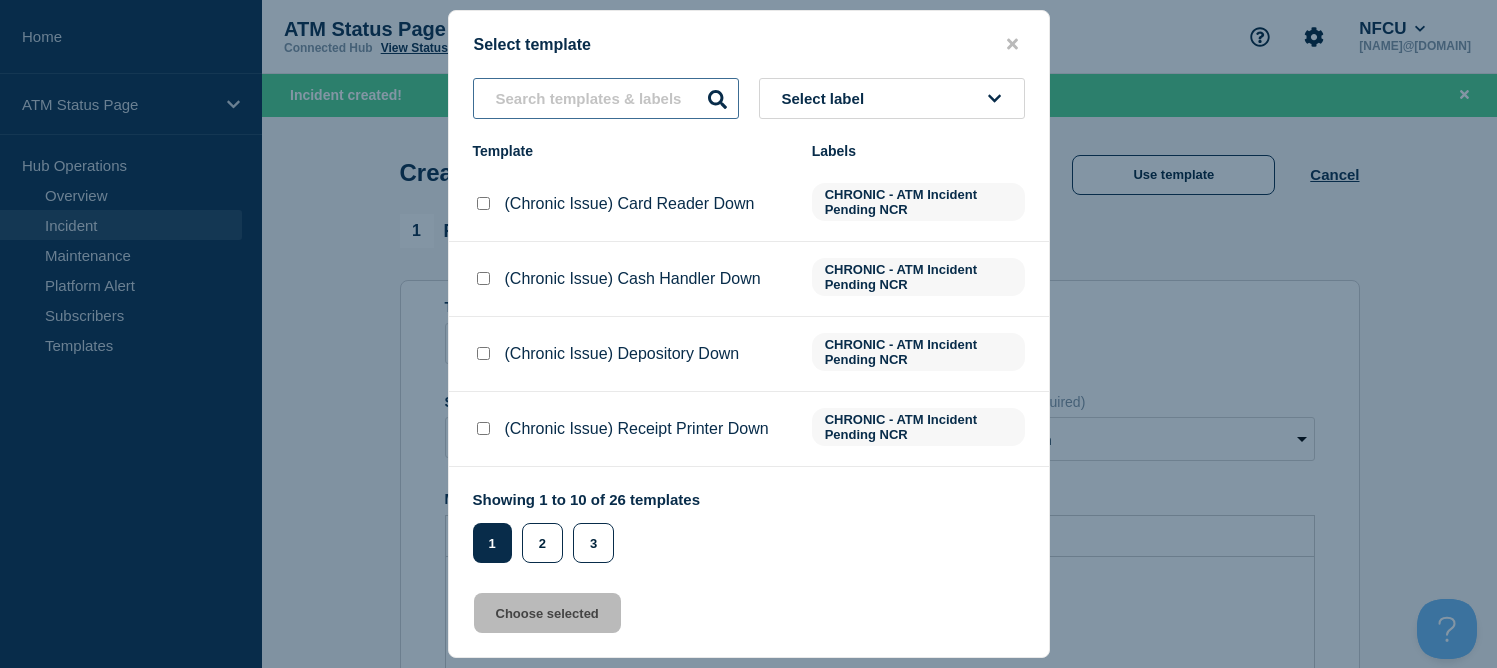 click at bounding box center (606, 98) 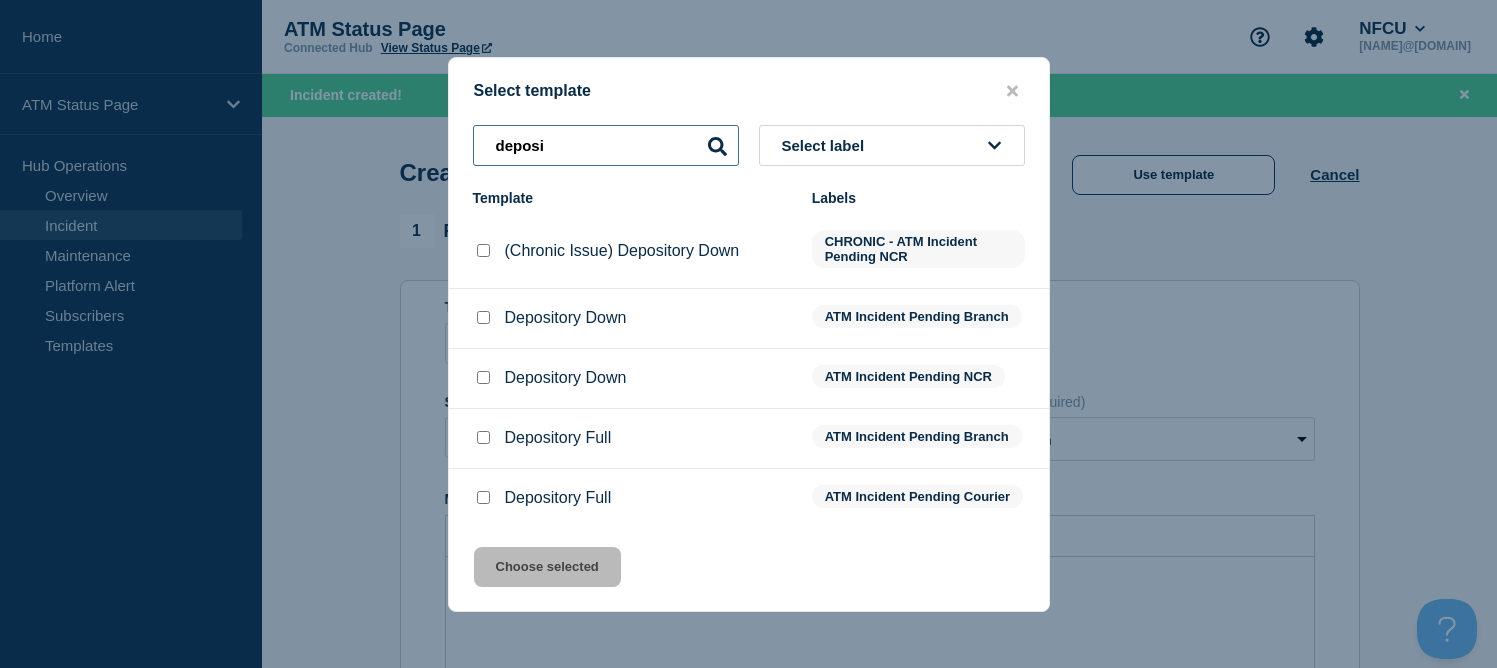 type on "deposi" 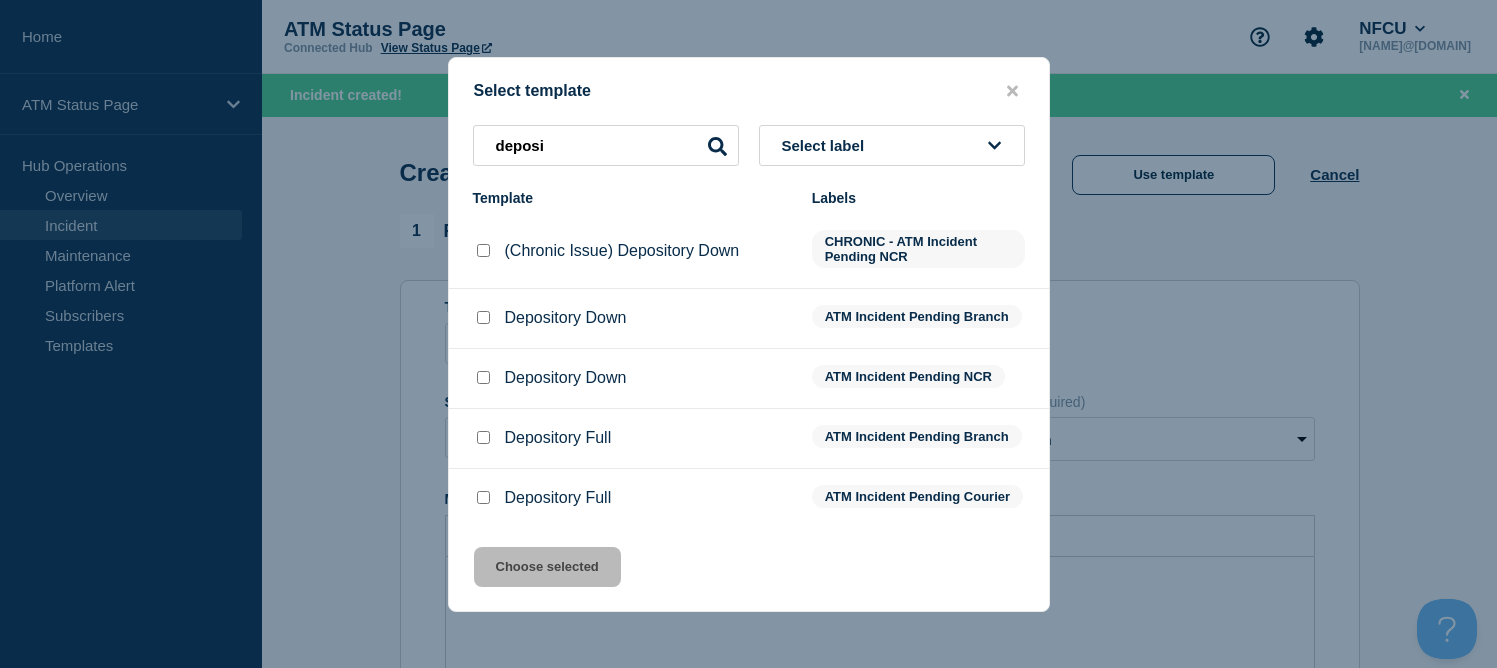 click at bounding box center (483, 317) 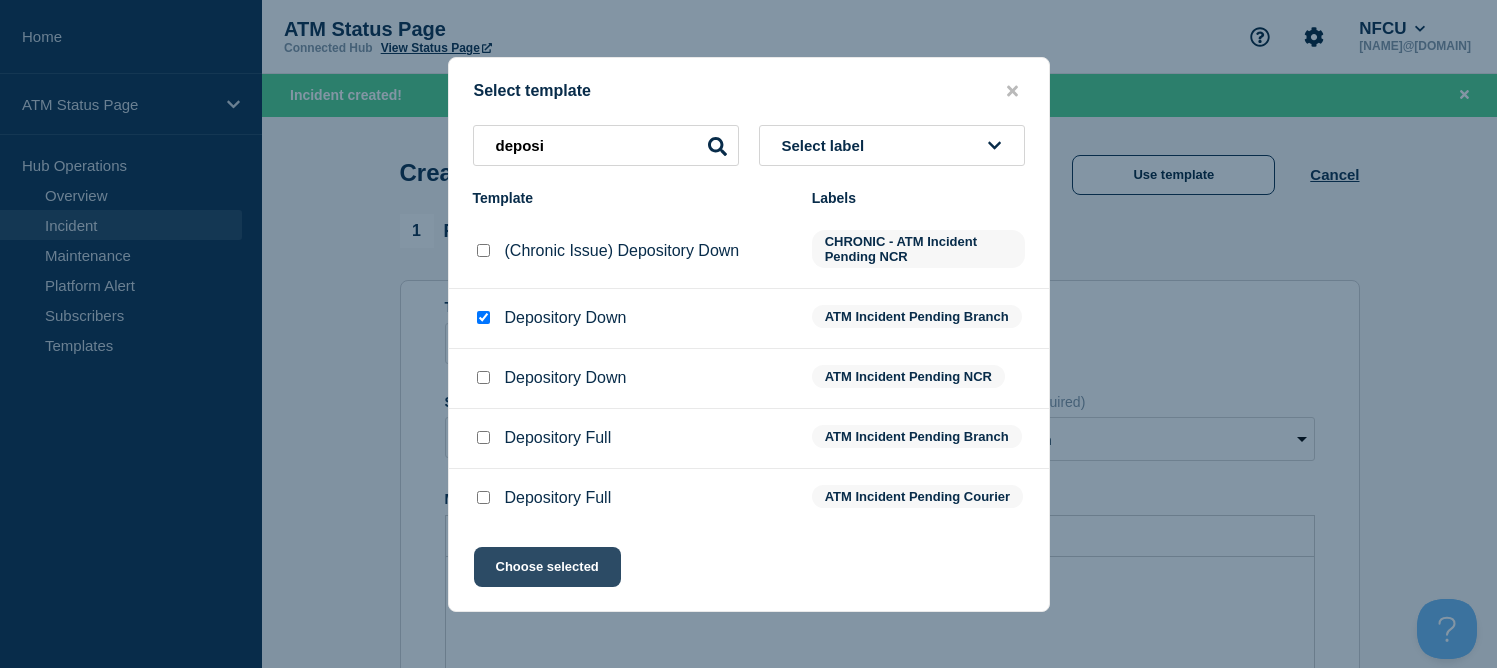 click on "Choose selected" 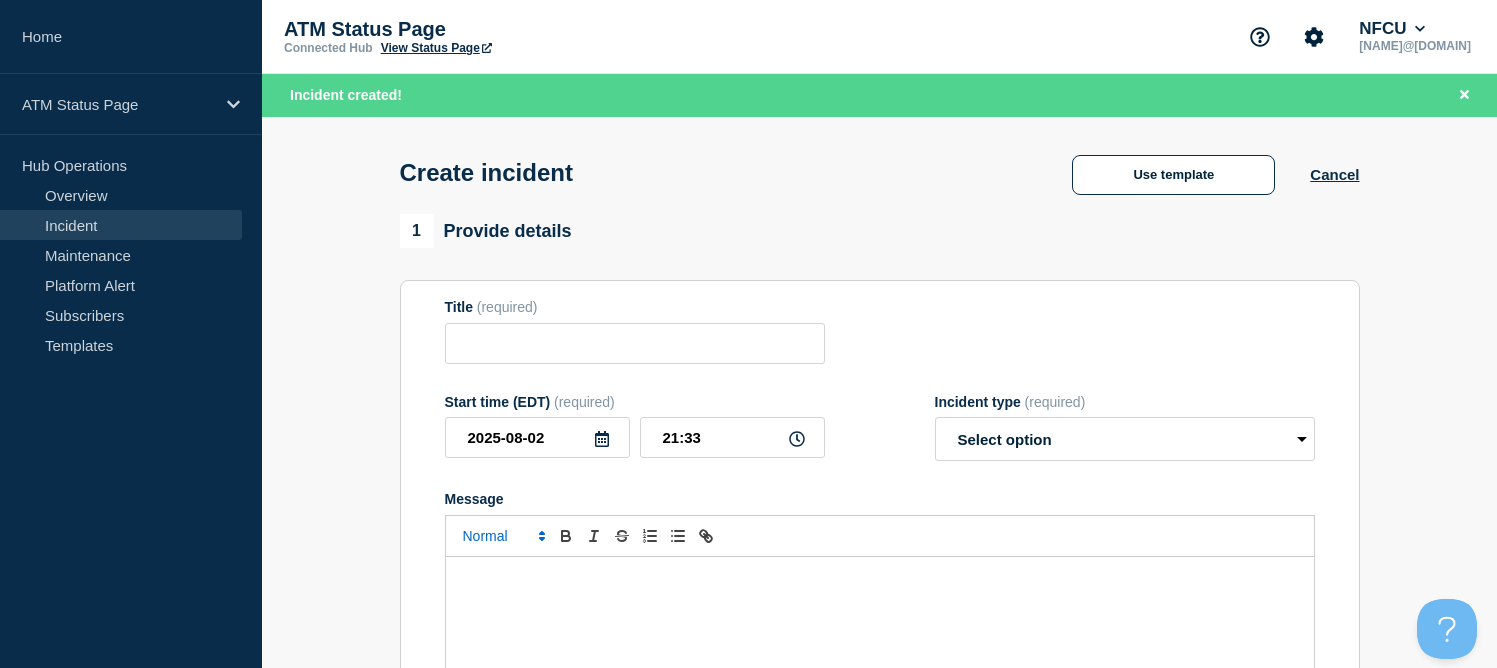 type on "Depository Down" 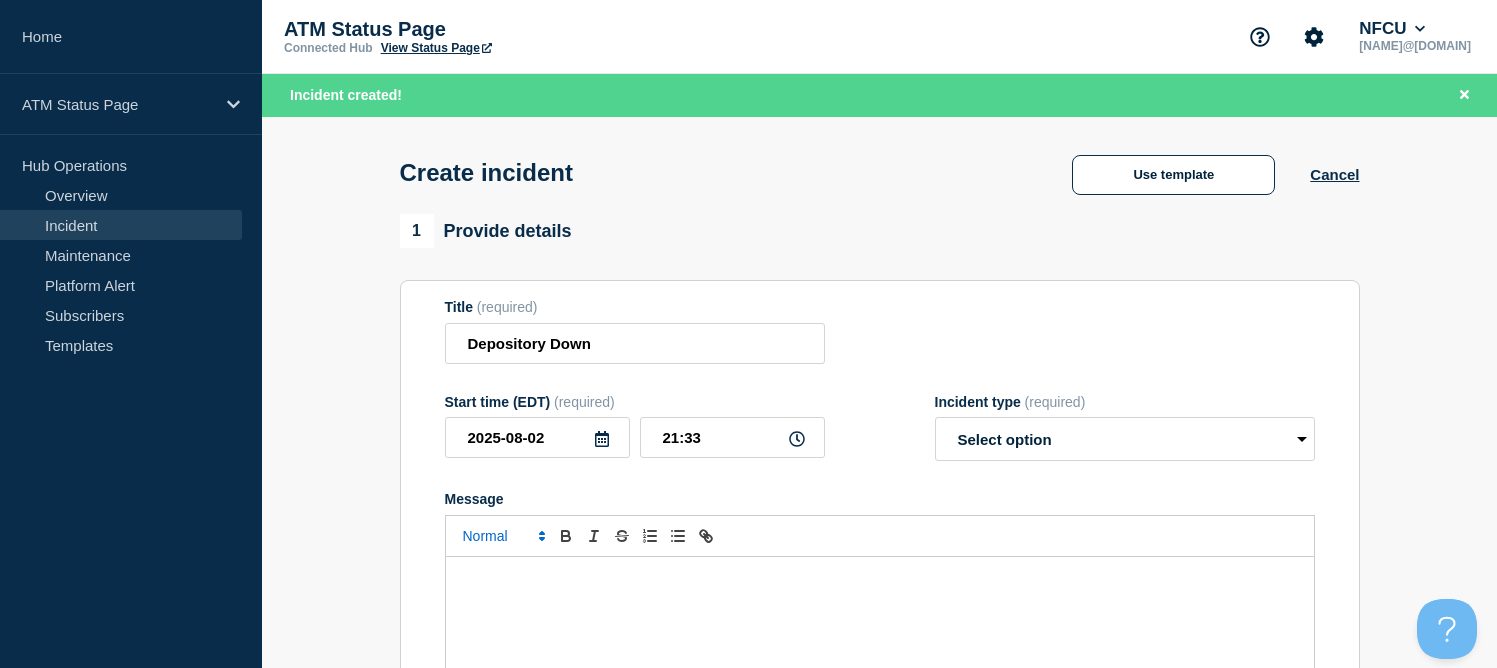 select on "identified" 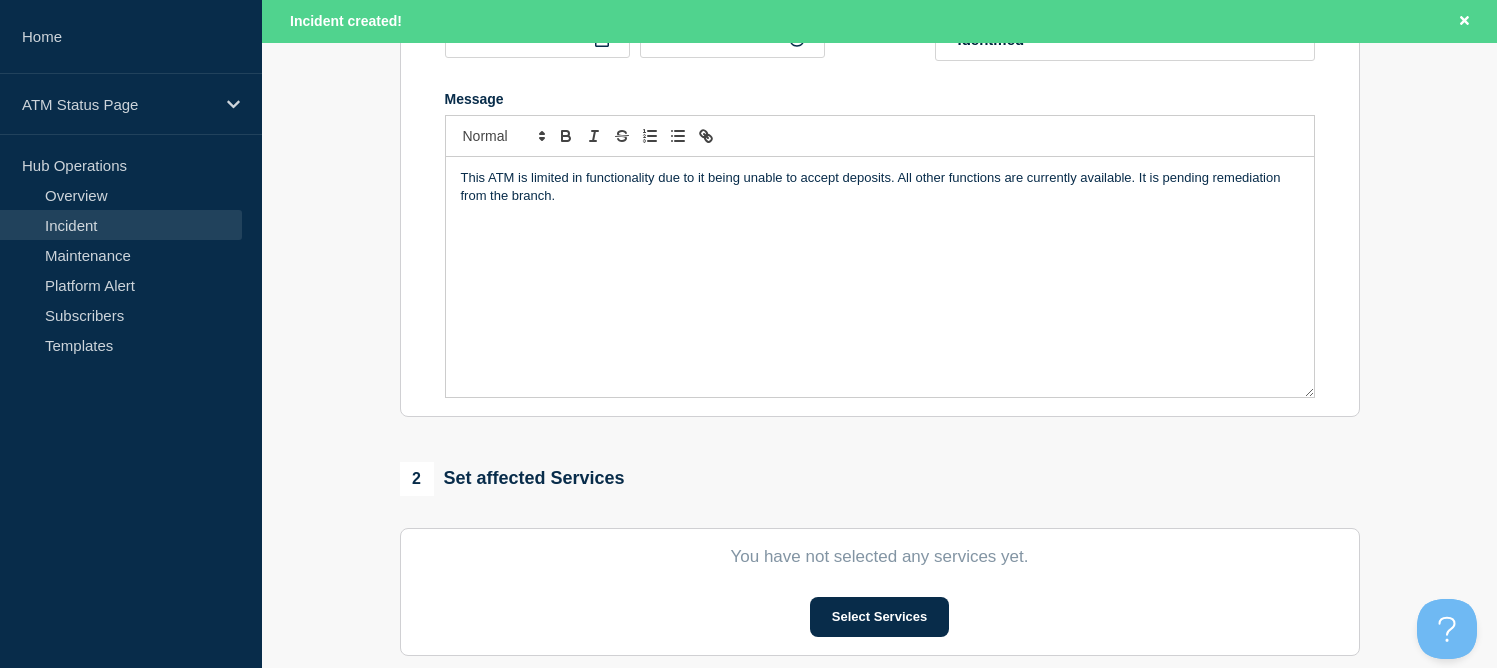 scroll, scrollTop: 600, scrollLeft: 0, axis: vertical 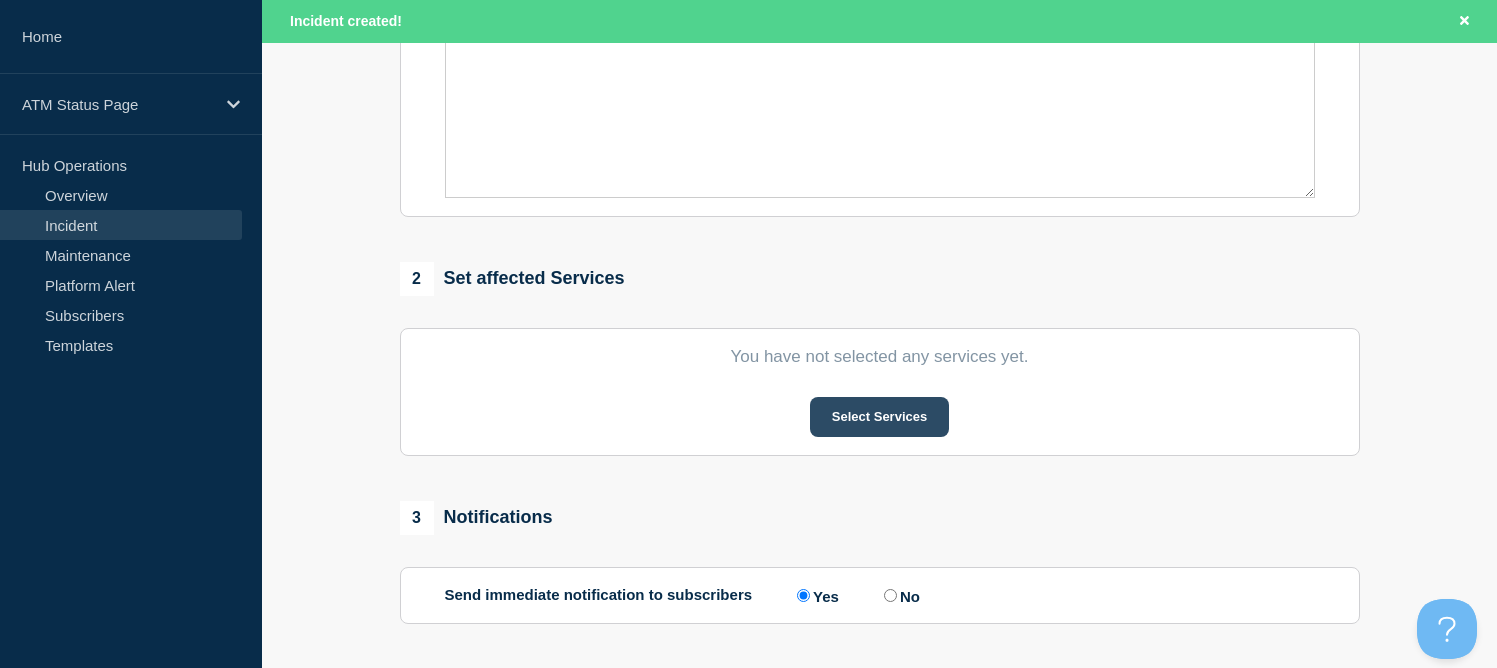 click on "Select Services" at bounding box center (879, 417) 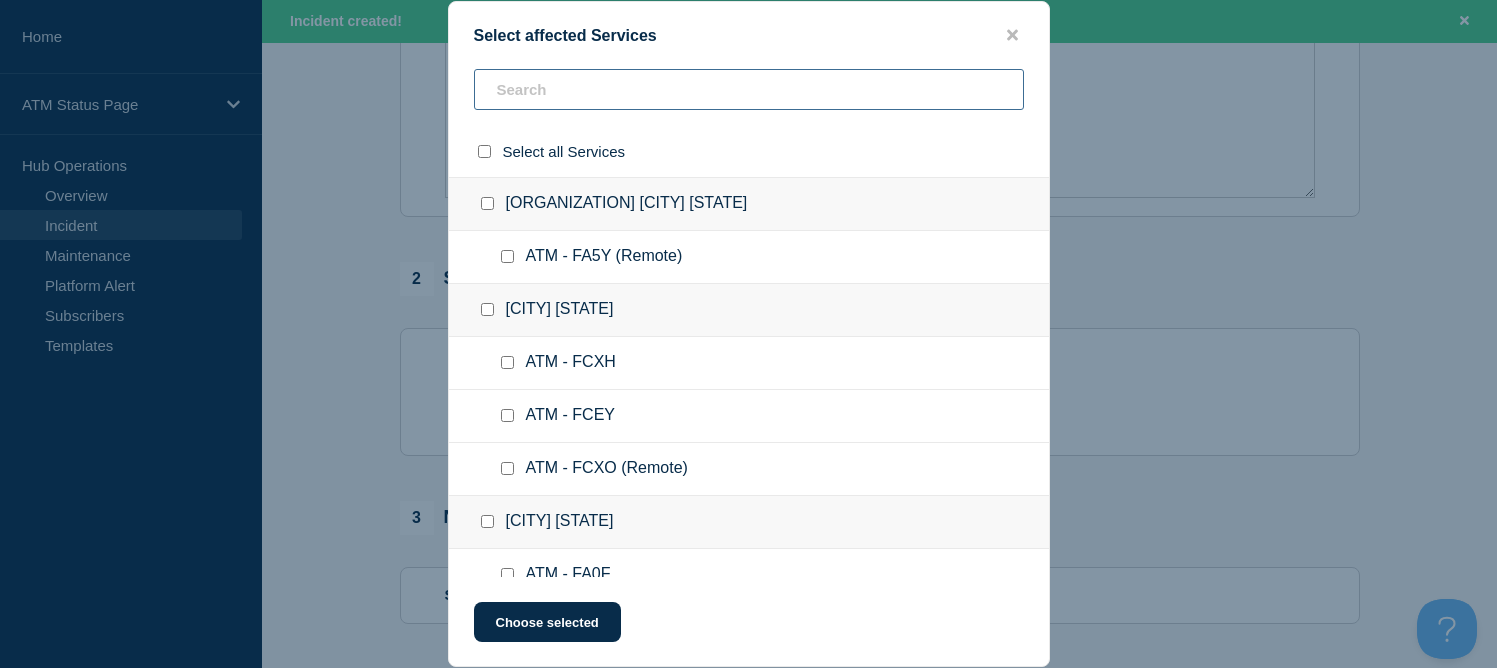 click at bounding box center (749, 89) 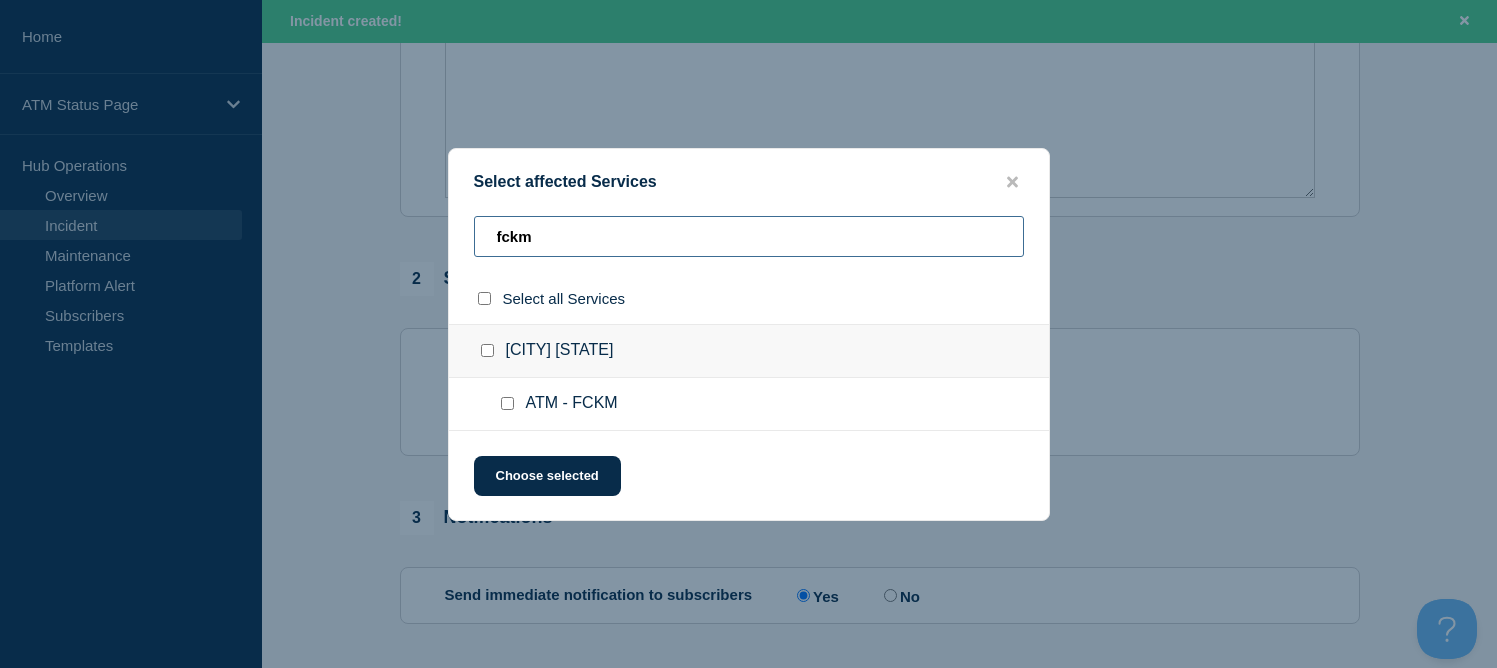type on "fckm" 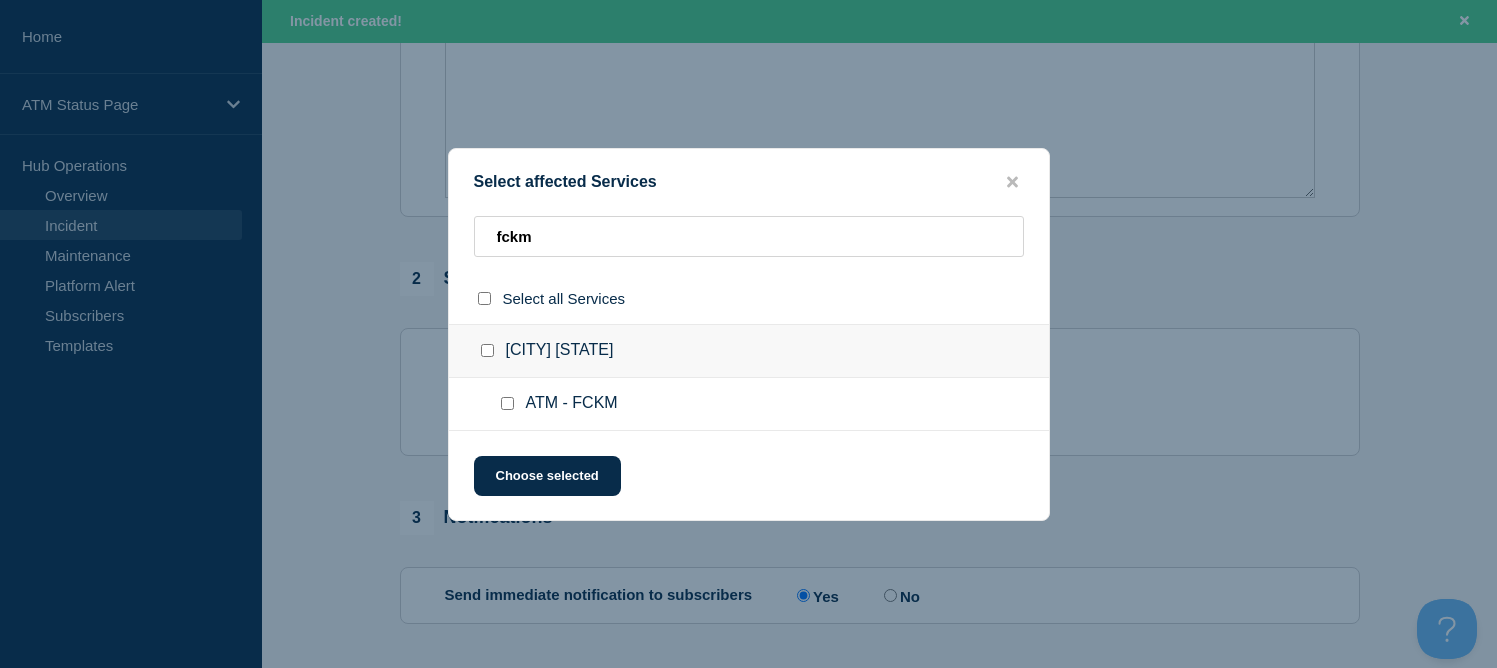 click at bounding box center [487, 350] 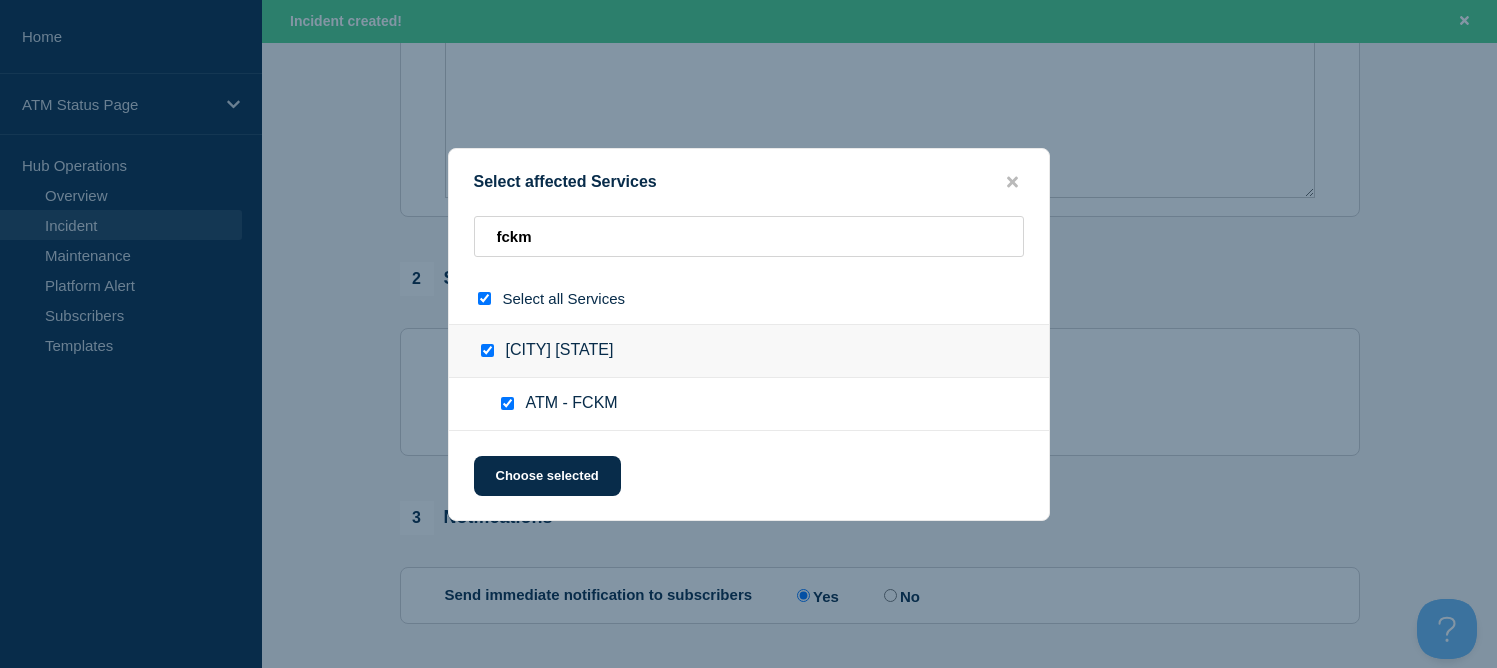 checkbox on "true" 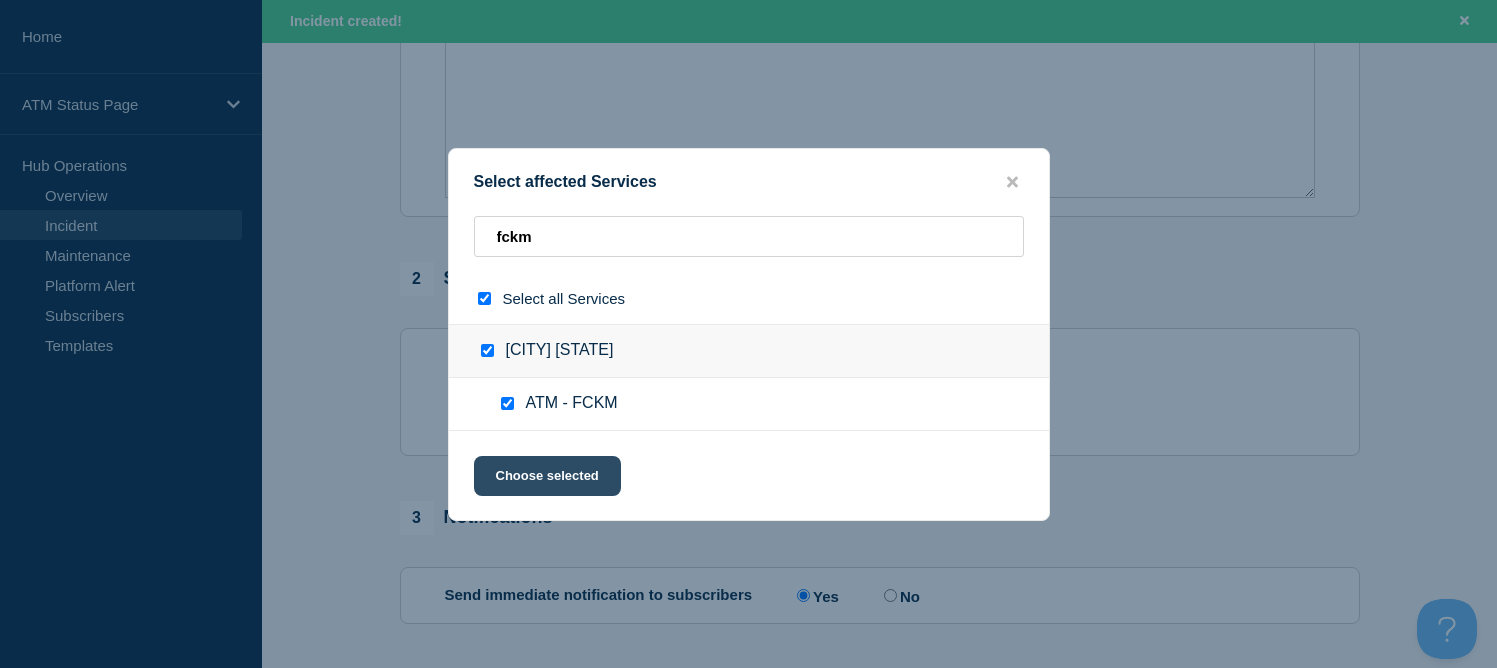 click on "Choose selected" 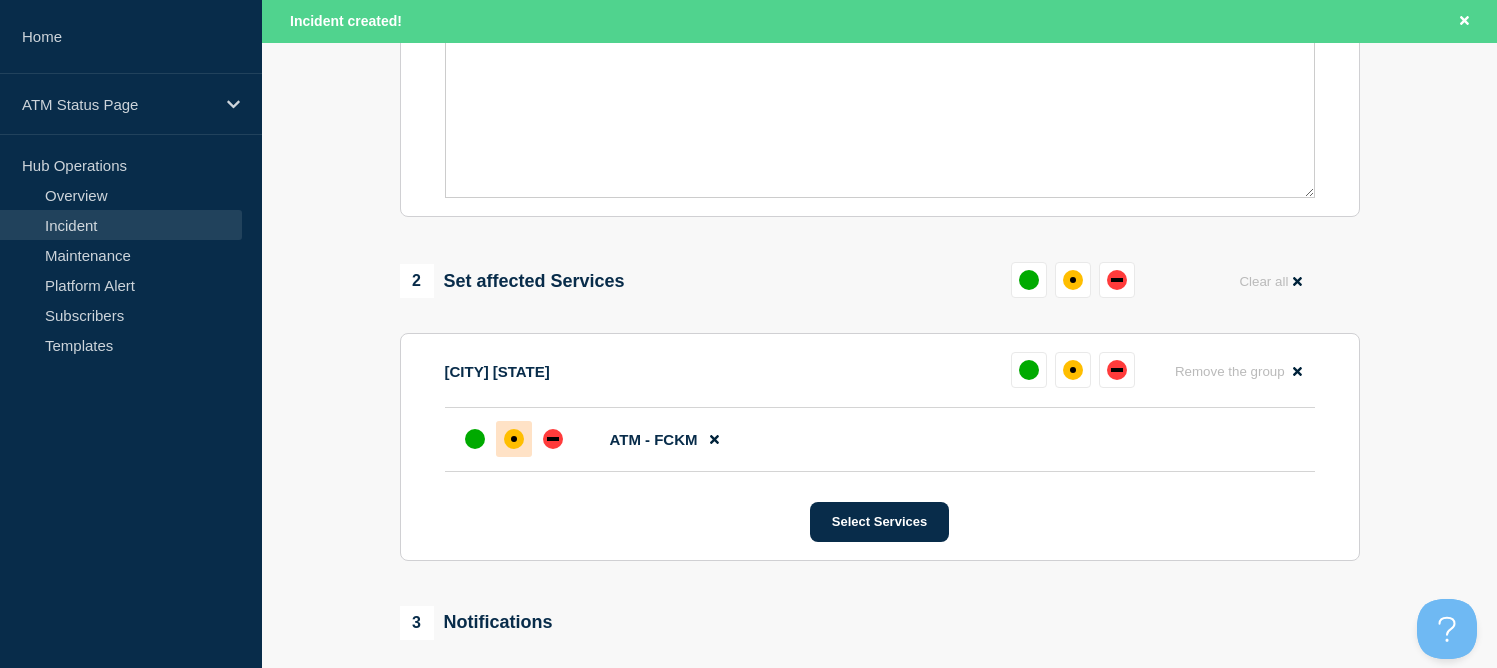 click at bounding box center (514, 439) 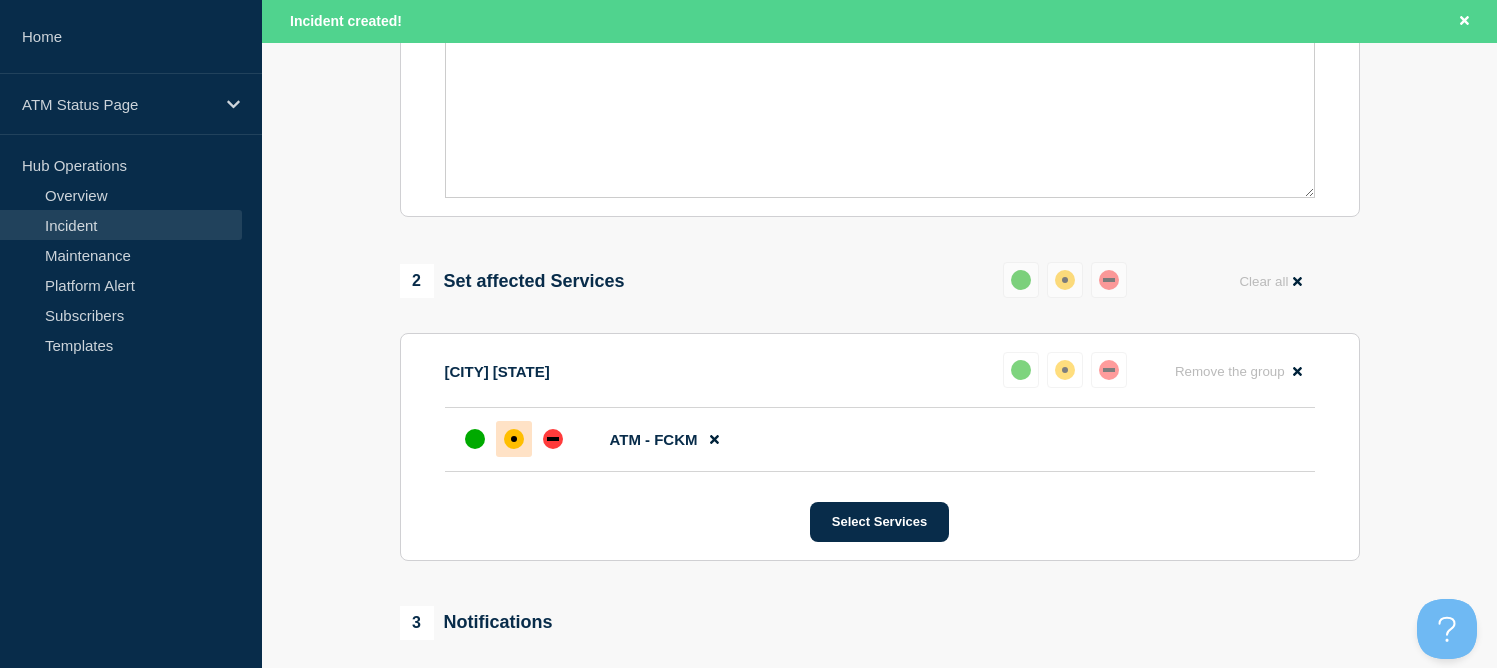 scroll, scrollTop: 881, scrollLeft: 0, axis: vertical 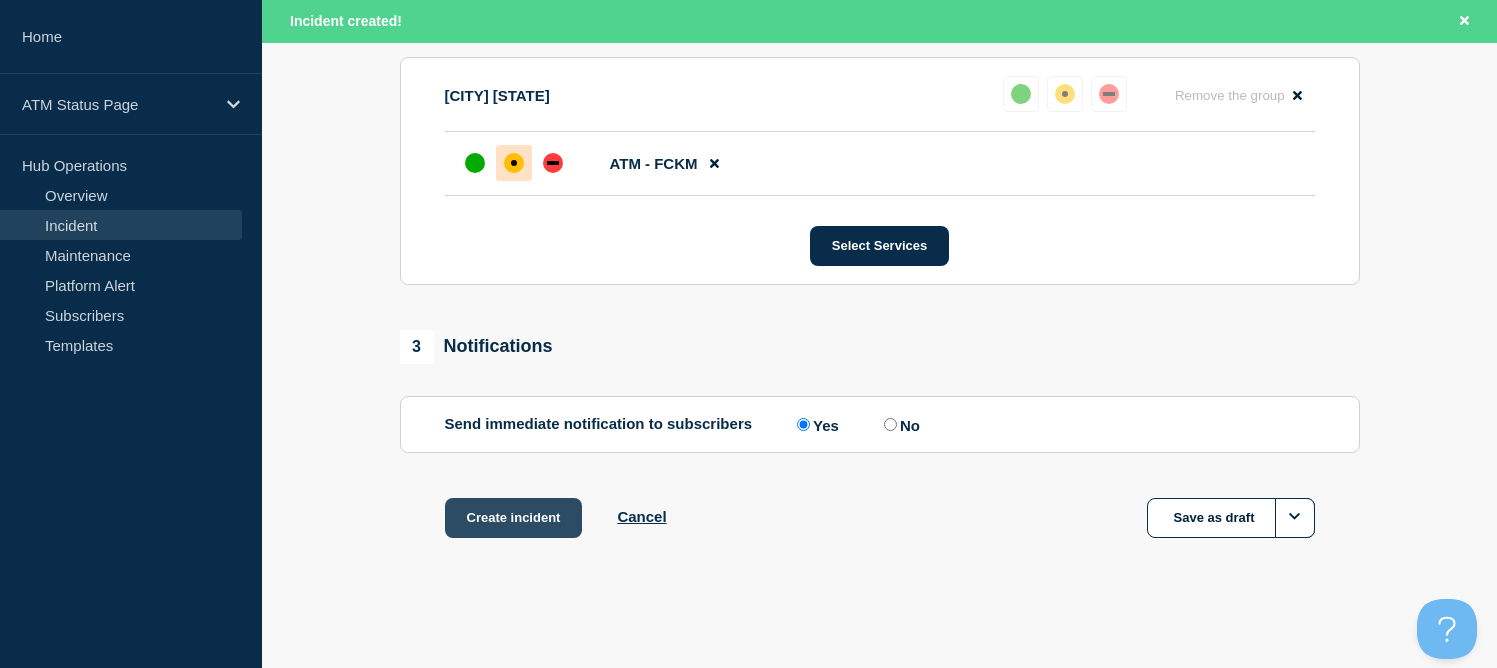 click on "Create incident" at bounding box center [514, 518] 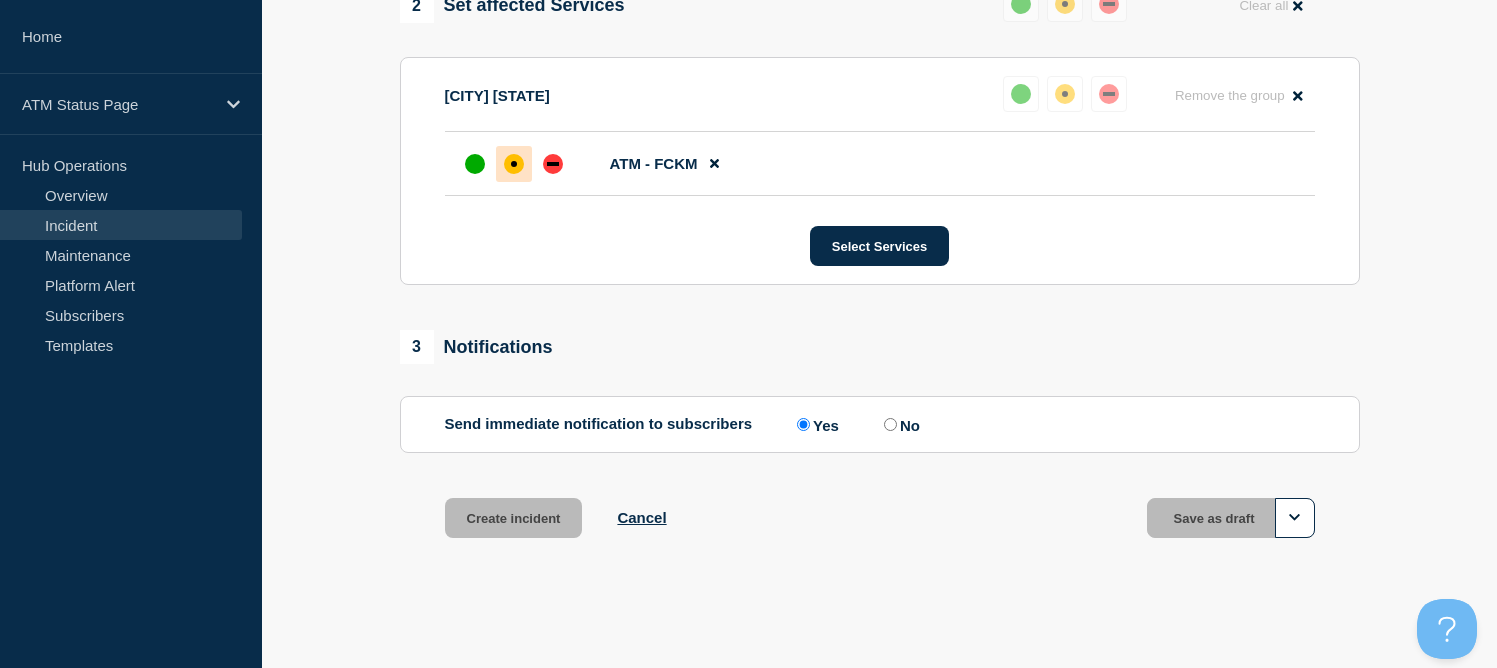 scroll, scrollTop: 838, scrollLeft: 0, axis: vertical 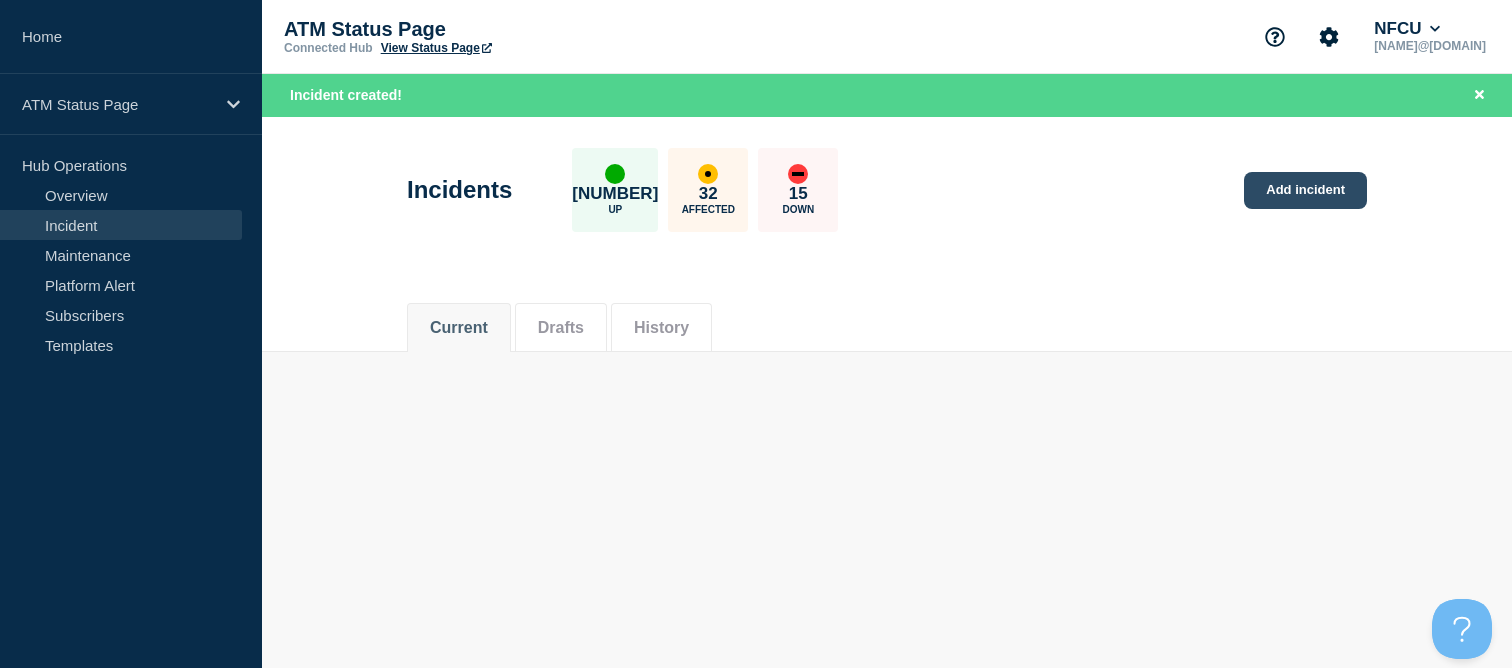 click on "Add incident" 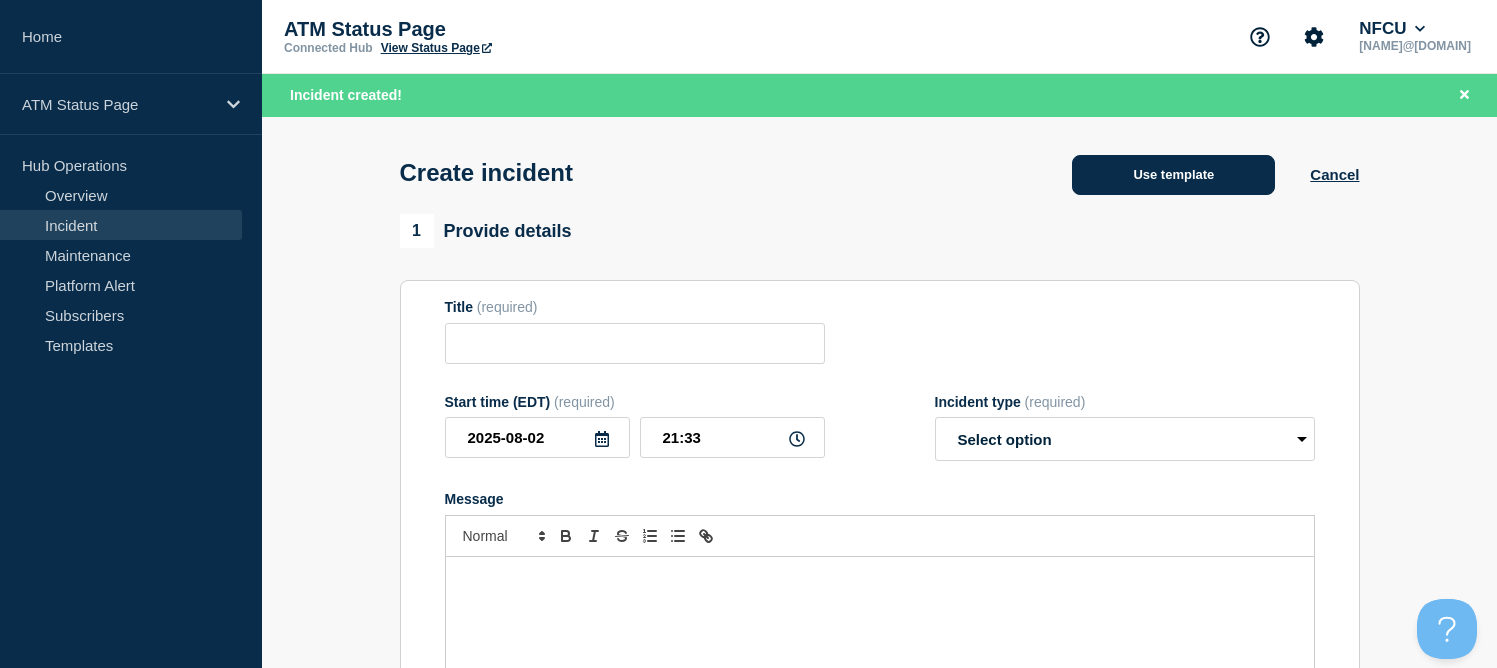 click on "Use template" at bounding box center [1173, 175] 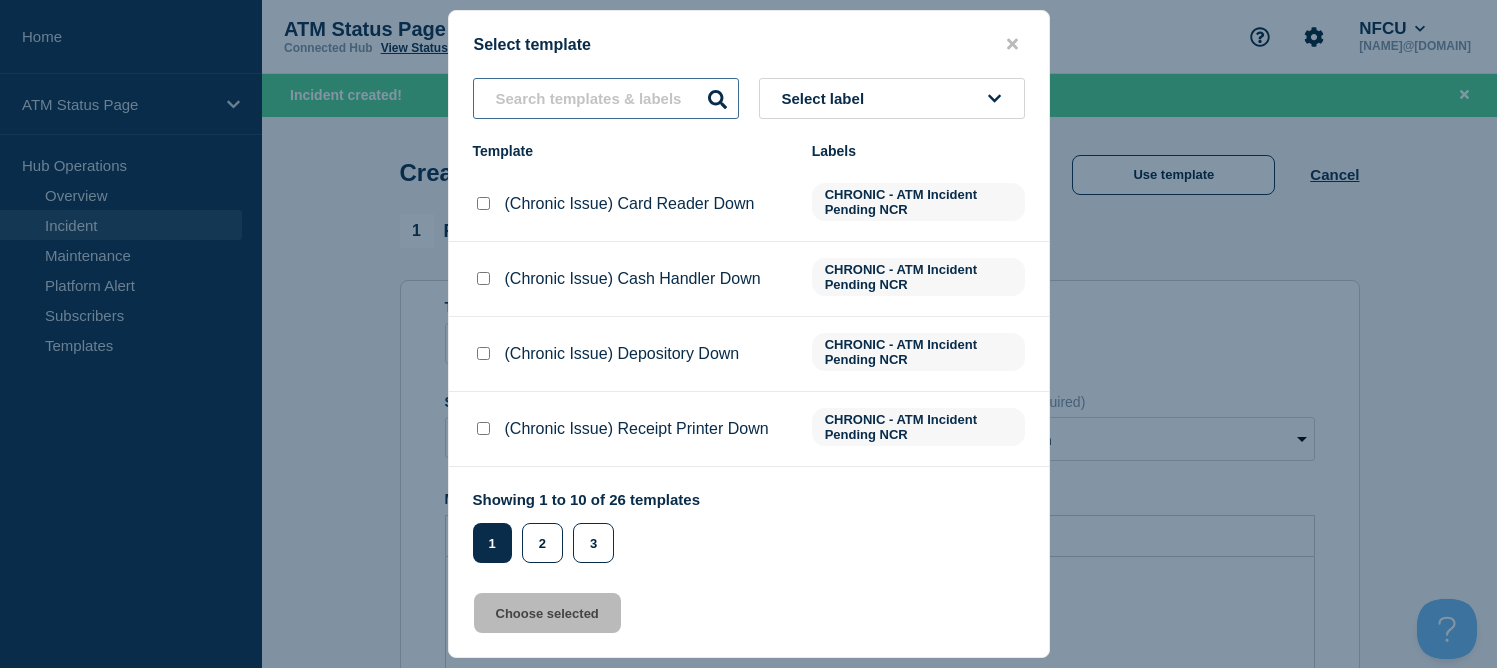 click at bounding box center [606, 98] 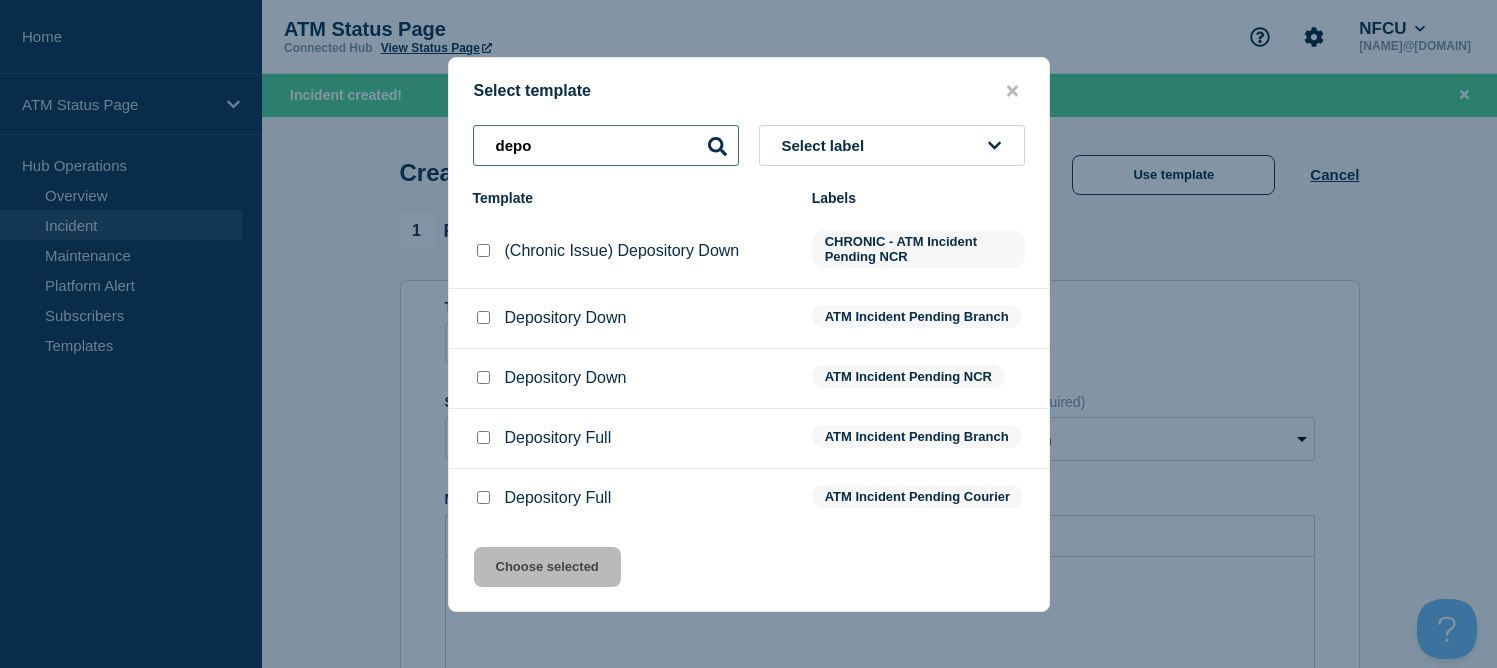type on "depo" 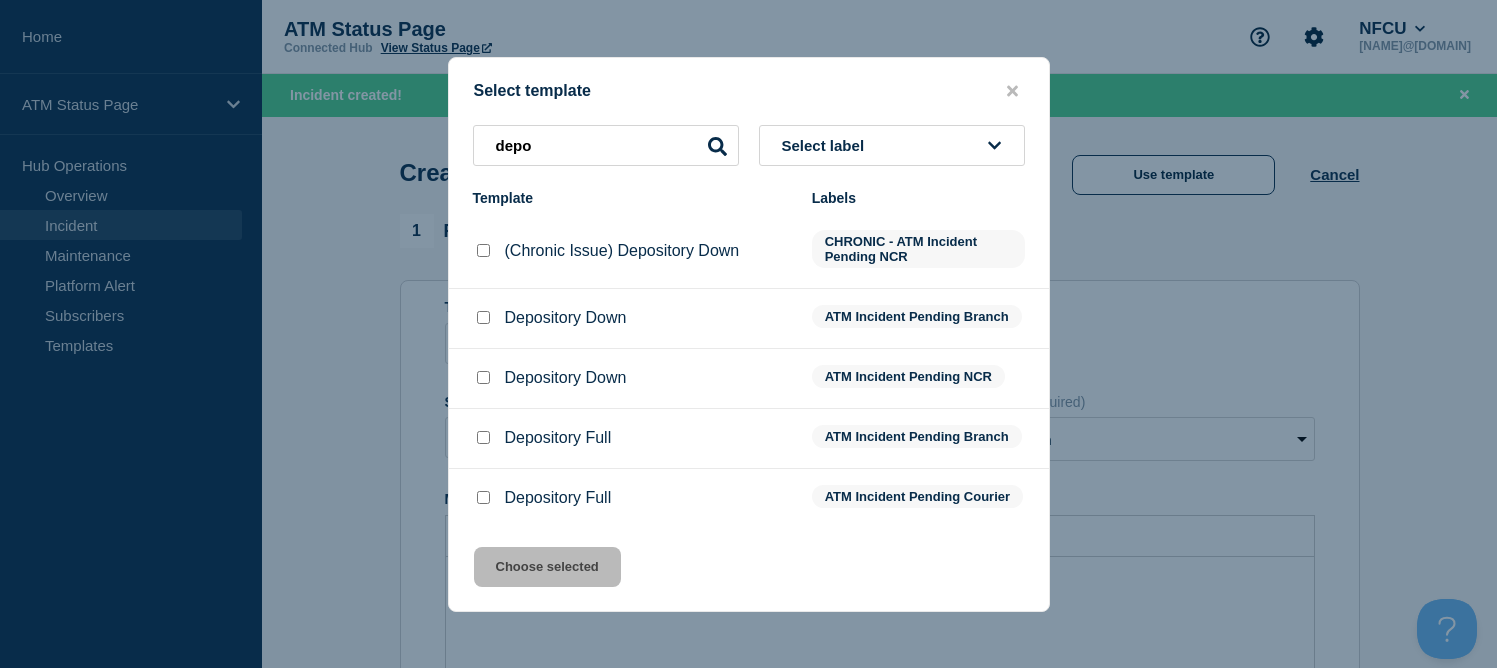 click at bounding box center [483, 317] 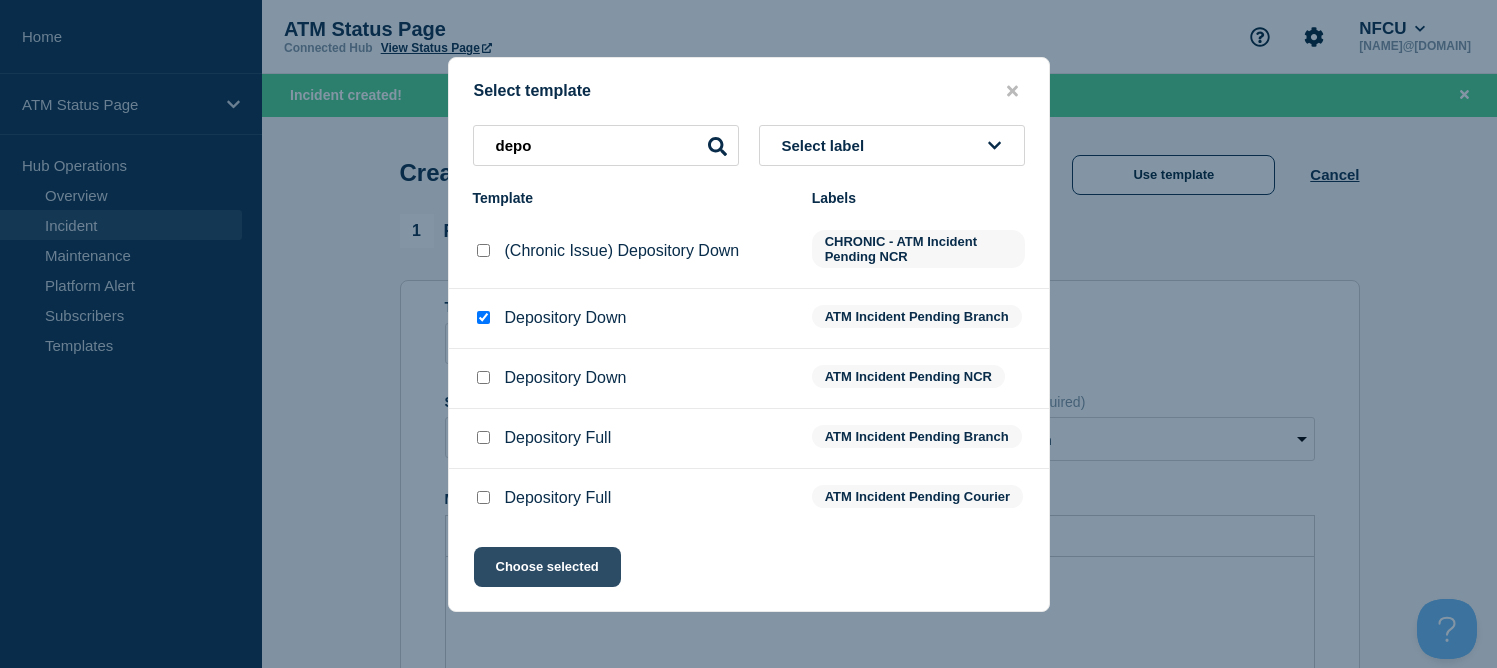 click on "Choose selected" 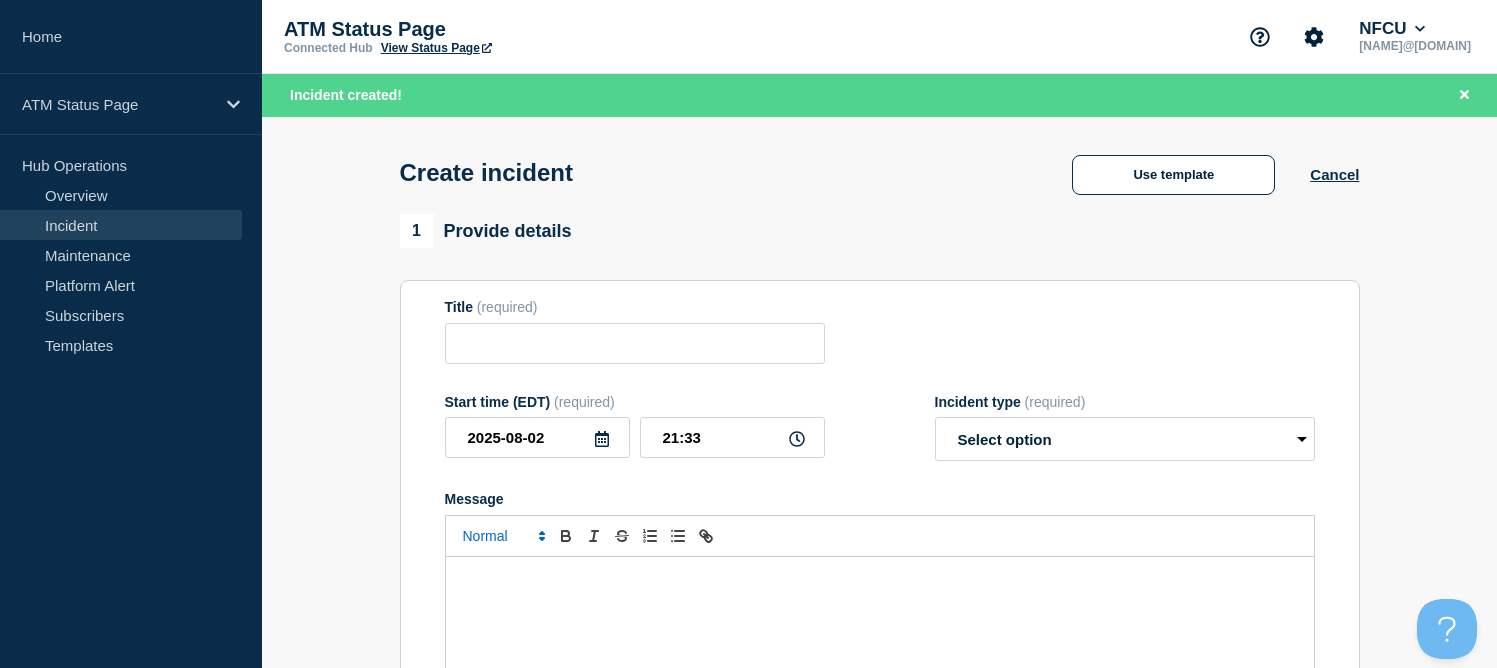 type on "Depository Down" 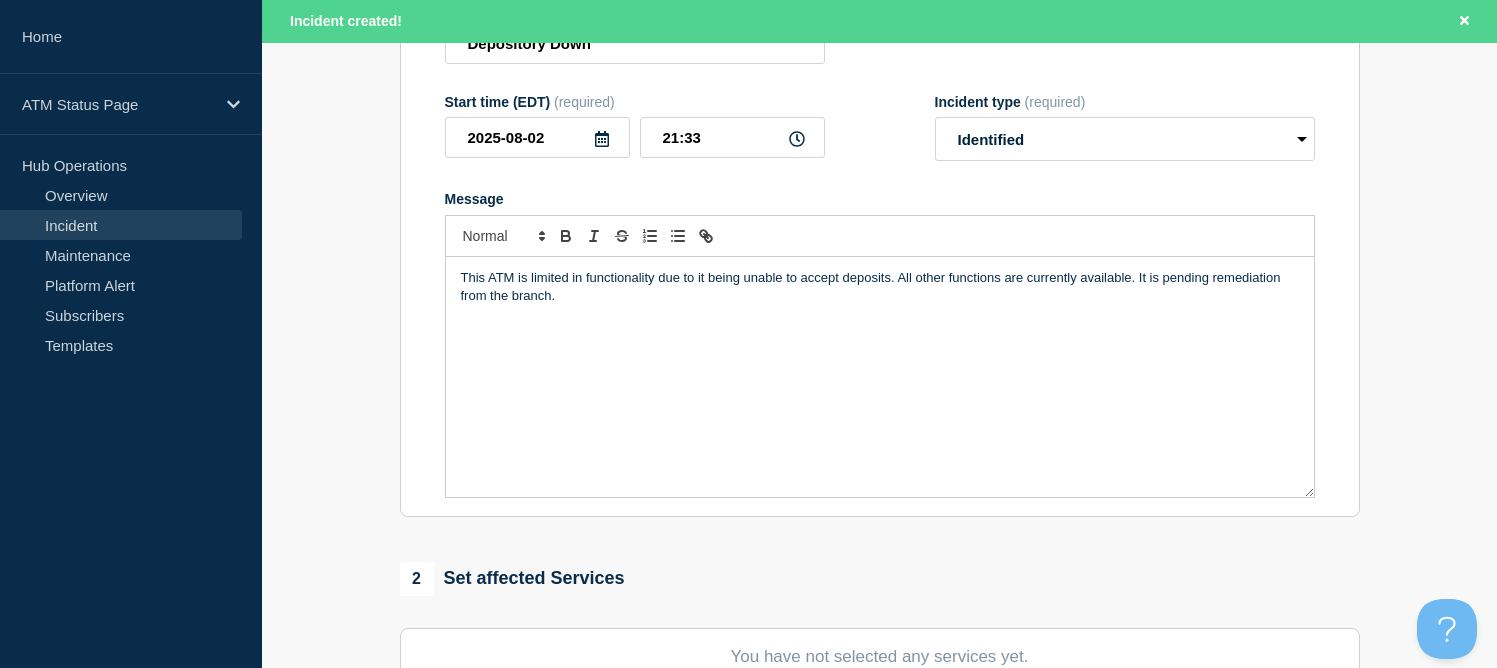 scroll, scrollTop: 500, scrollLeft: 0, axis: vertical 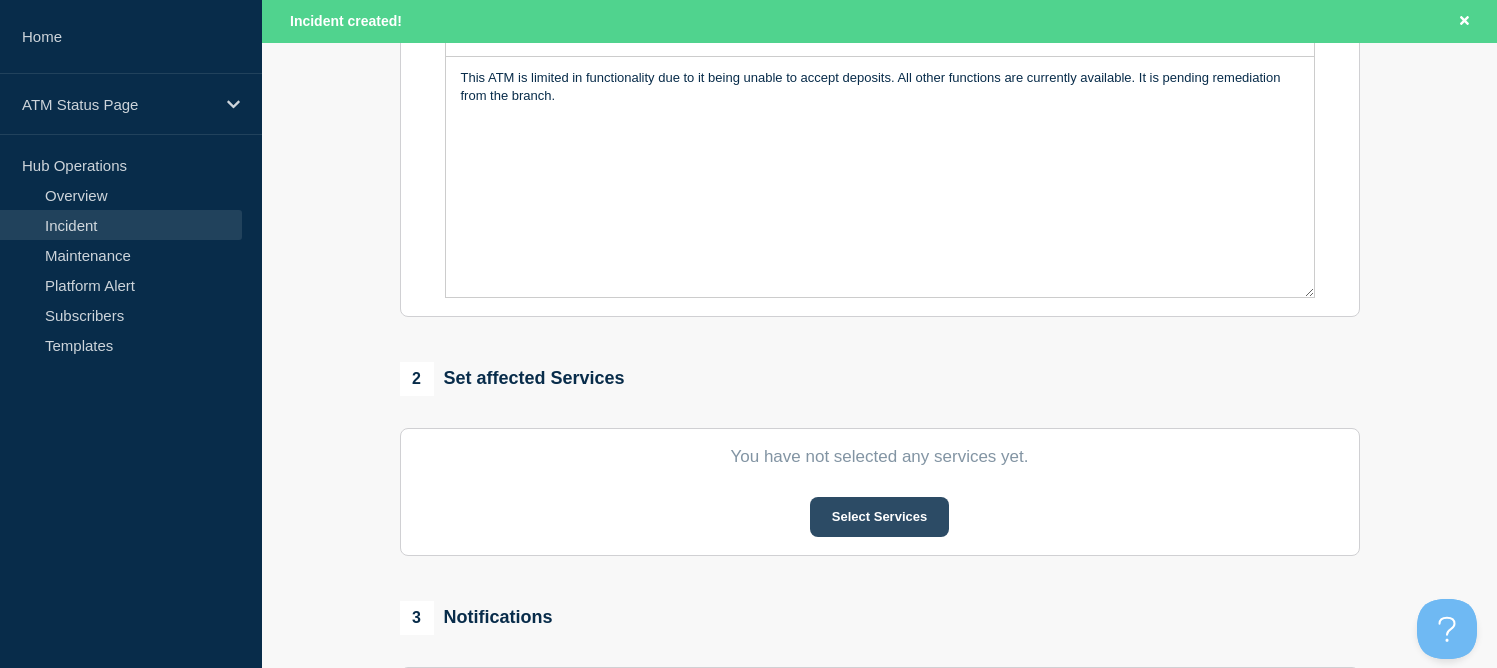 click on "Select Services" at bounding box center [879, 517] 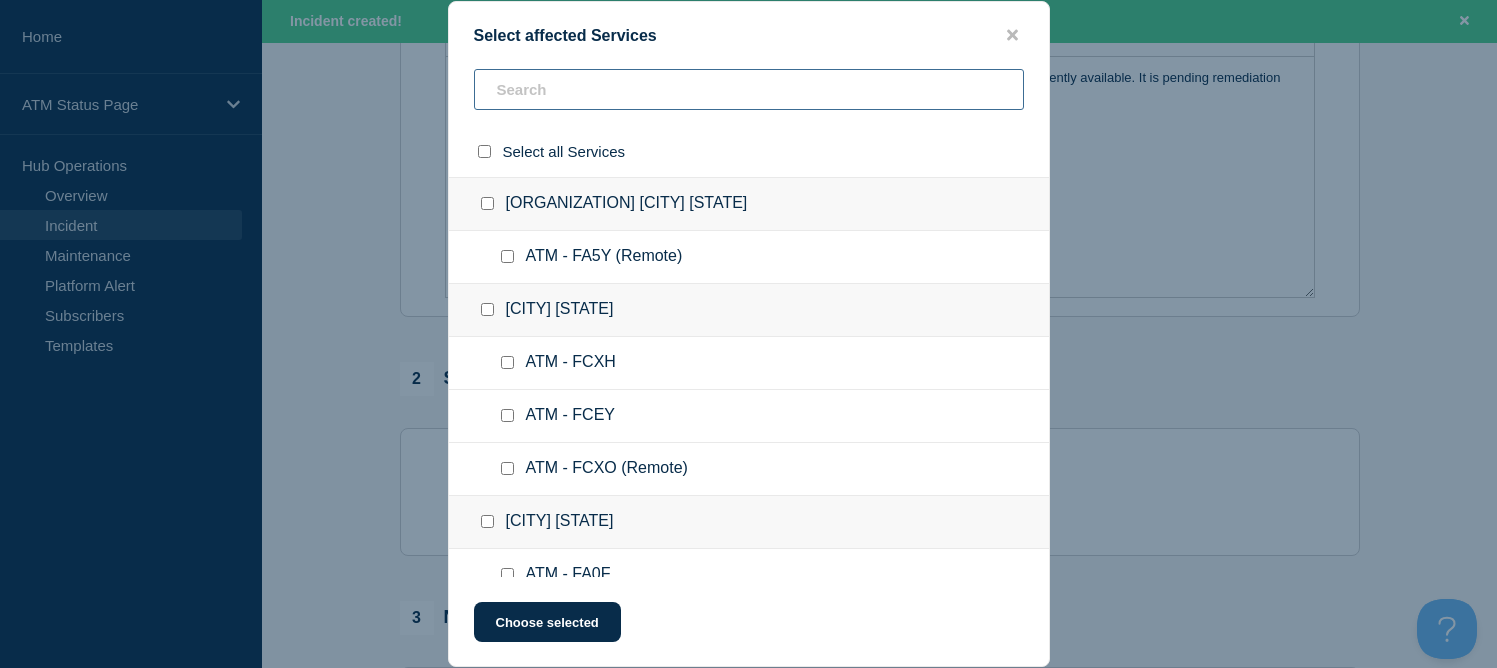 click at bounding box center (749, 89) 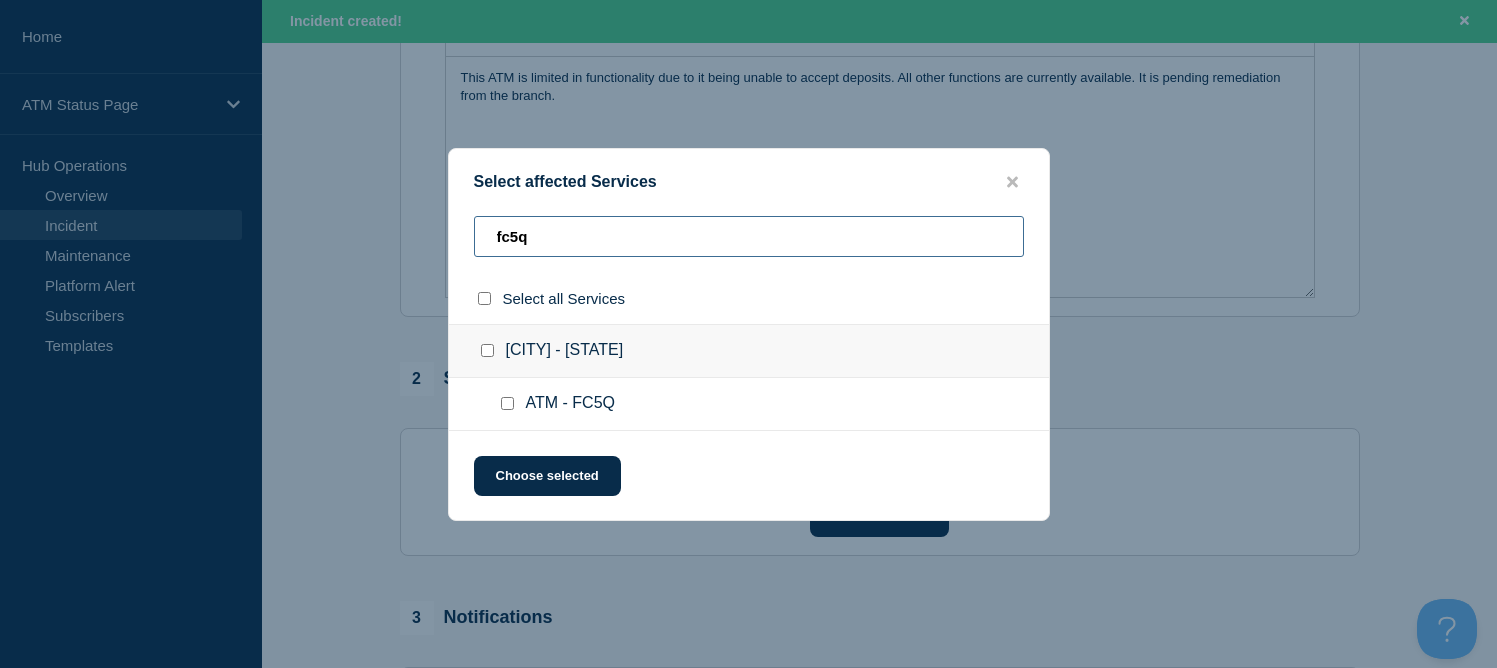 type on "fc5q" 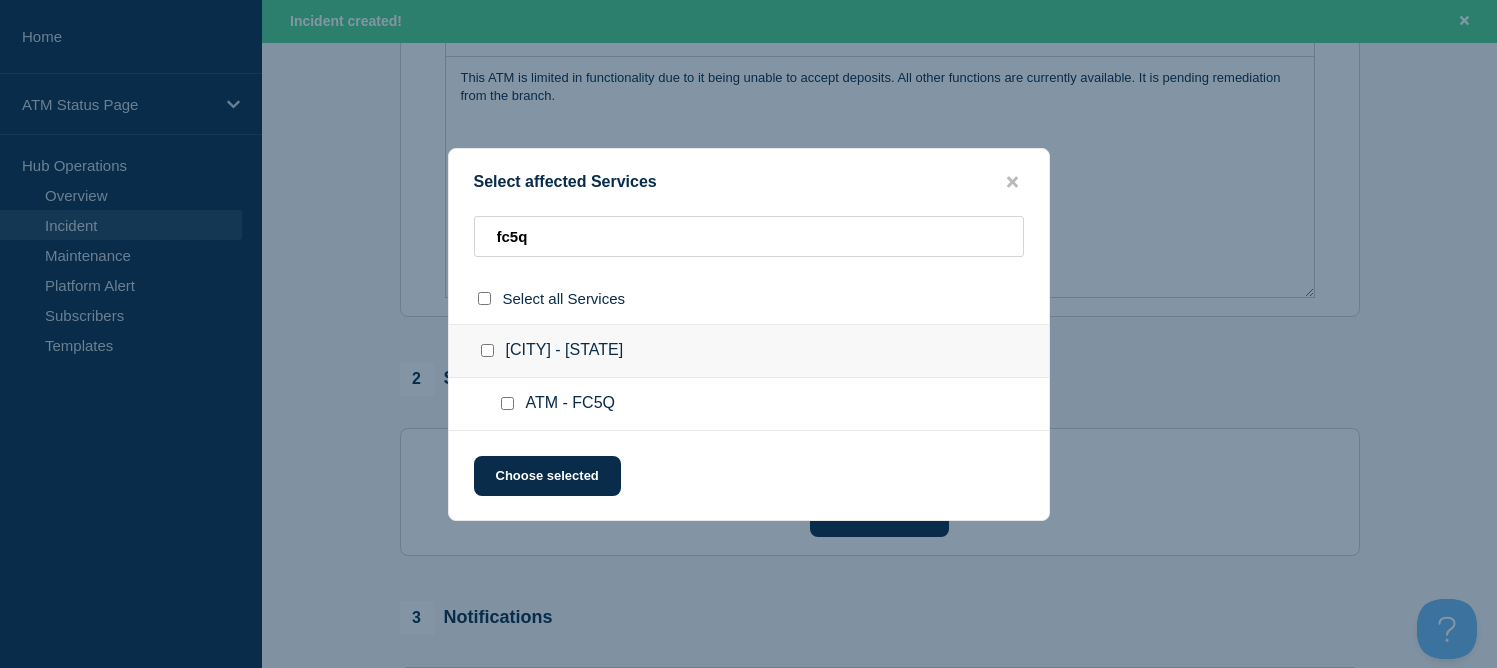 click at bounding box center (491, 351) 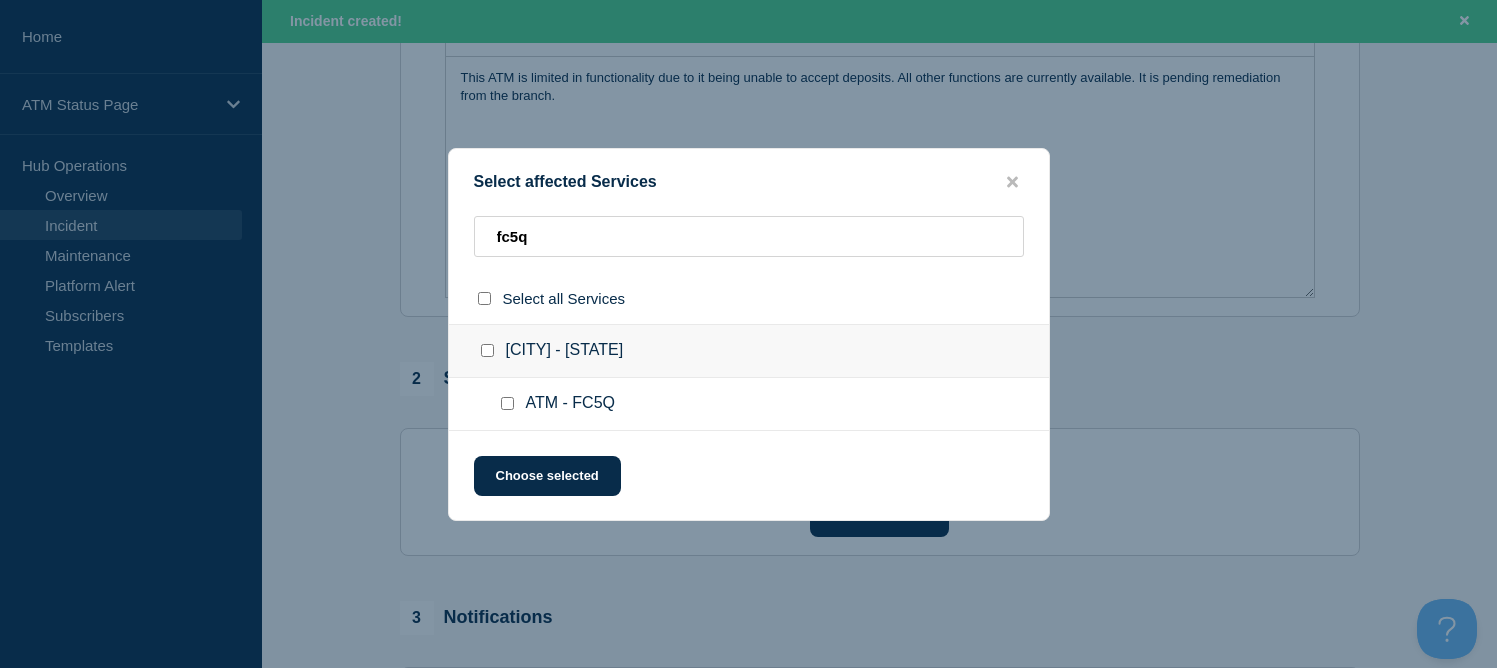 click at bounding box center [487, 350] 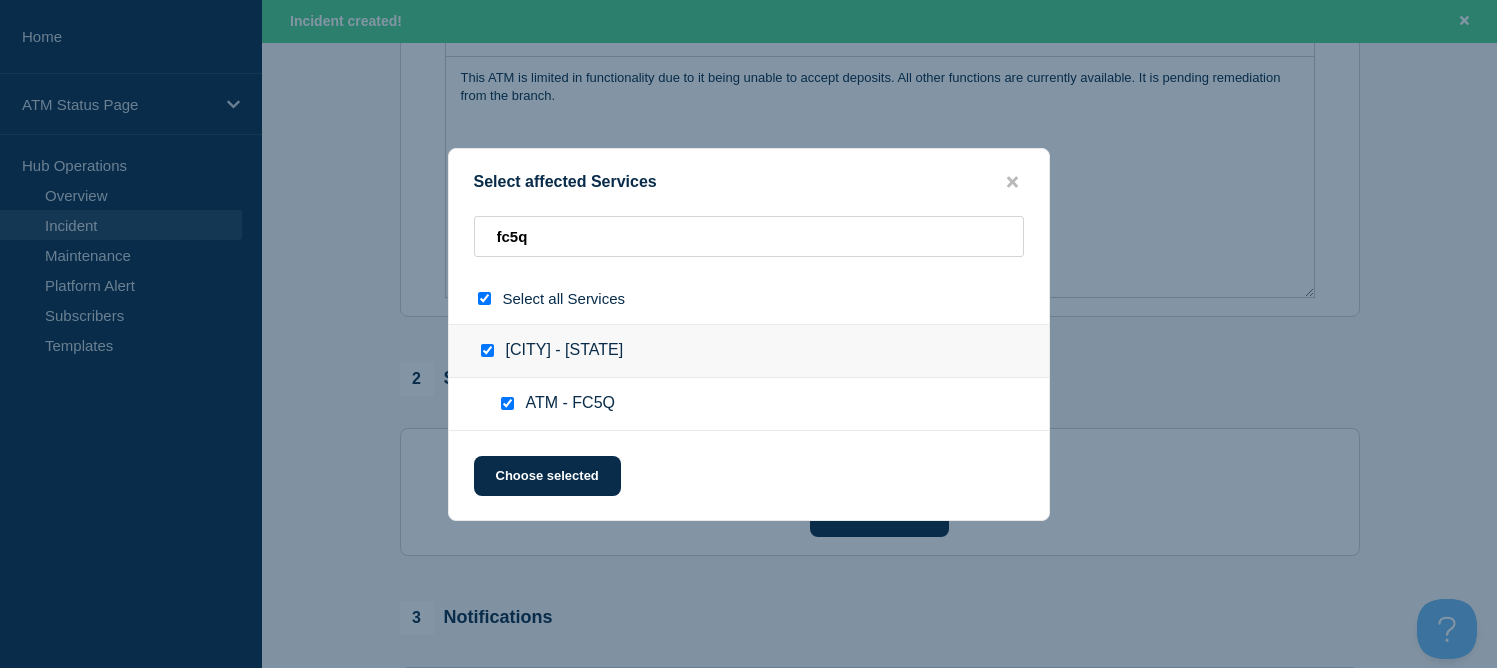 checkbox on "true" 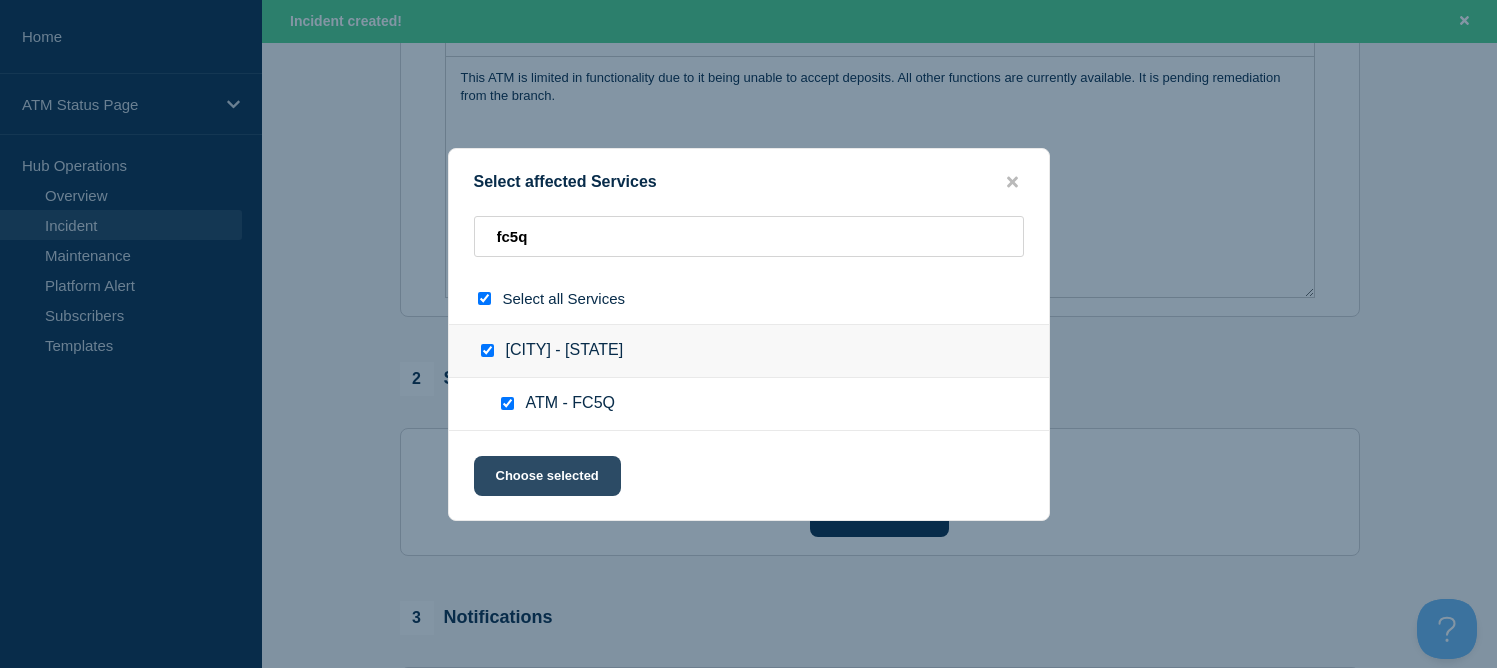 click on "Choose selected" 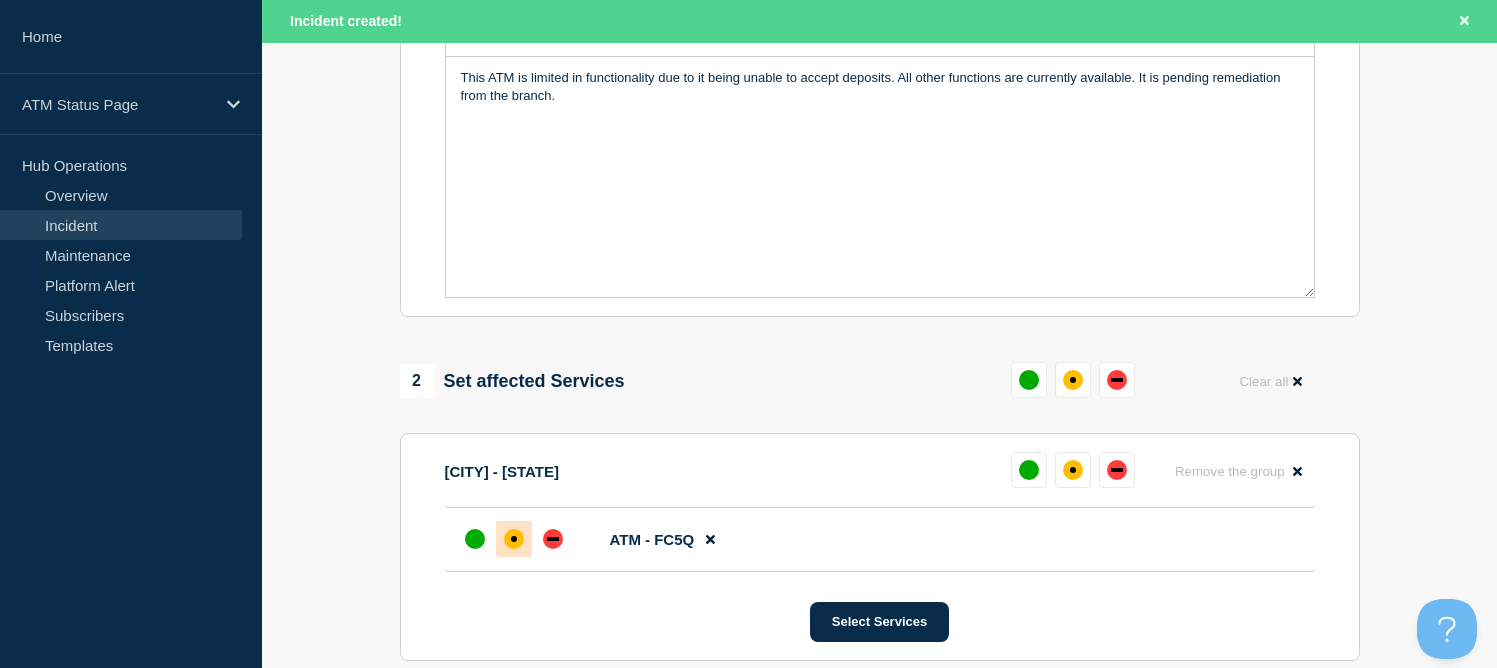 click at bounding box center (514, 539) 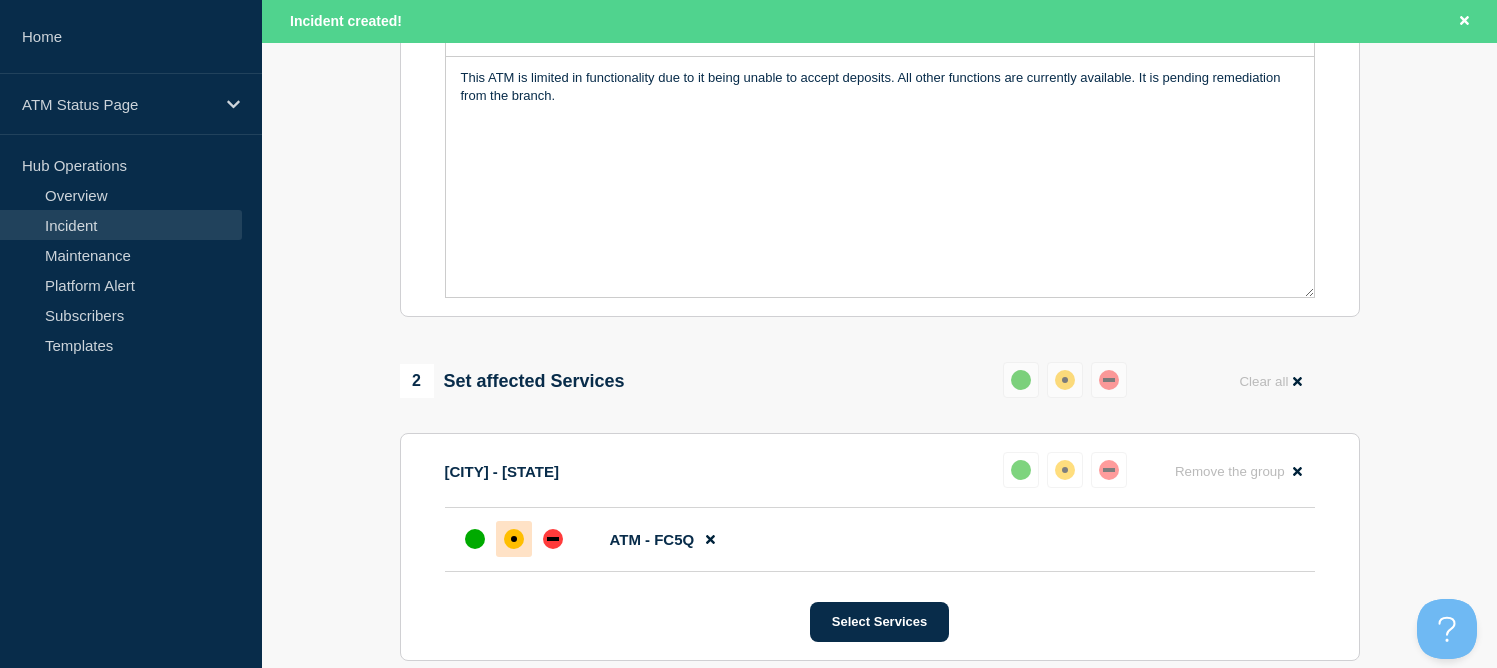scroll, scrollTop: 800, scrollLeft: 0, axis: vertical 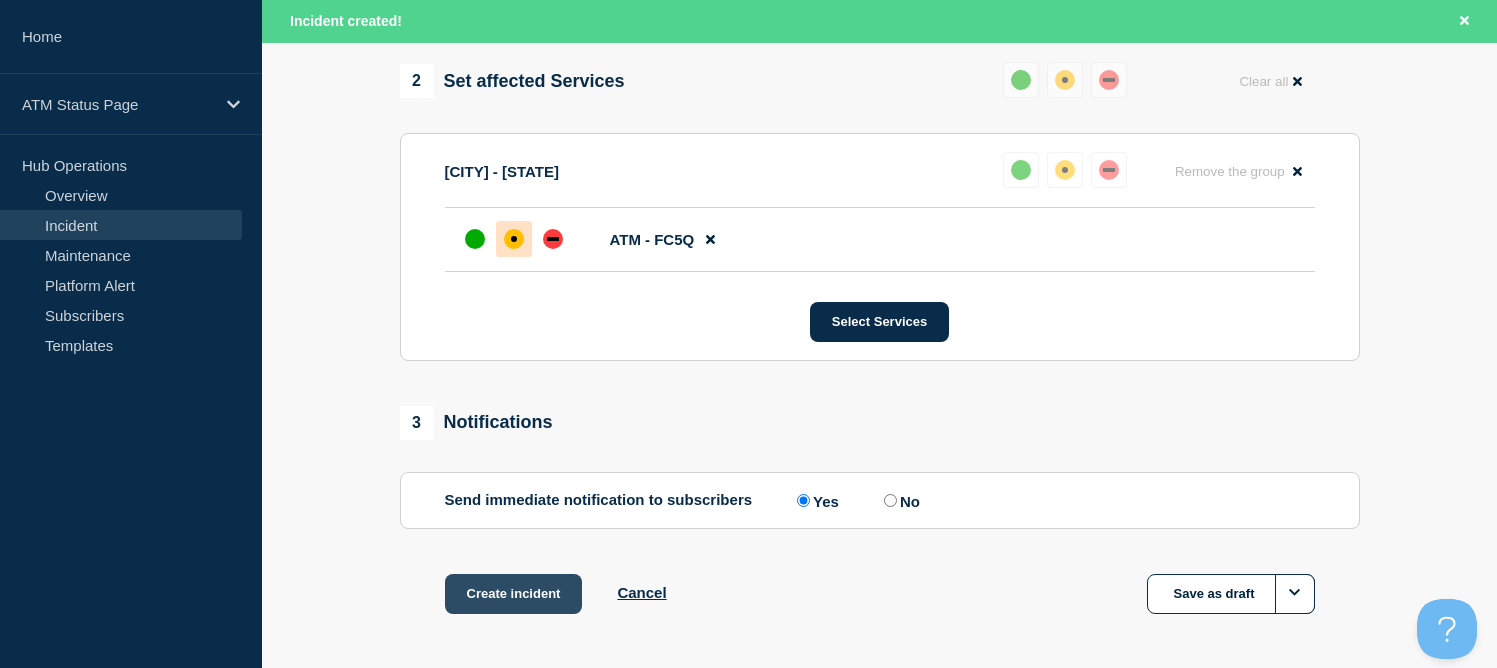 click on "Create incident" at bounding box center (514, 594) 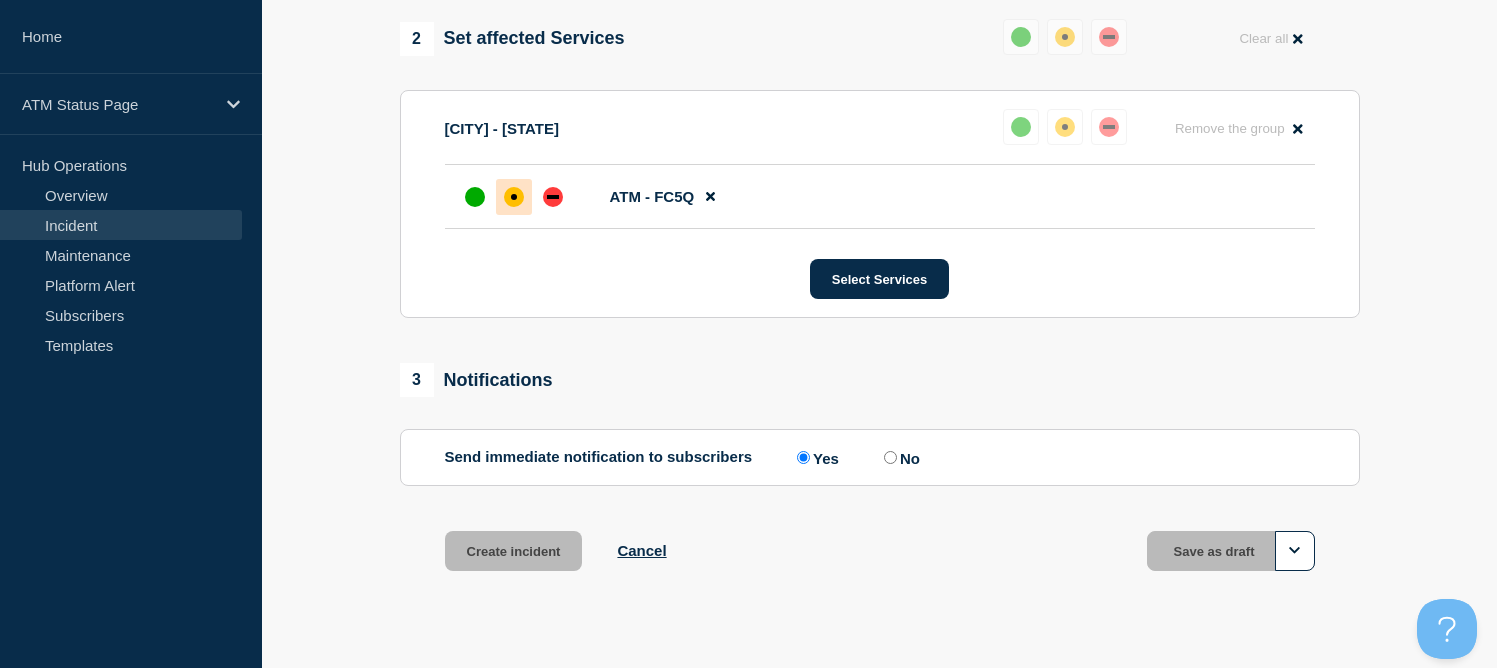 scroll, scrollTop: 757, scrollLeft: 0, axis: vertical 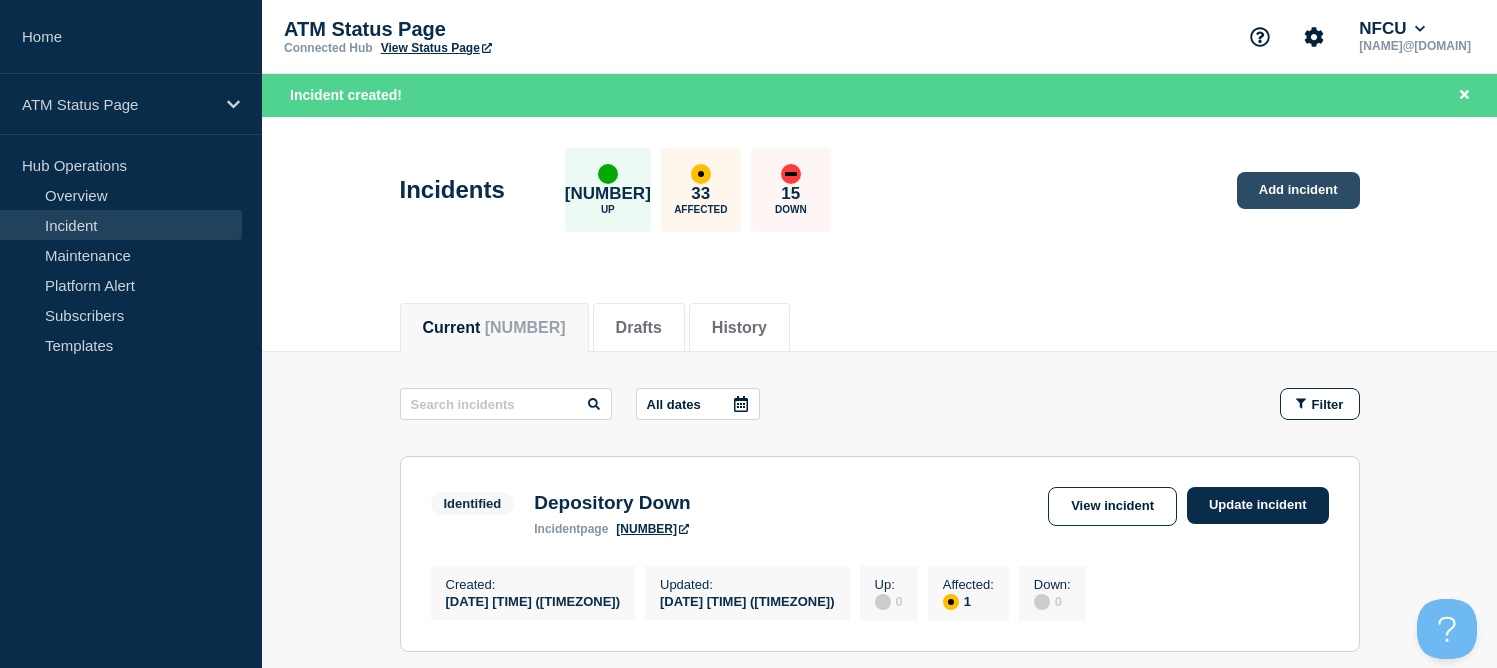 click on "Add incident" 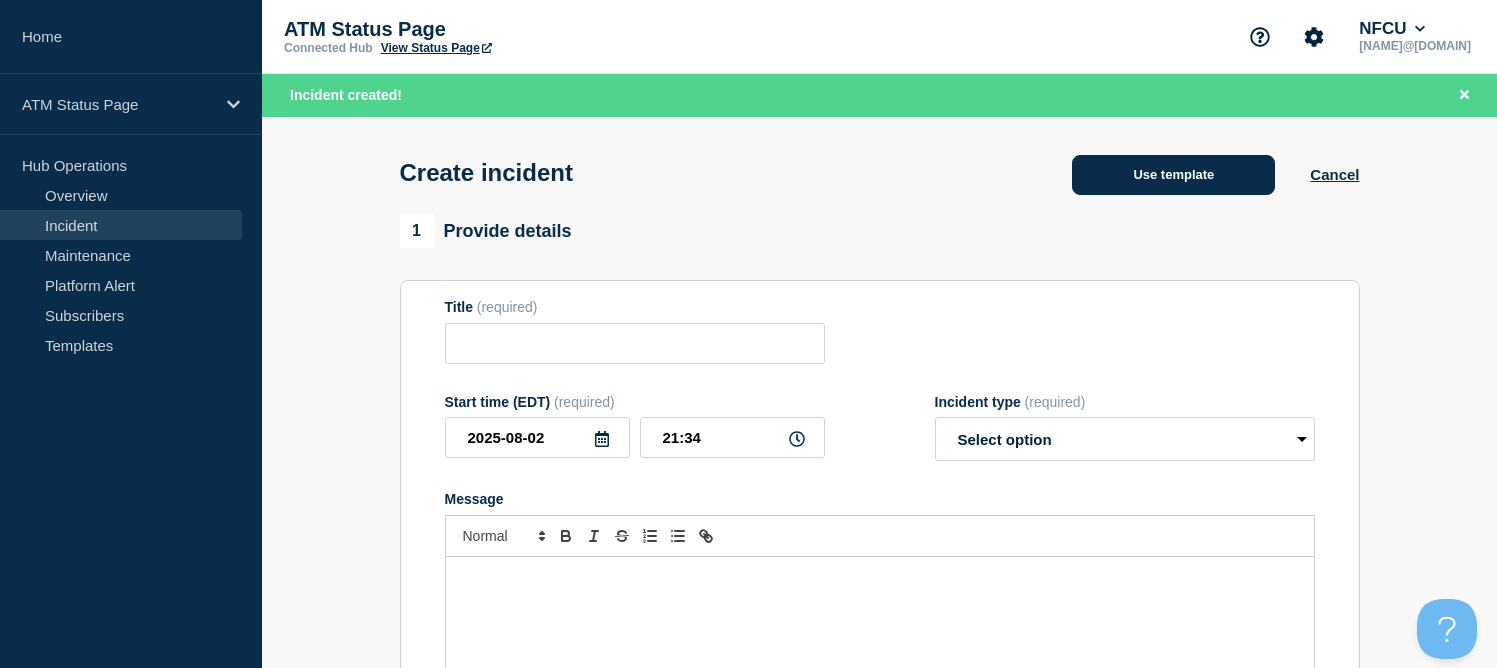 click on "Use template" at bounding box center (1173, 175) 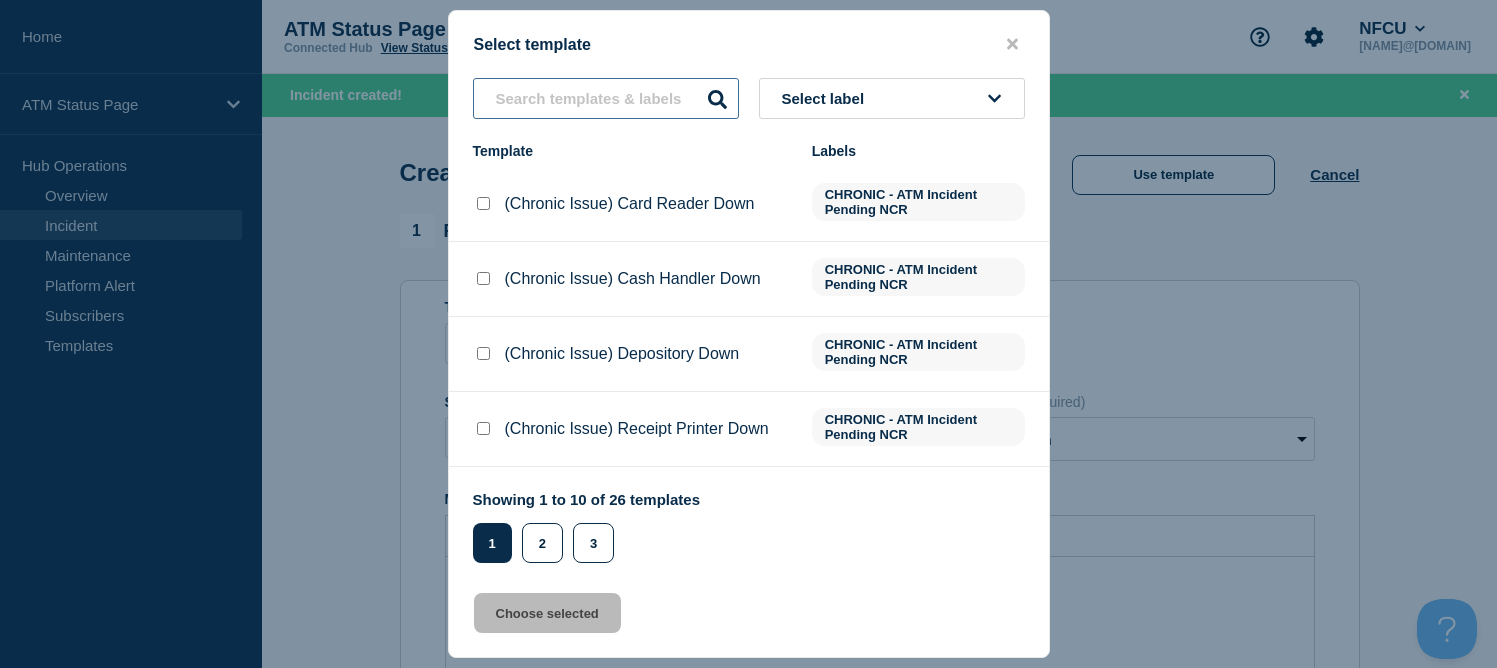 click at bounding box center [606, 98] 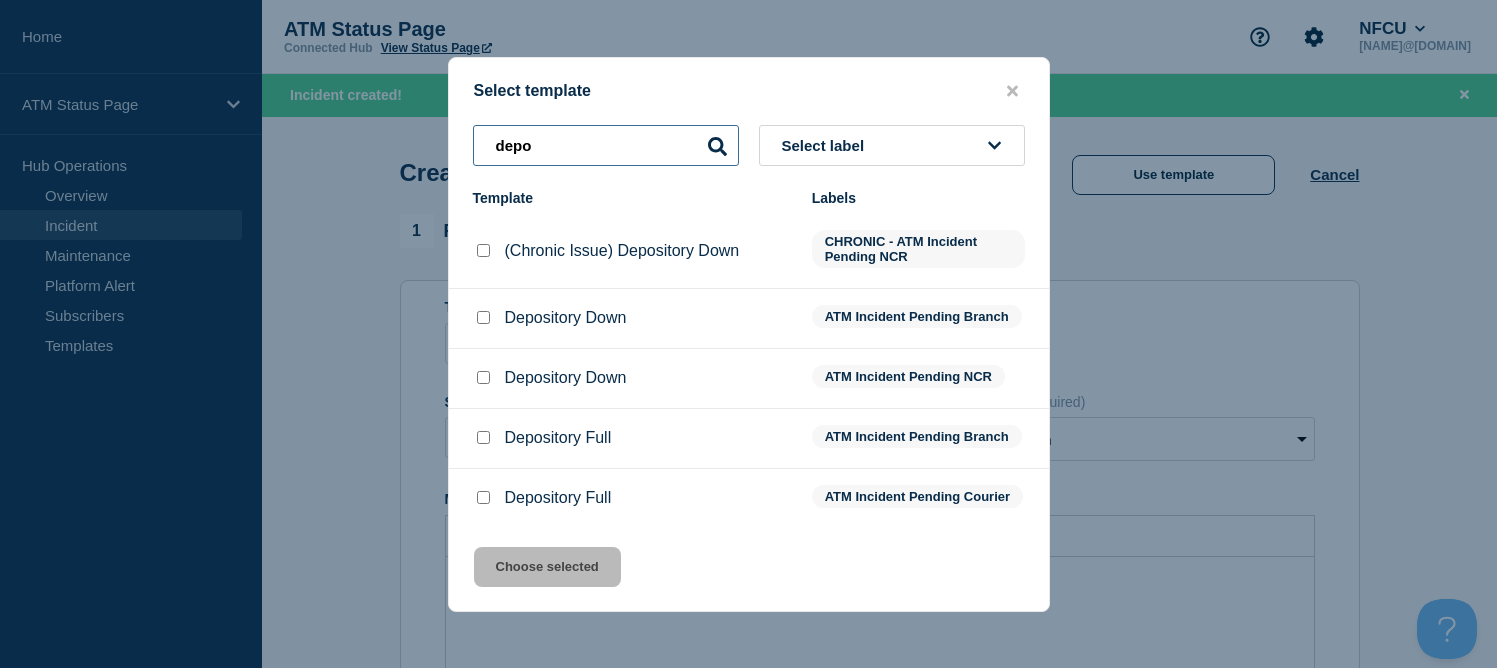 type on "depo" 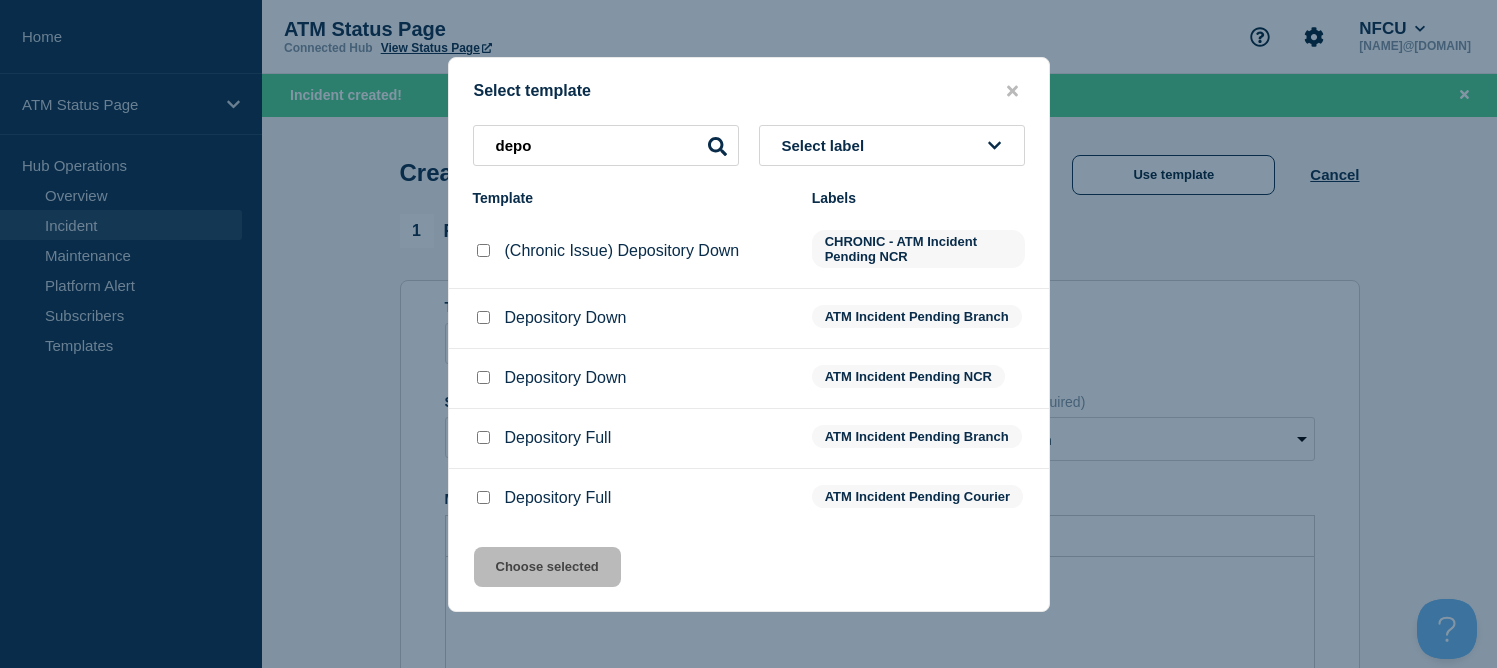 click at bounding box center (483, 318) 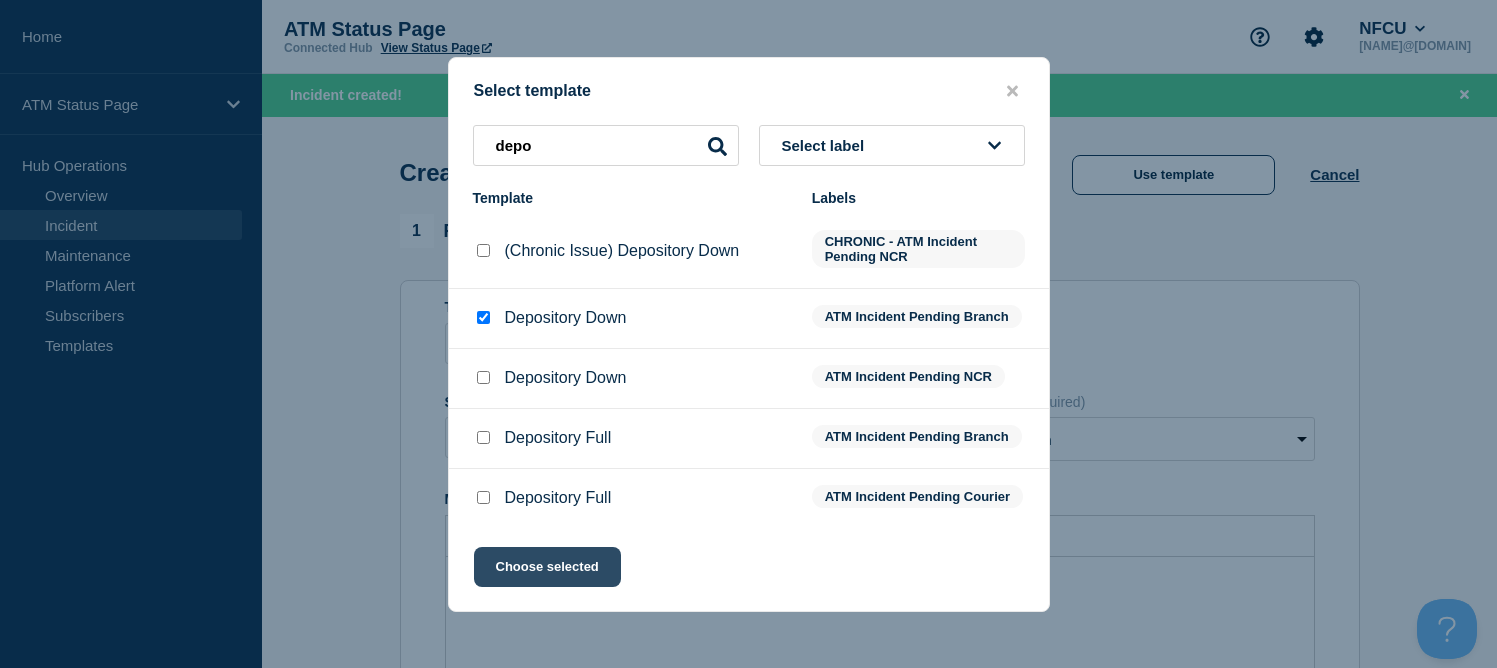 click on "Choose selected" 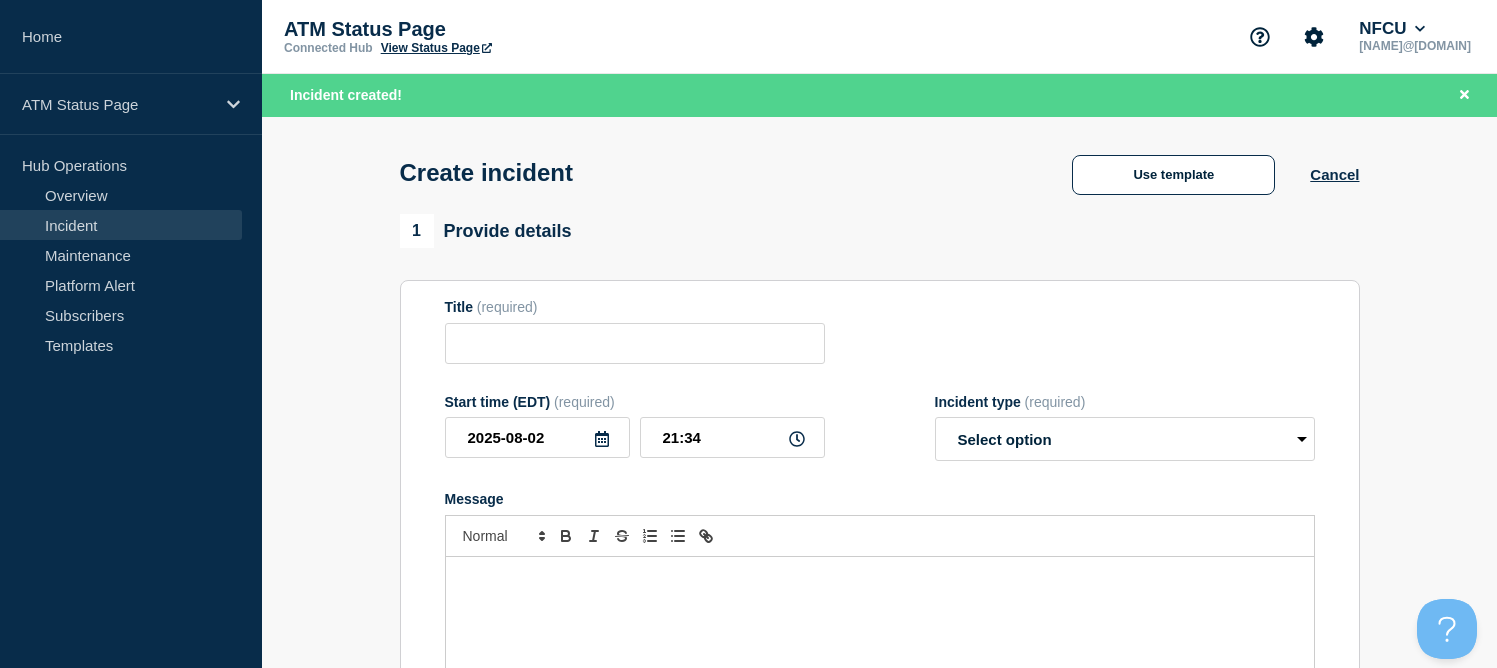 type on "Depository Down" 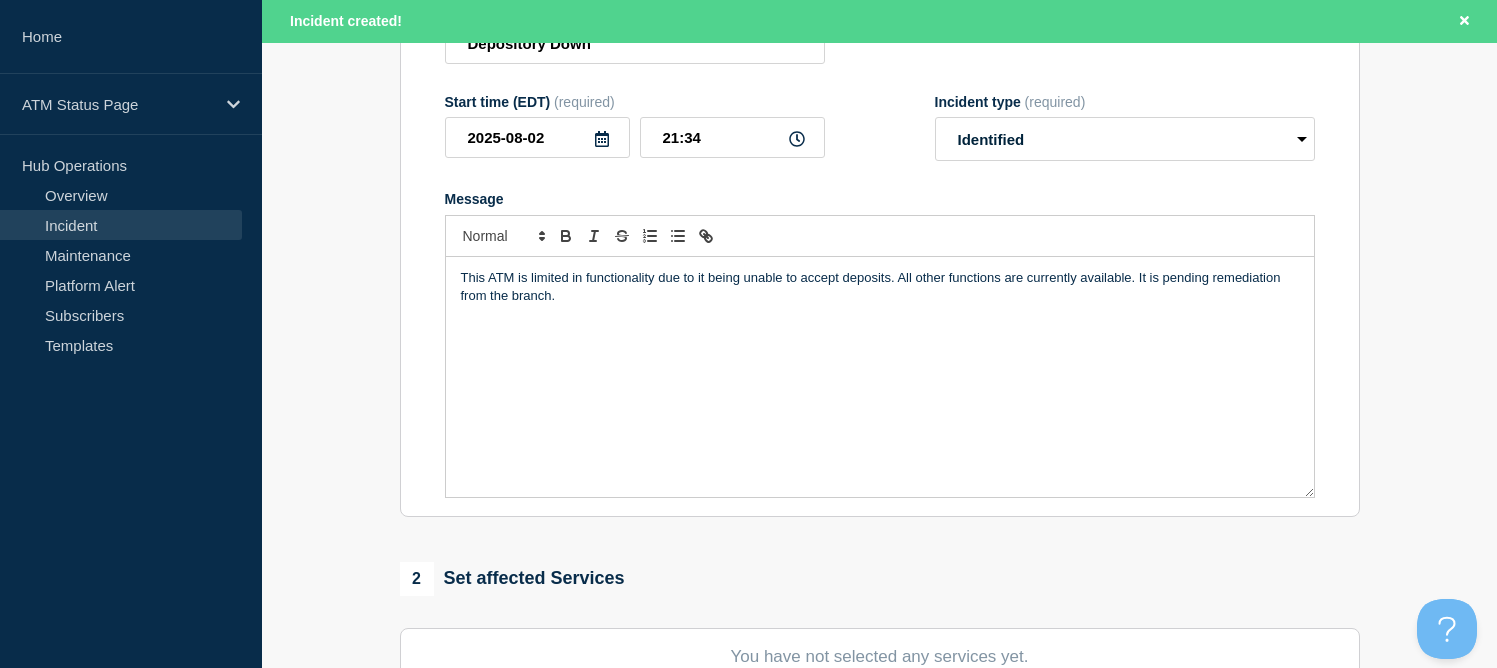 scroll, scrollTop: 500, scrollLeft: 0, axis: vertical 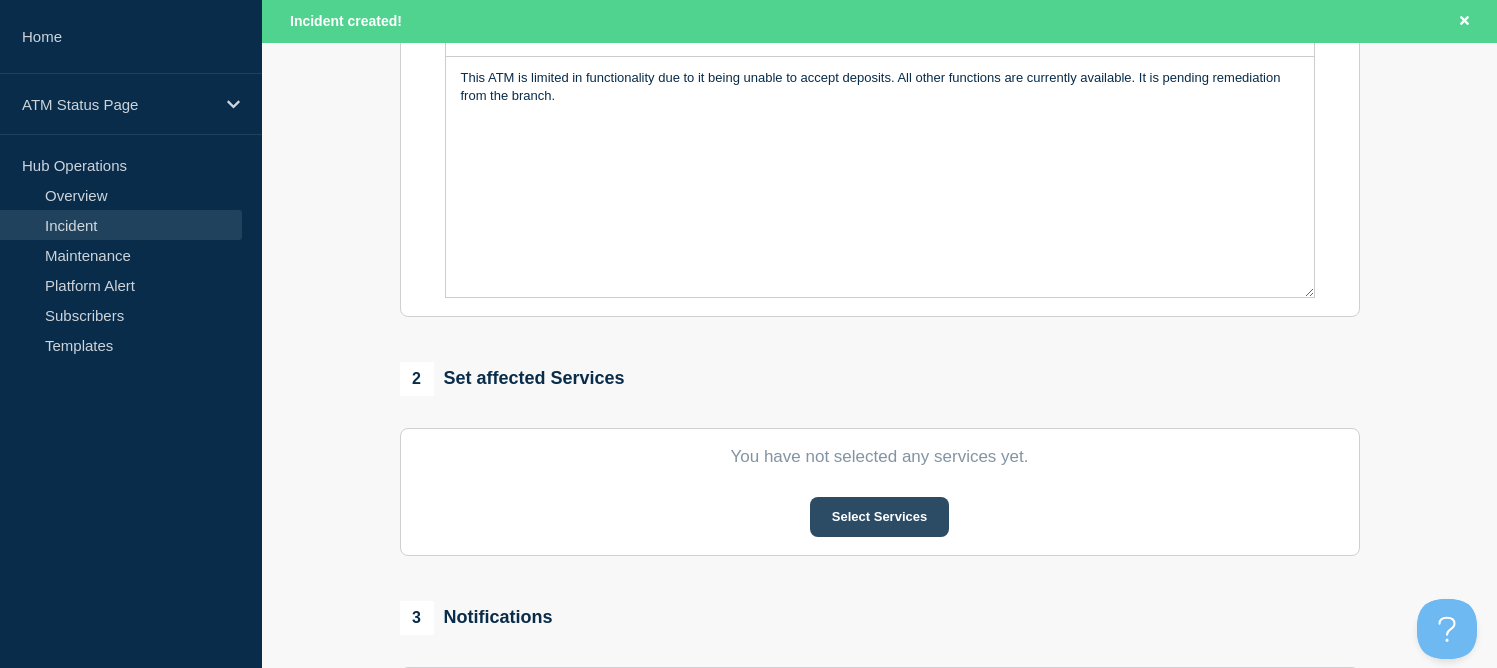 click on "Select Services" at bounding box center [879, 517] 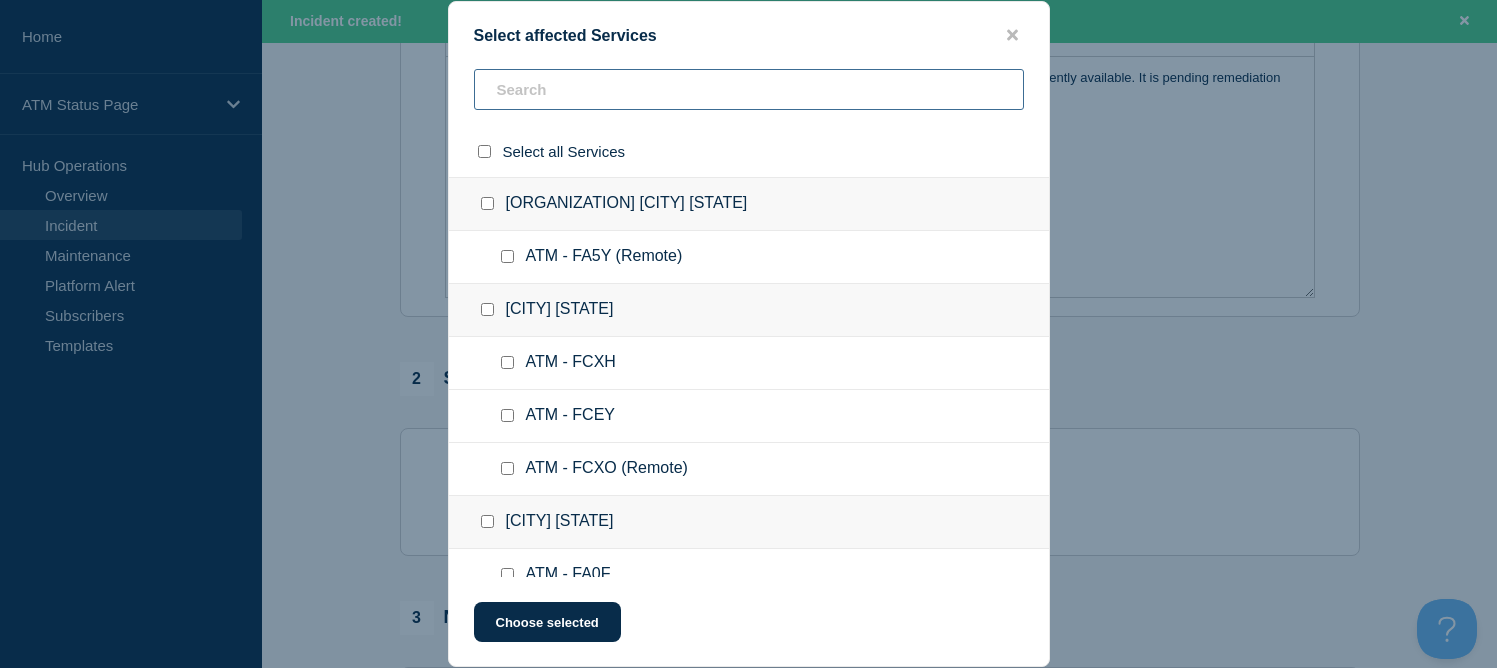 click at bounding box center [749, 89] 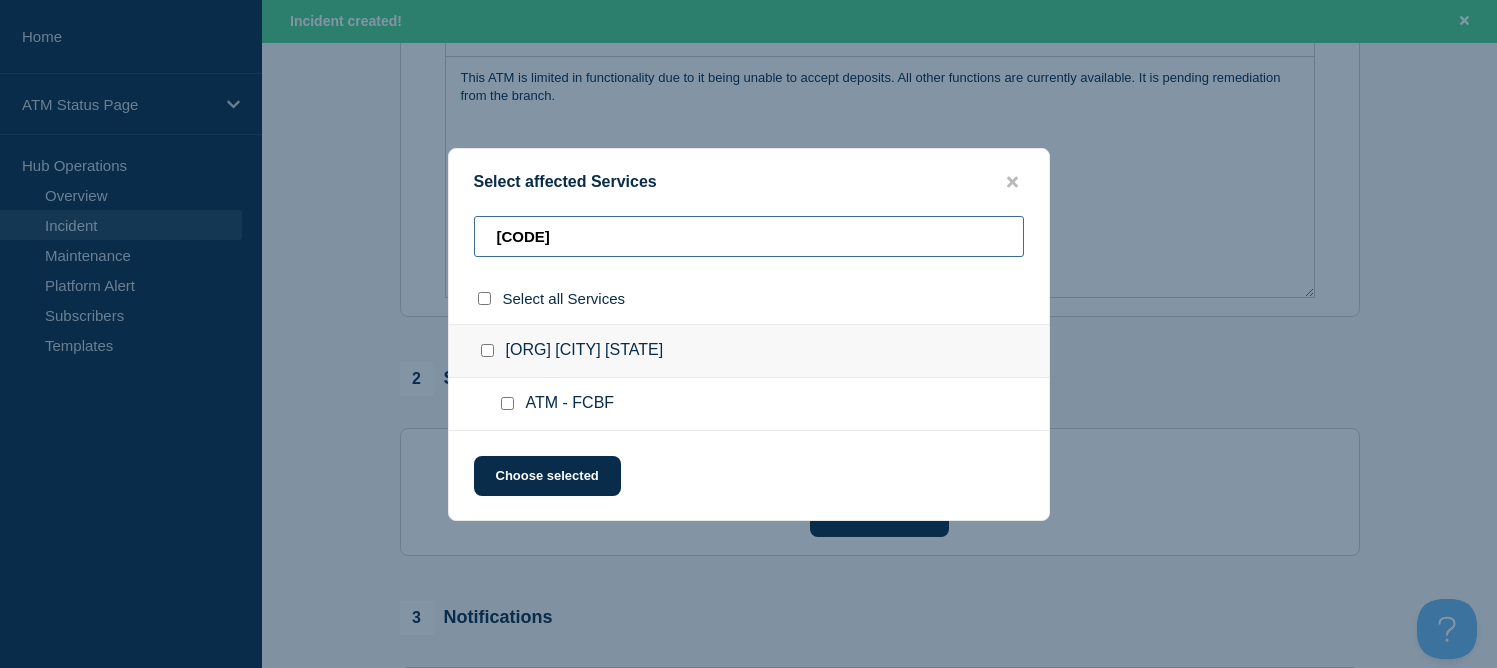 type on "[CODE]" 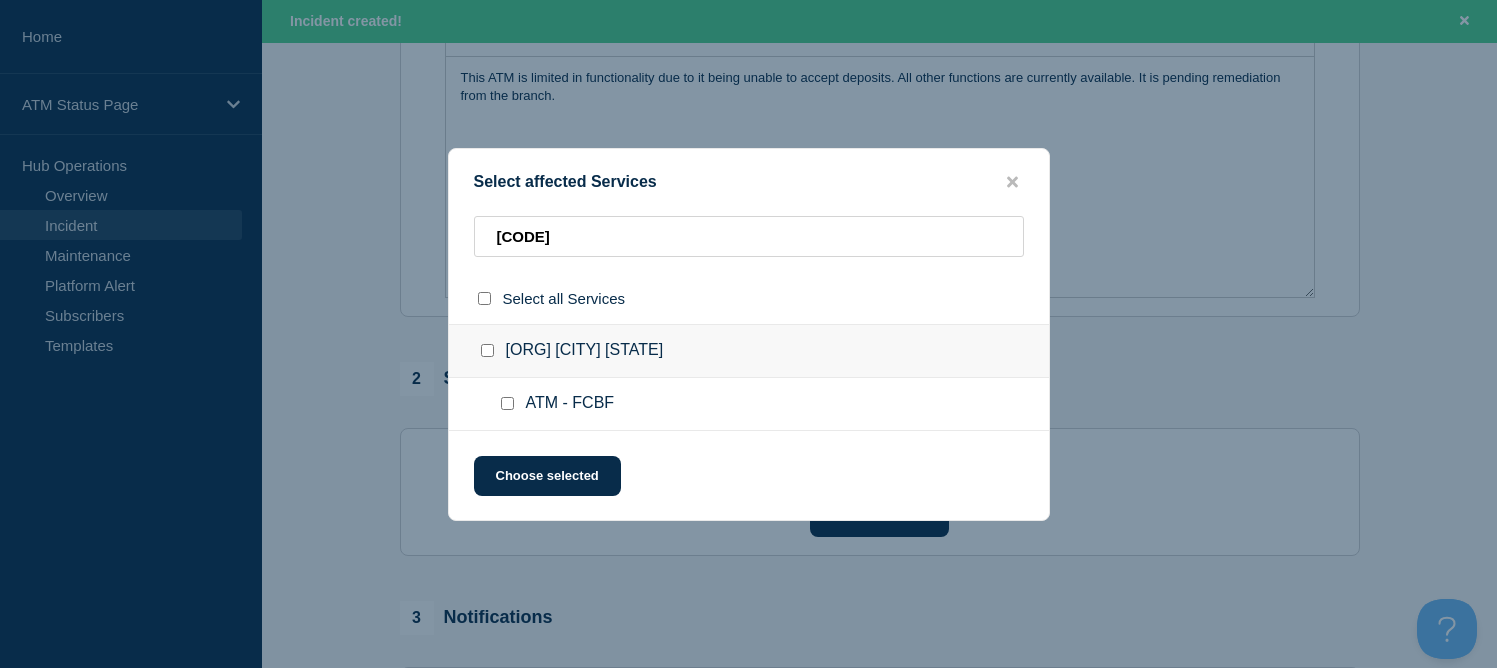 click at bounding box center (491, 351) 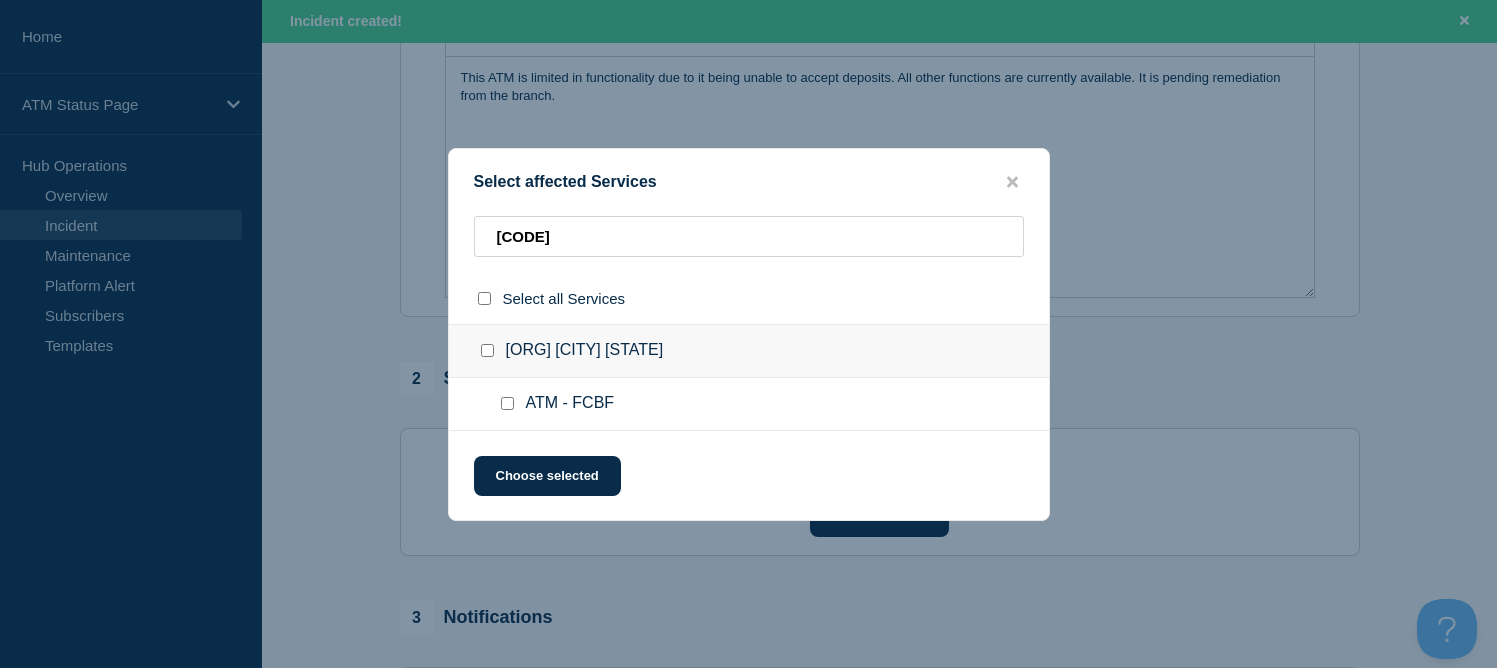 click at bounding box center (491, 351) 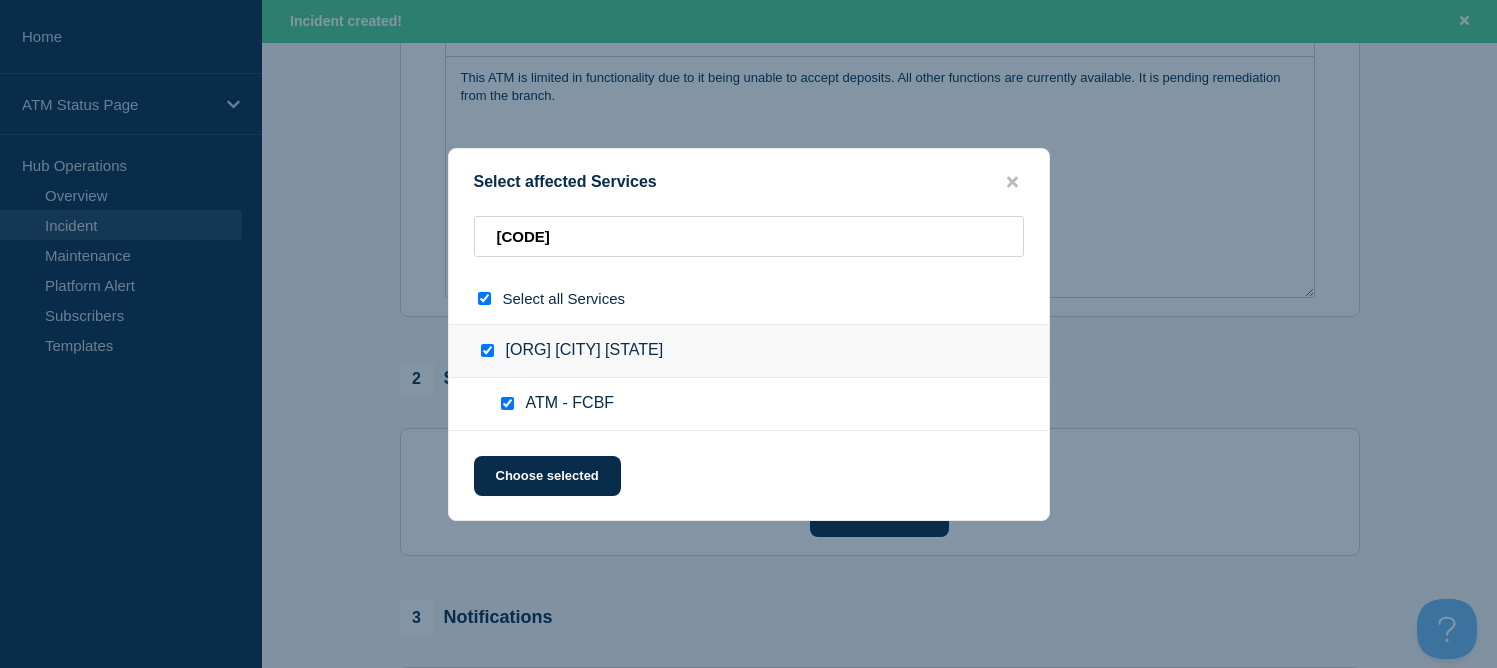 checkbox on "true" 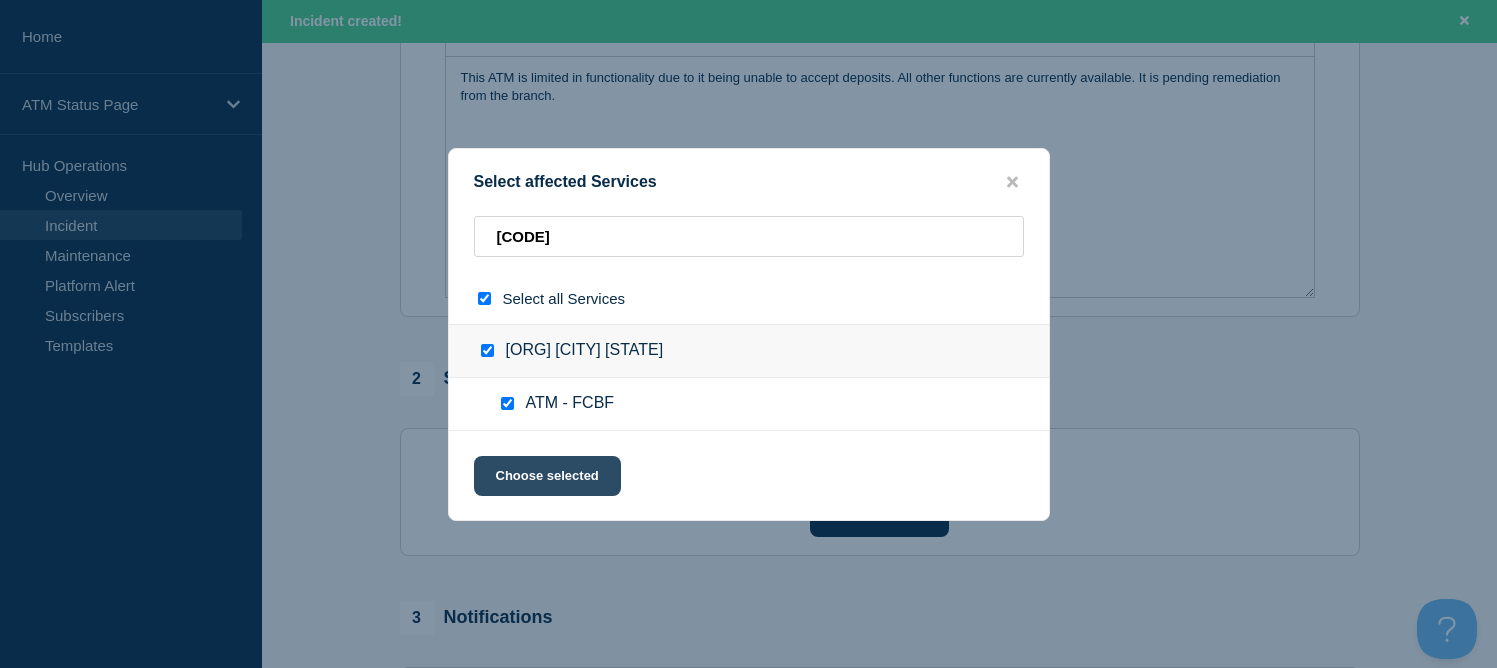 click on "Choose selected" 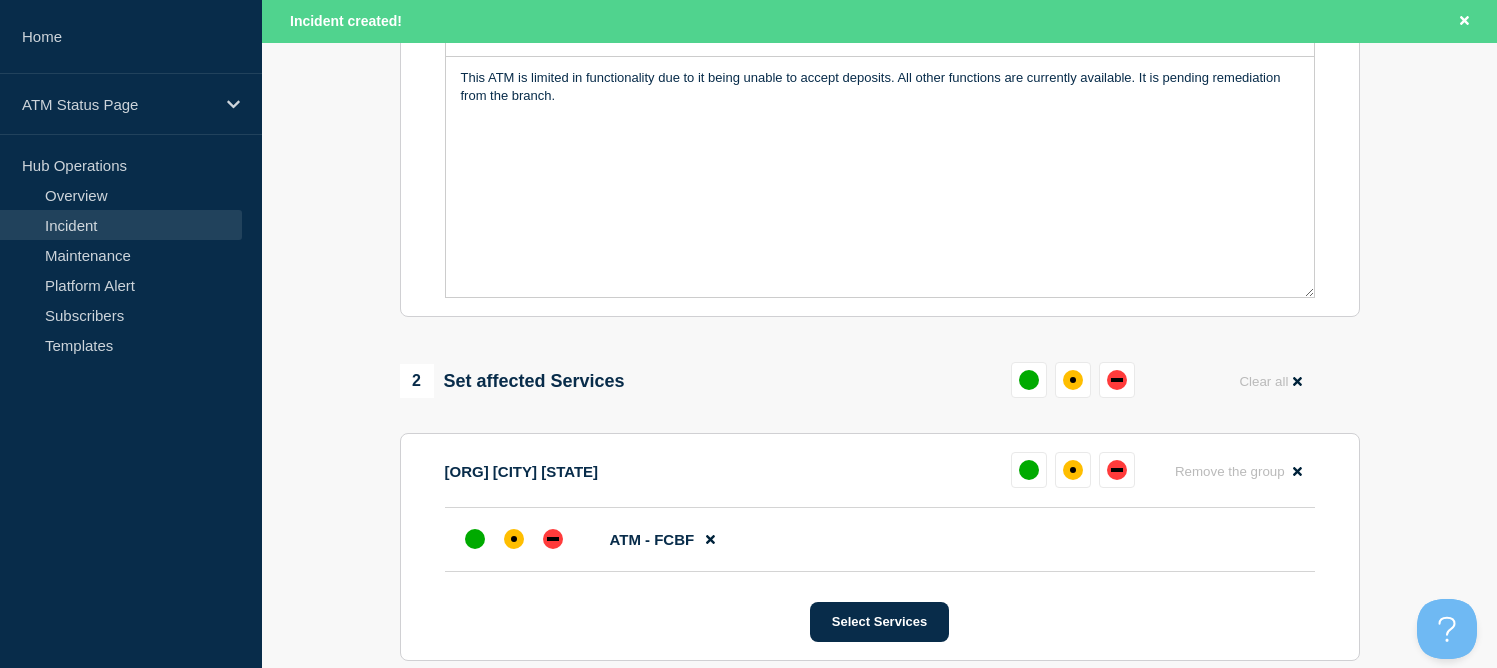 scroll, scrollTop: 700, scrollLeft: 0, axis: vertical 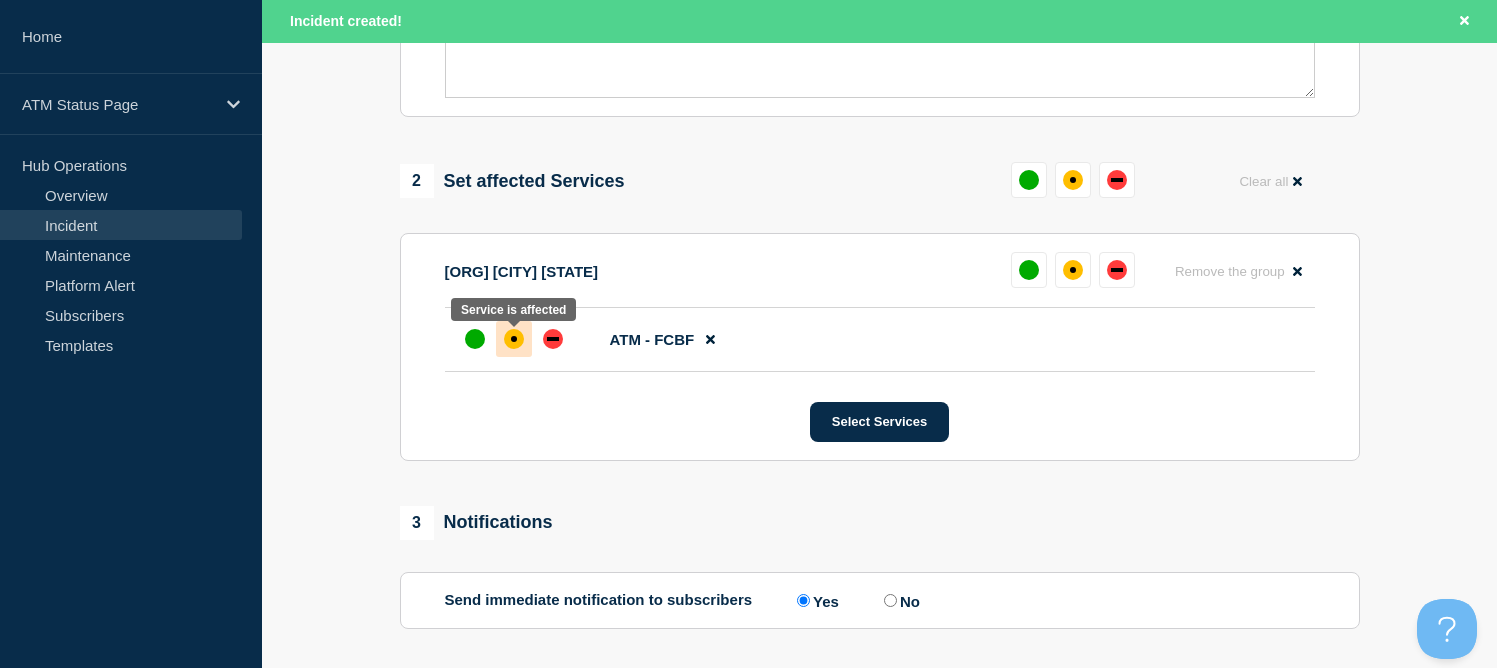 click at bounding box center [514, 339] 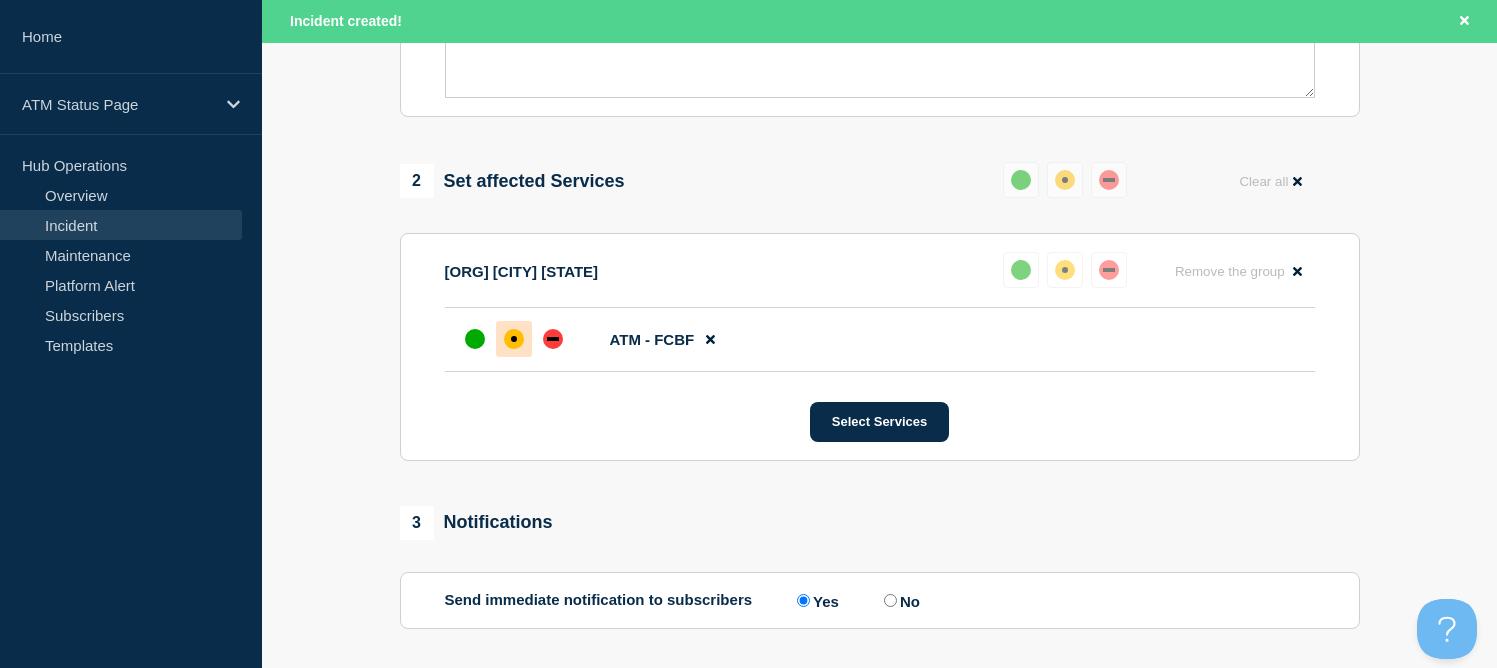 scroll, scrollTop: 881, scrollLeft: 0, axis: vertical 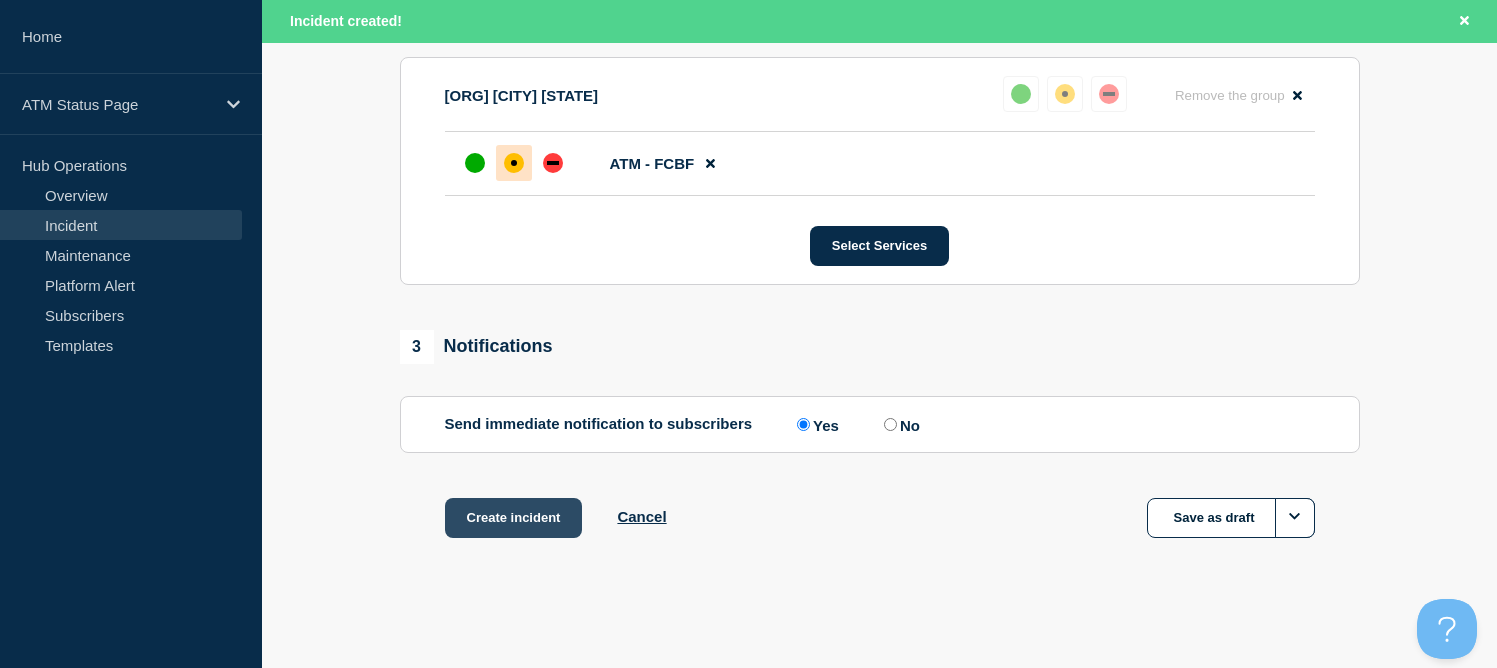 click on "Create incident" at bounding box center [514, 518] 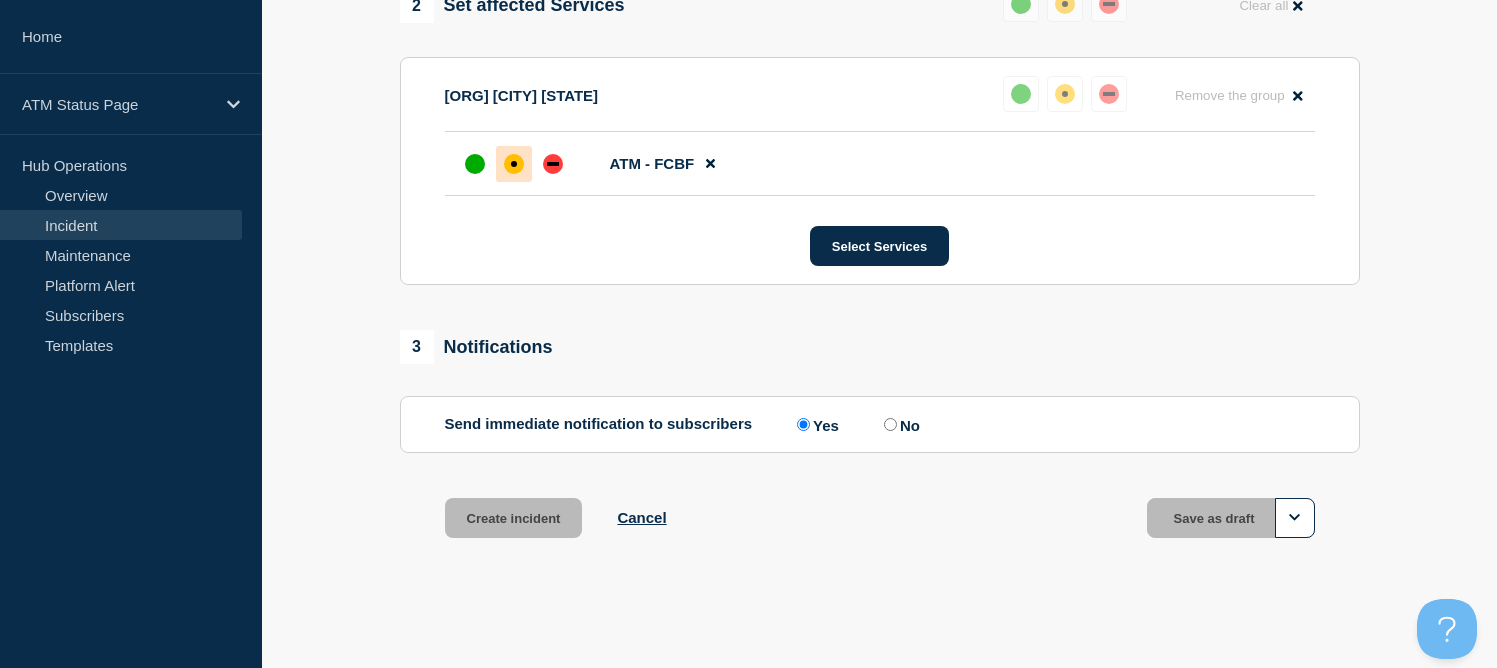 scroll, scrollTop: 838, scrollLeft: 0, axis: vertical 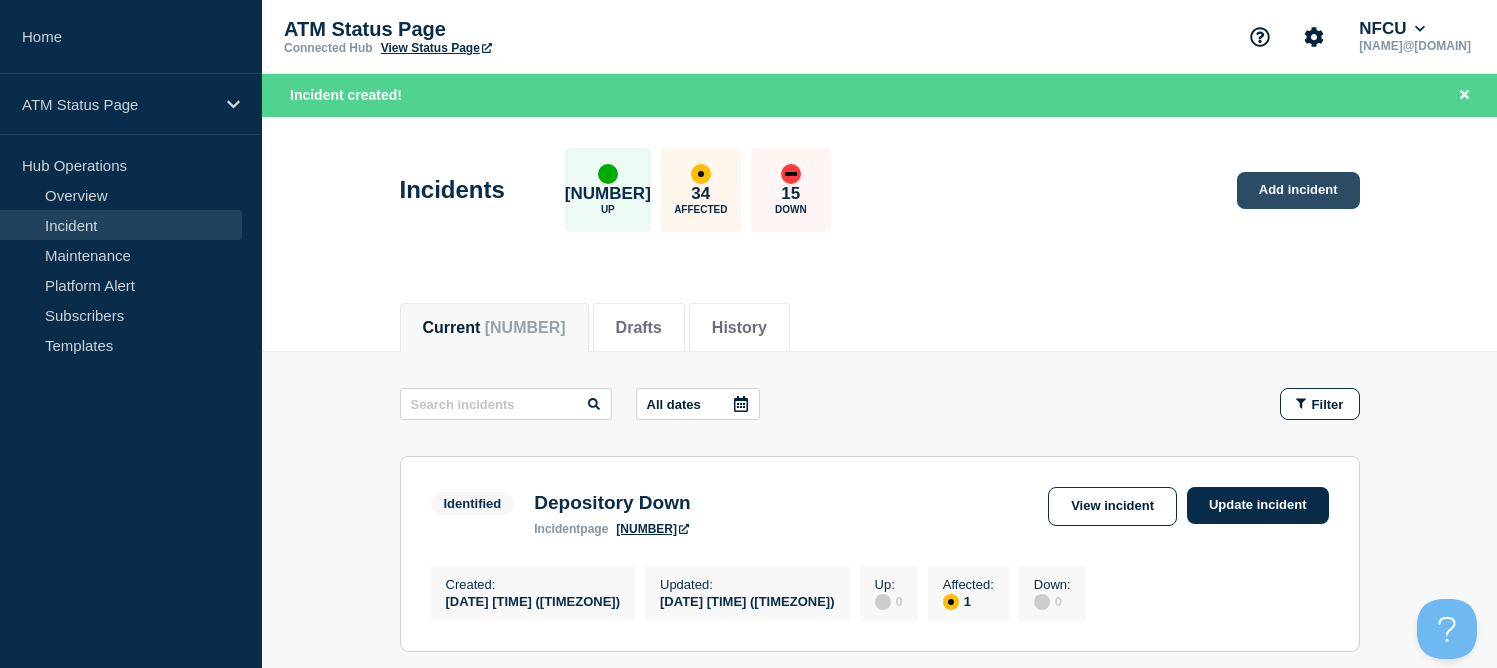 click on "Add incident" 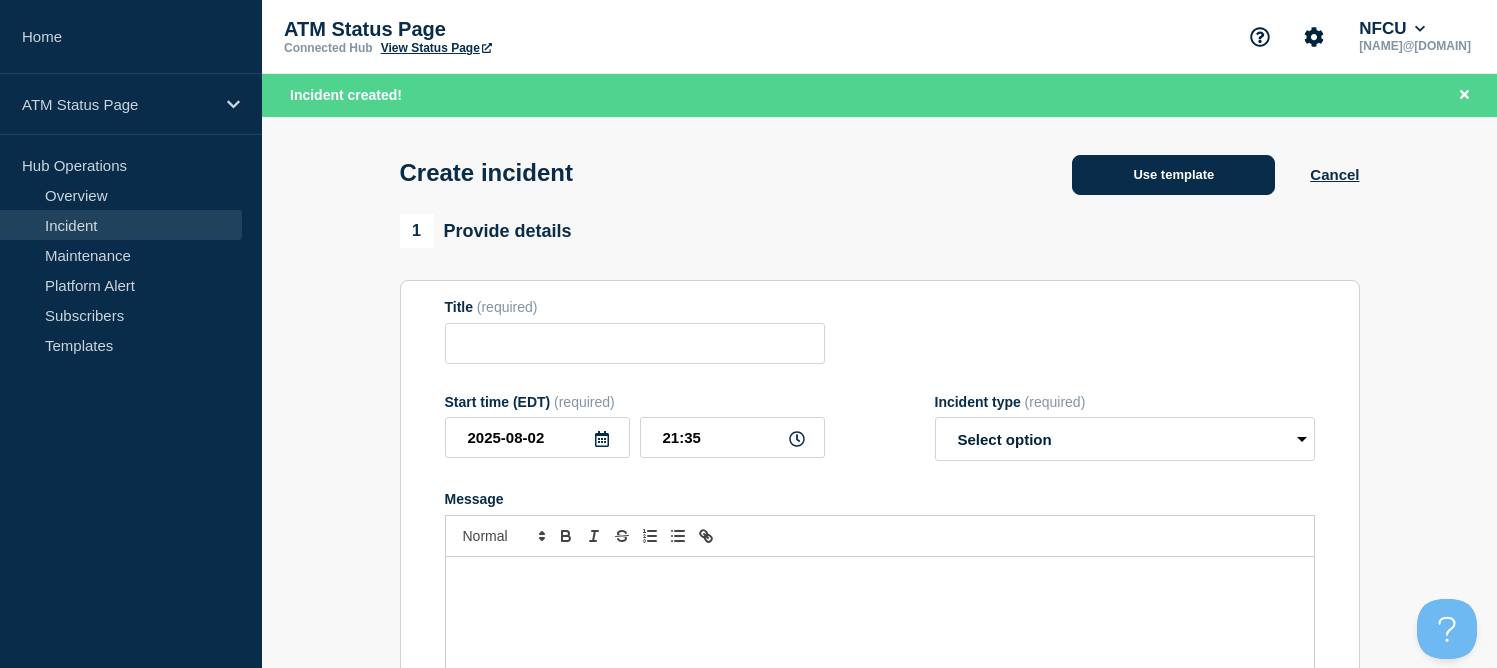click on "Use template" at bounding box center (1173, 175) 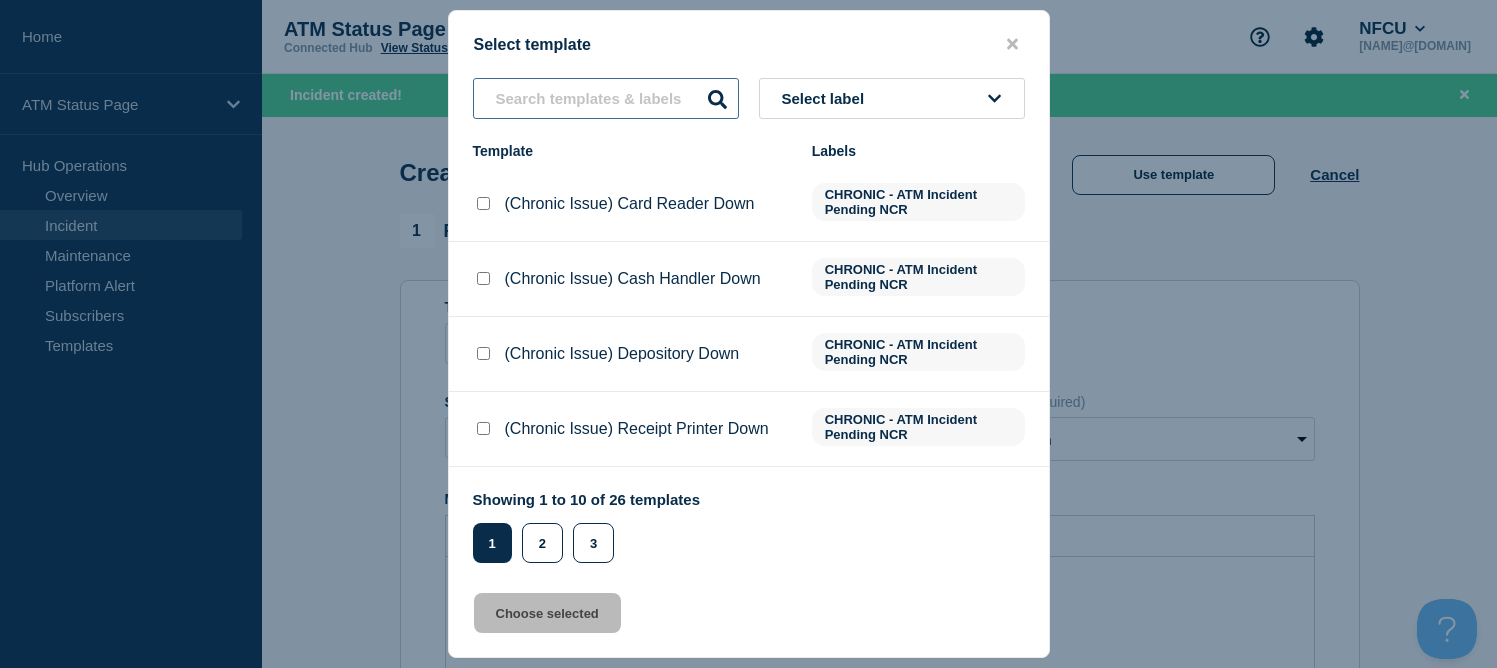 click at bounding box center [606, 98] 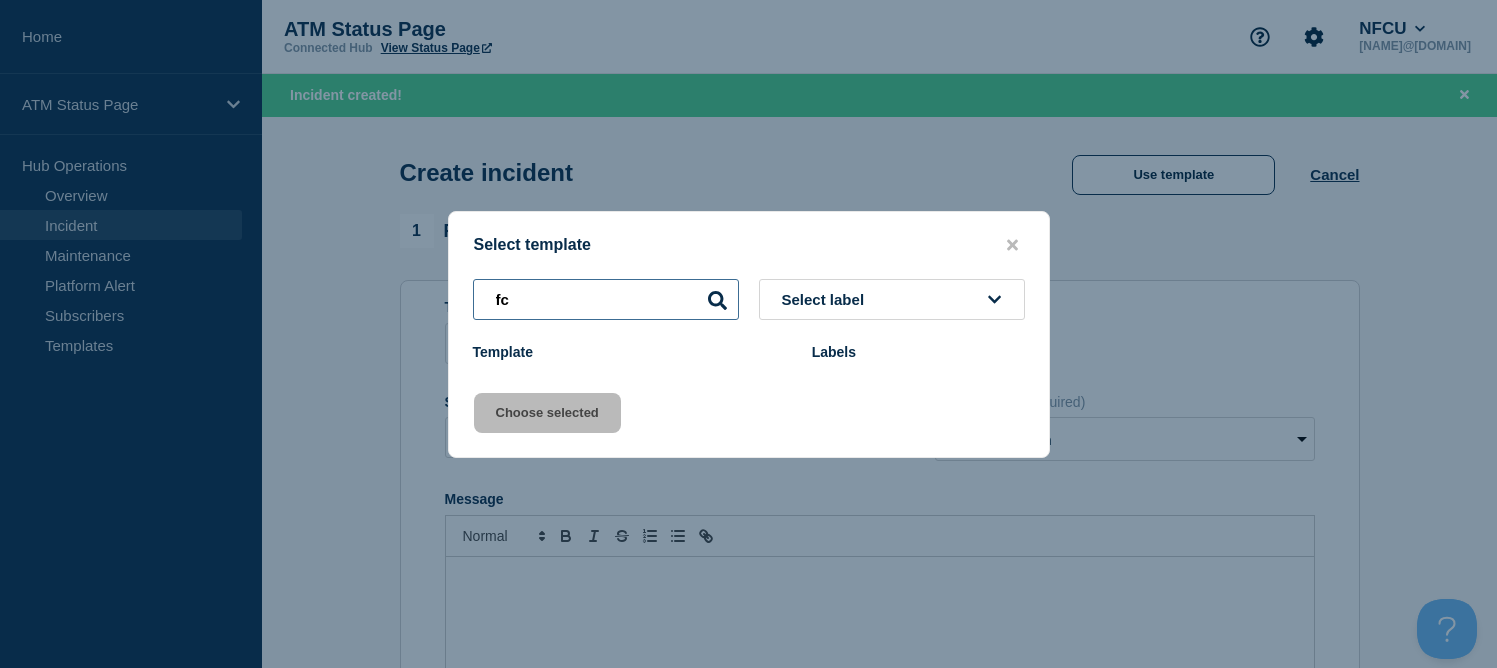type on "f" 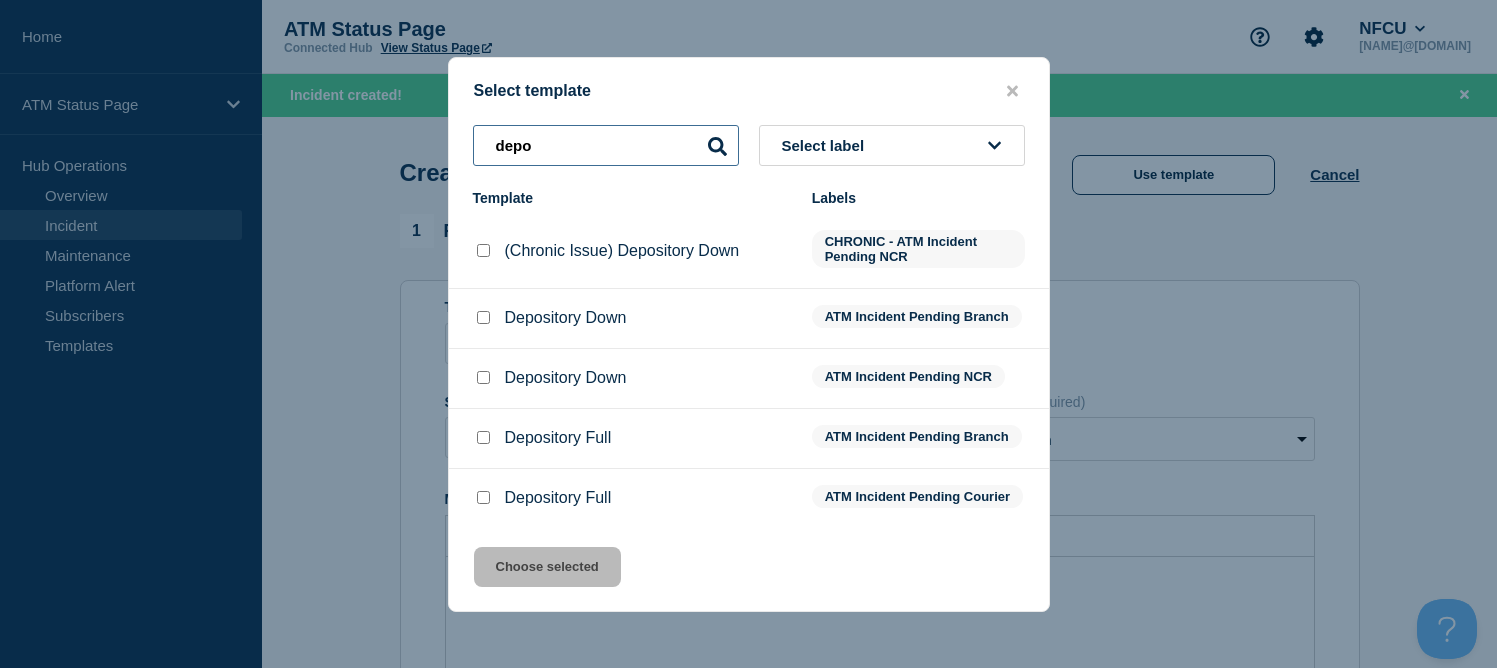 type on "depo" 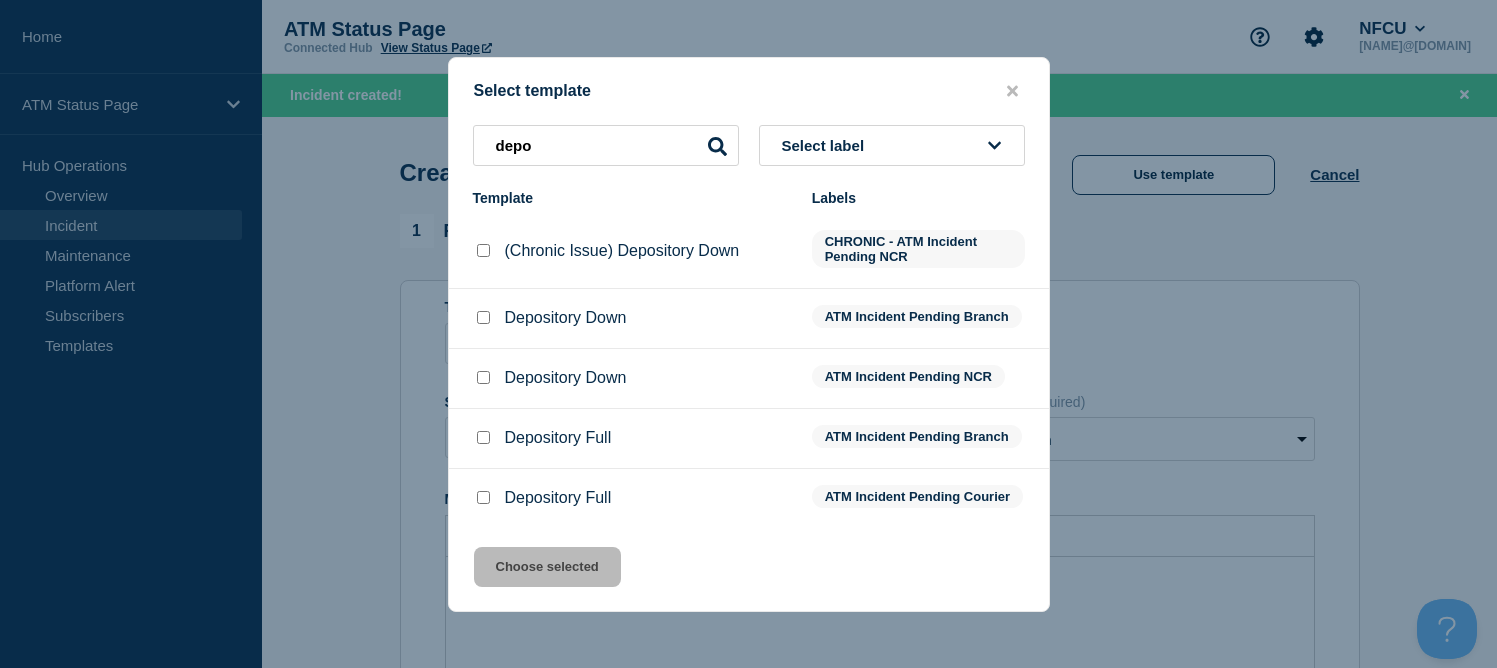 click at bounding box center (483, 317) 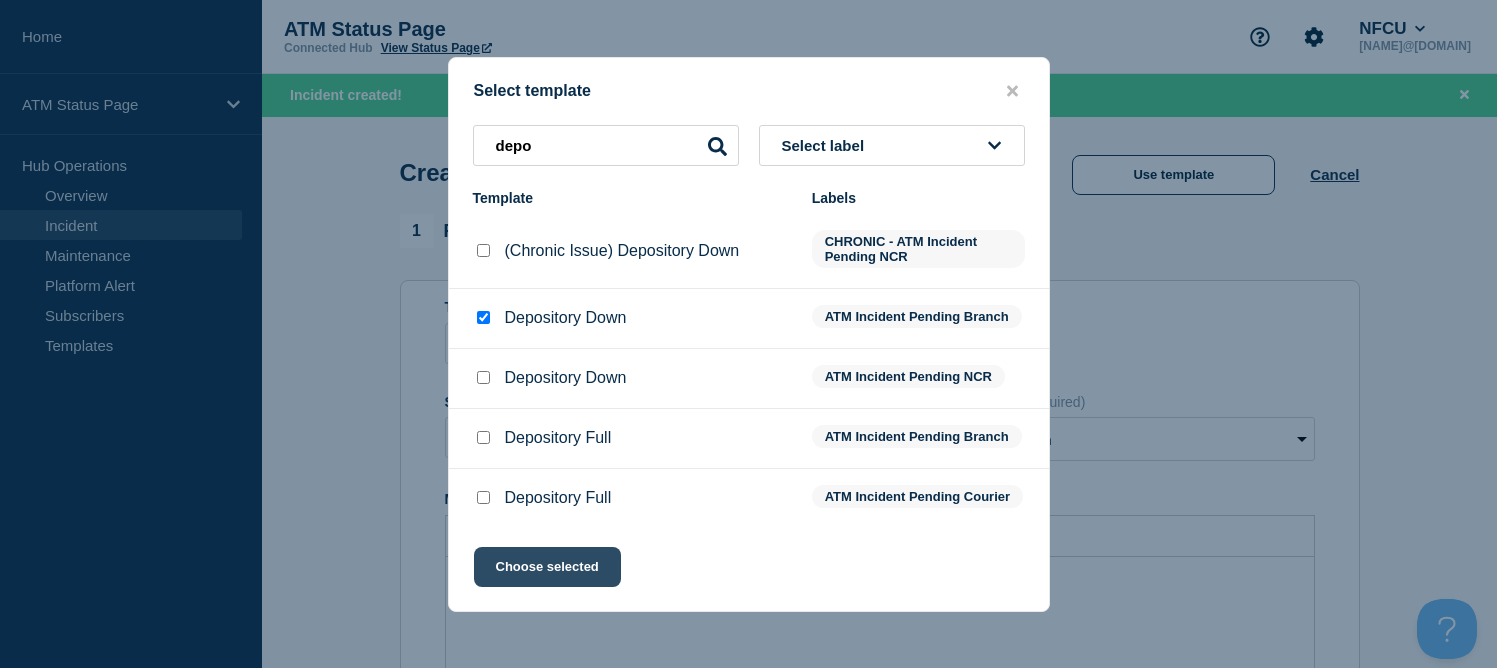 click on "Choose selected" 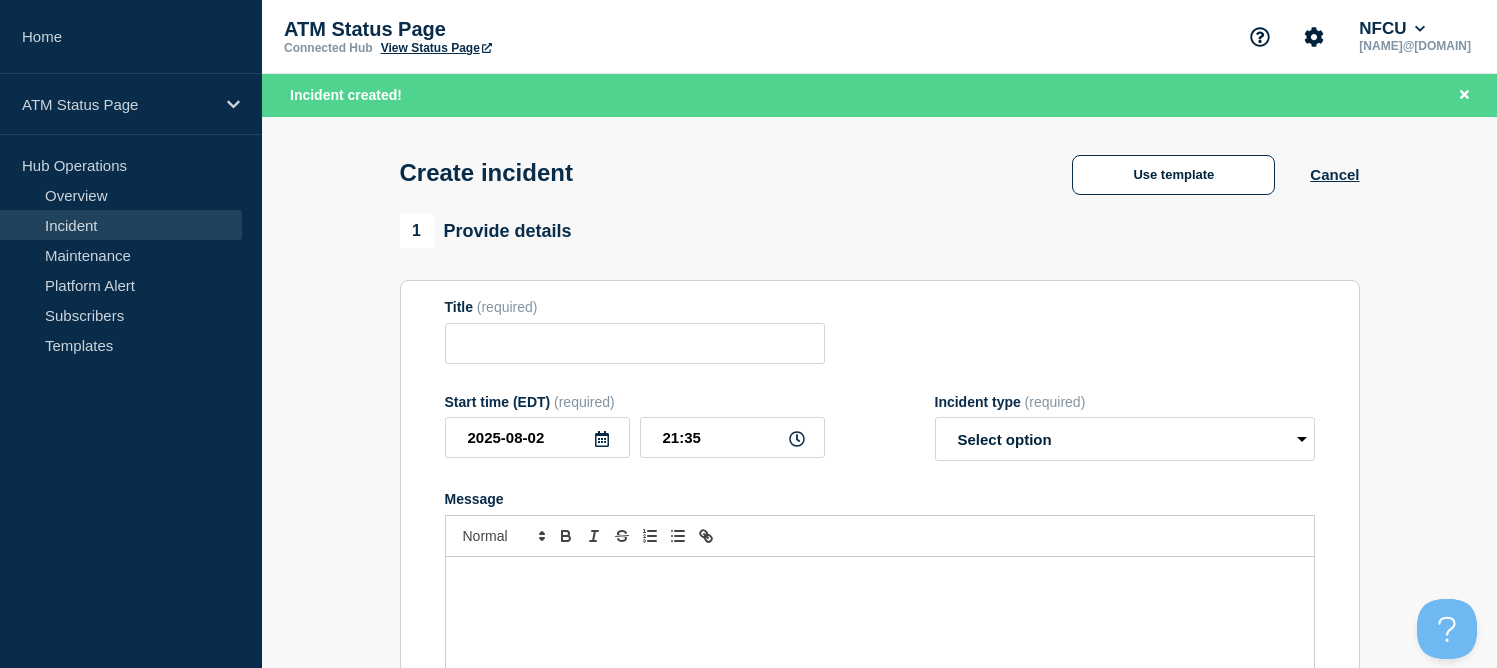 type on "Depository Down" 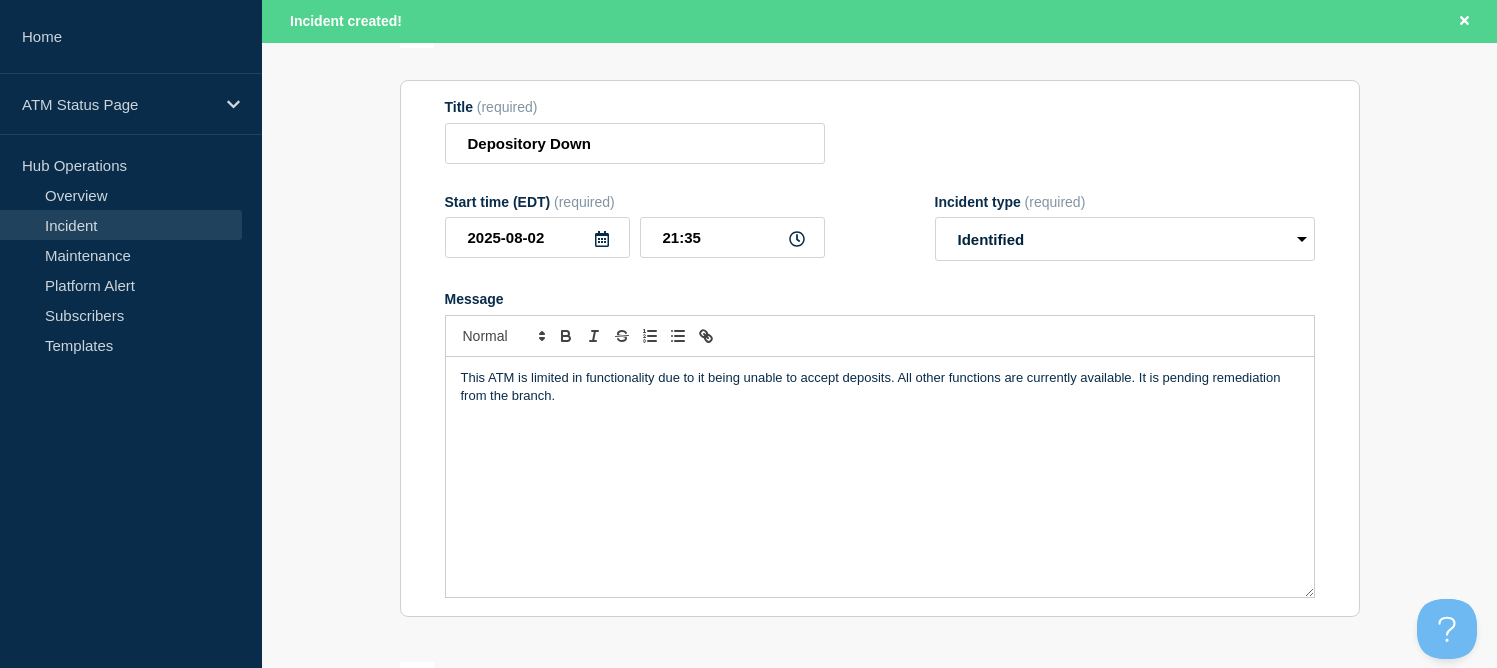 scroll, scrollTop: 500, scrollLeft: 0, axis: vertical 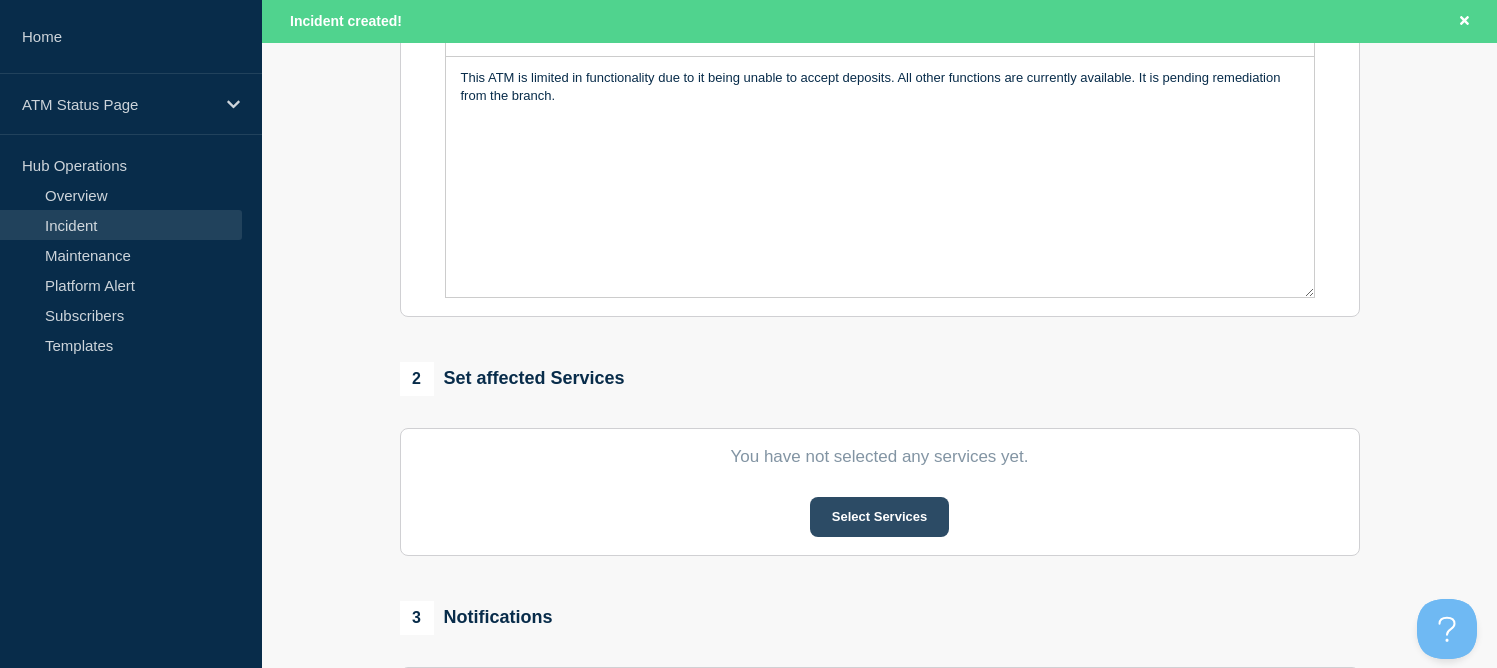 click on "Select Services" at bounding box center (879, 517) 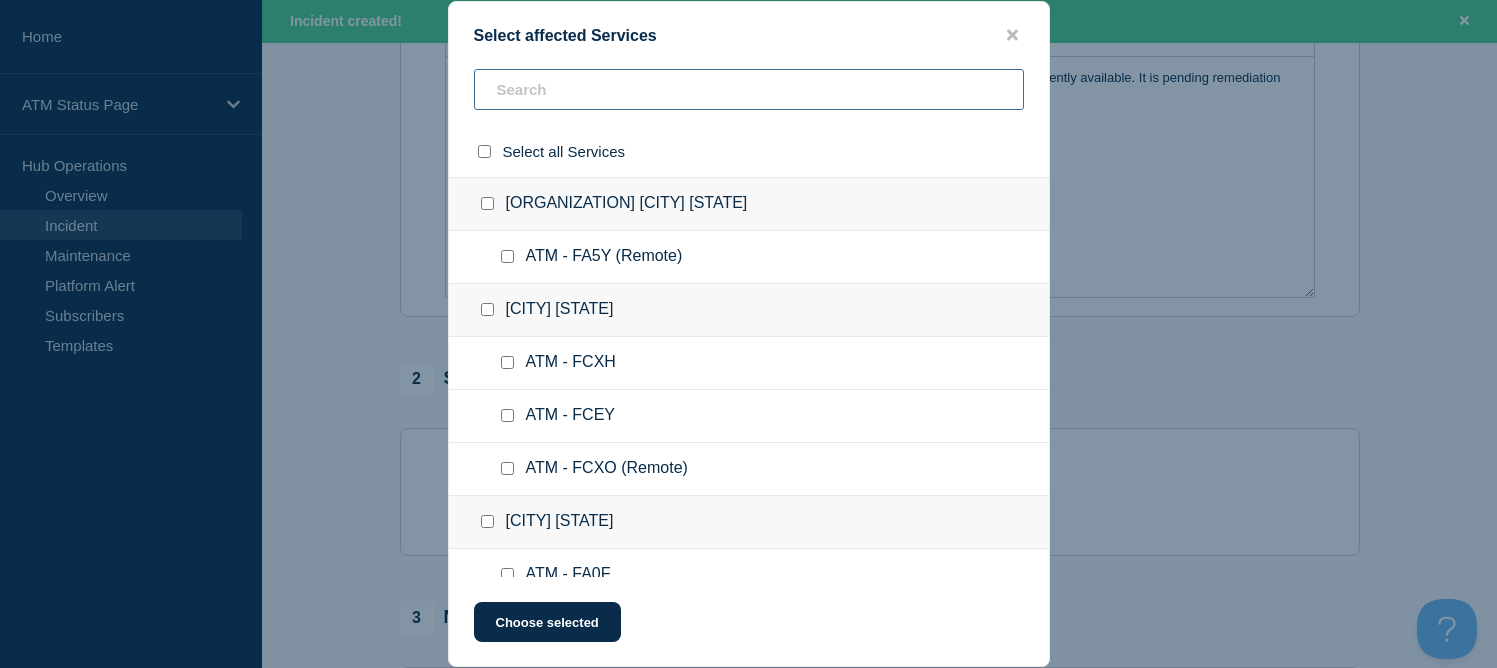 click at bounding box center [749, 89] 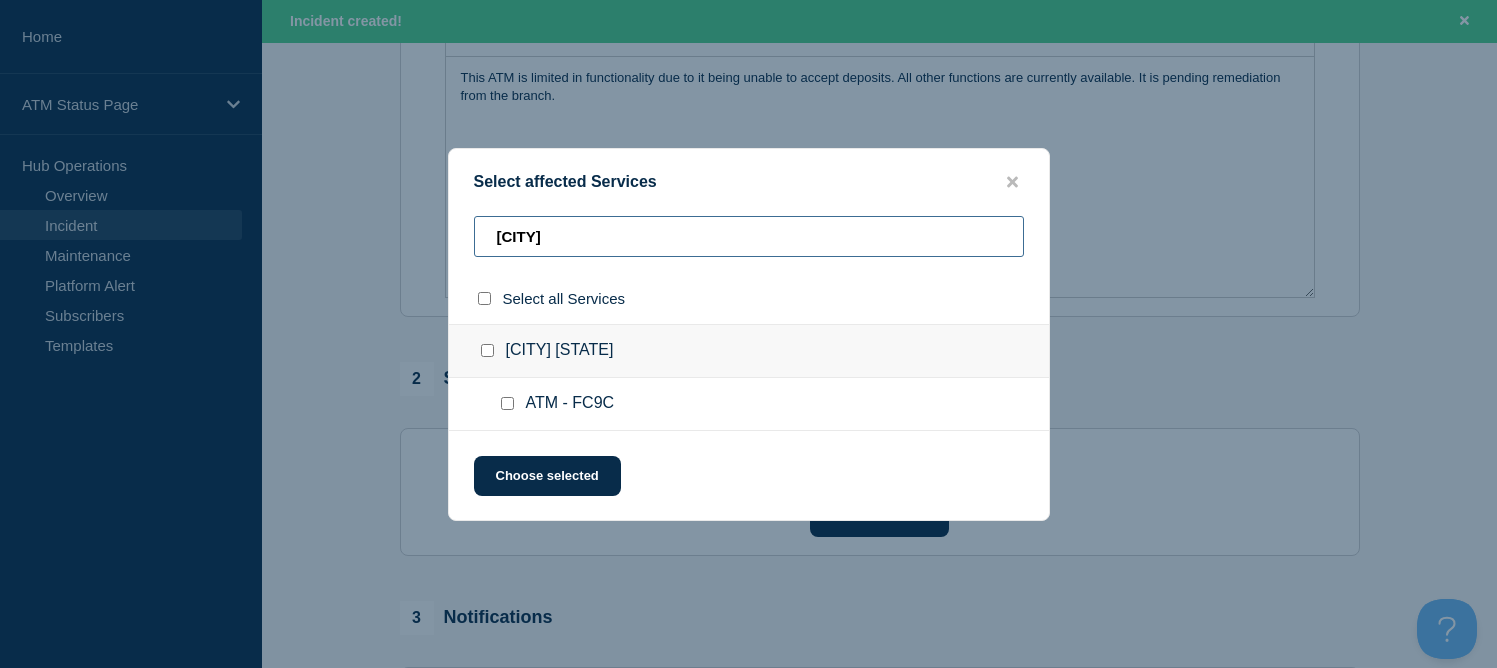 type on "[CITY]" 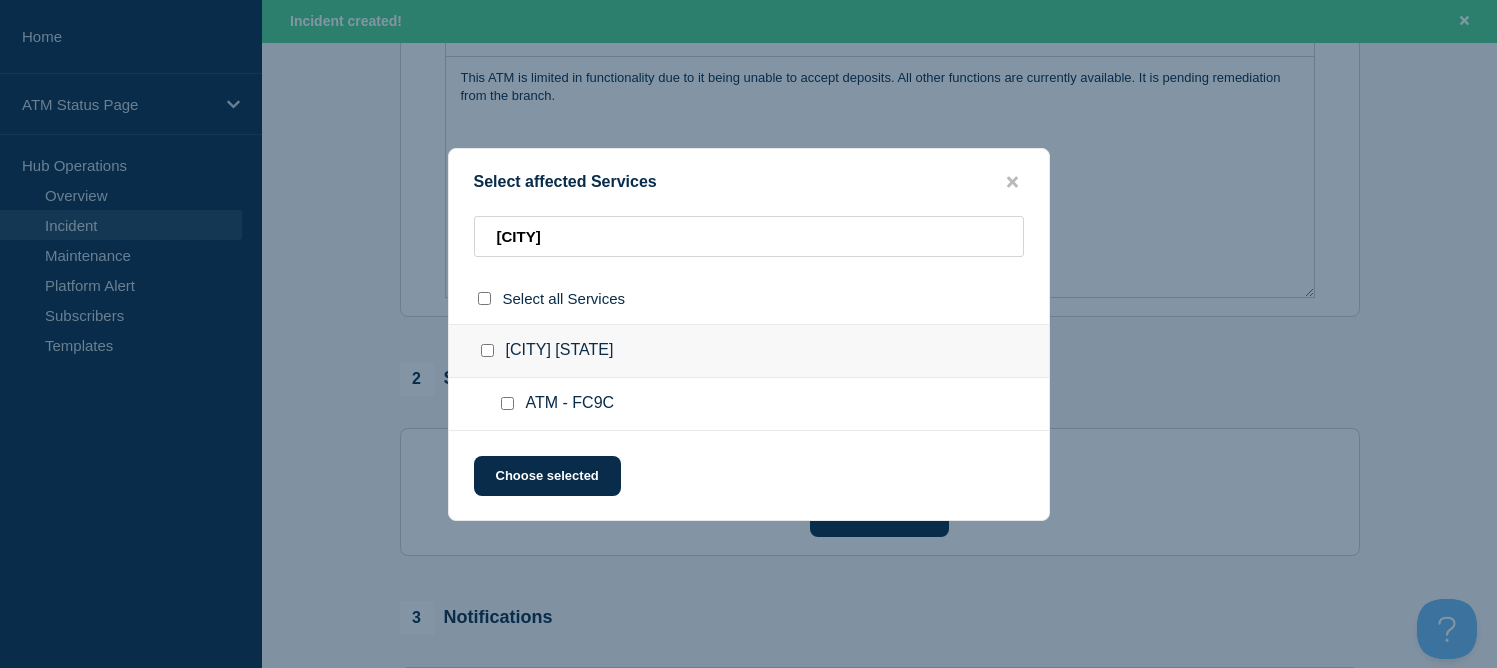 click at bounding box center (487, 350) 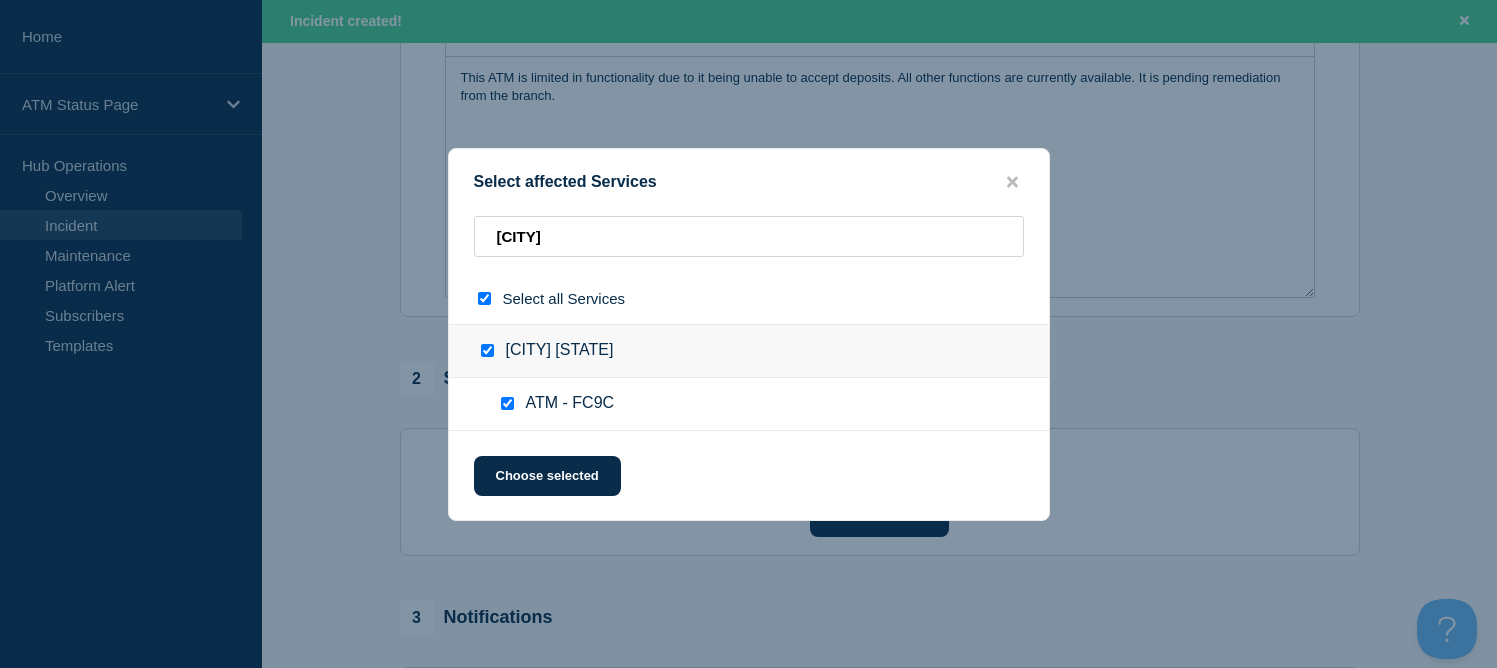 checkbox on "true" 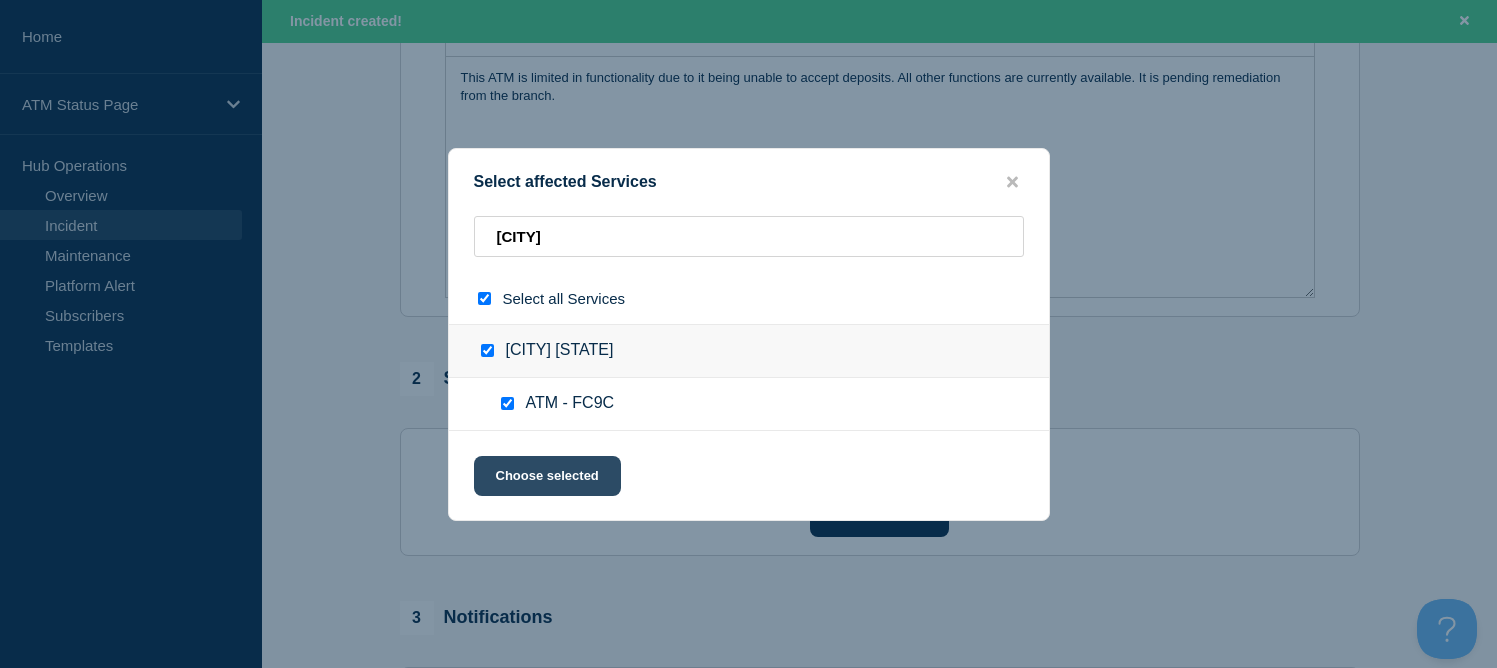 click on "Choose selected" 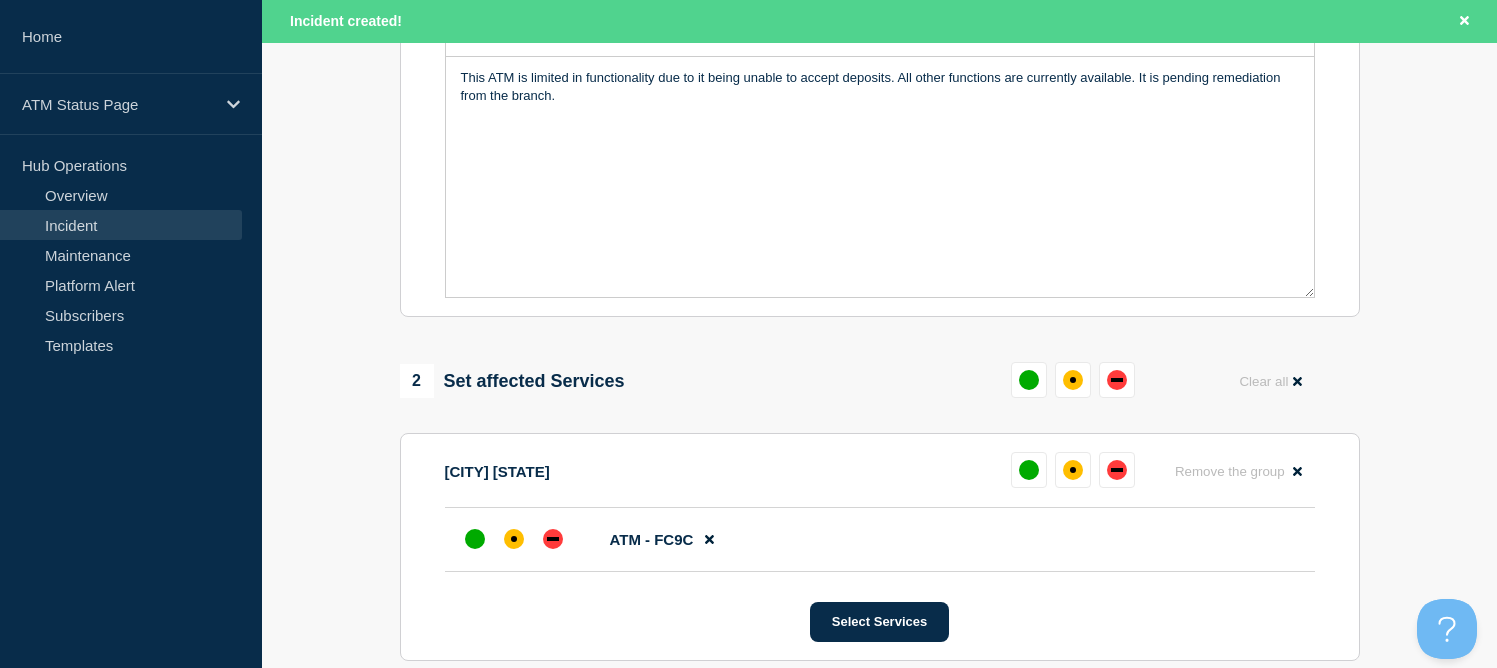 scroll, scrollTop: 600, scrollLeft: 0, axis: vertical 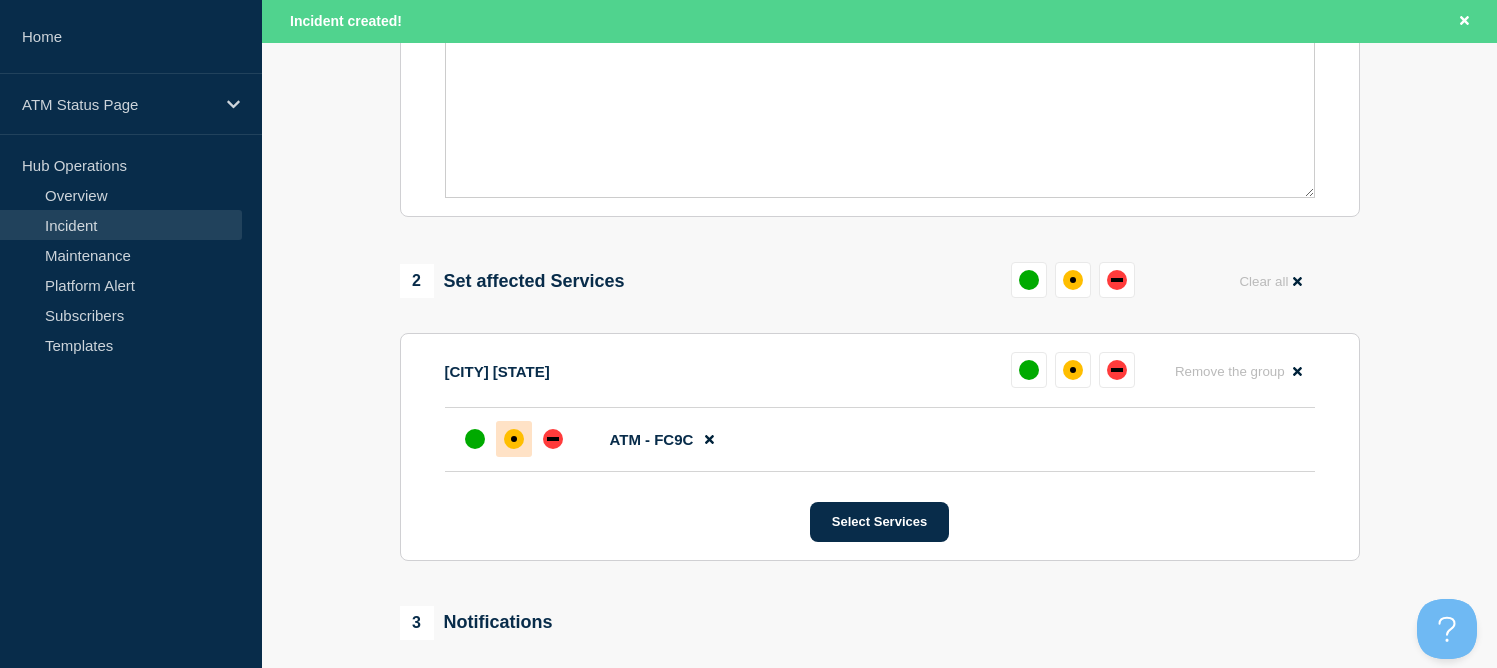 click at bounding box center [514, 439] 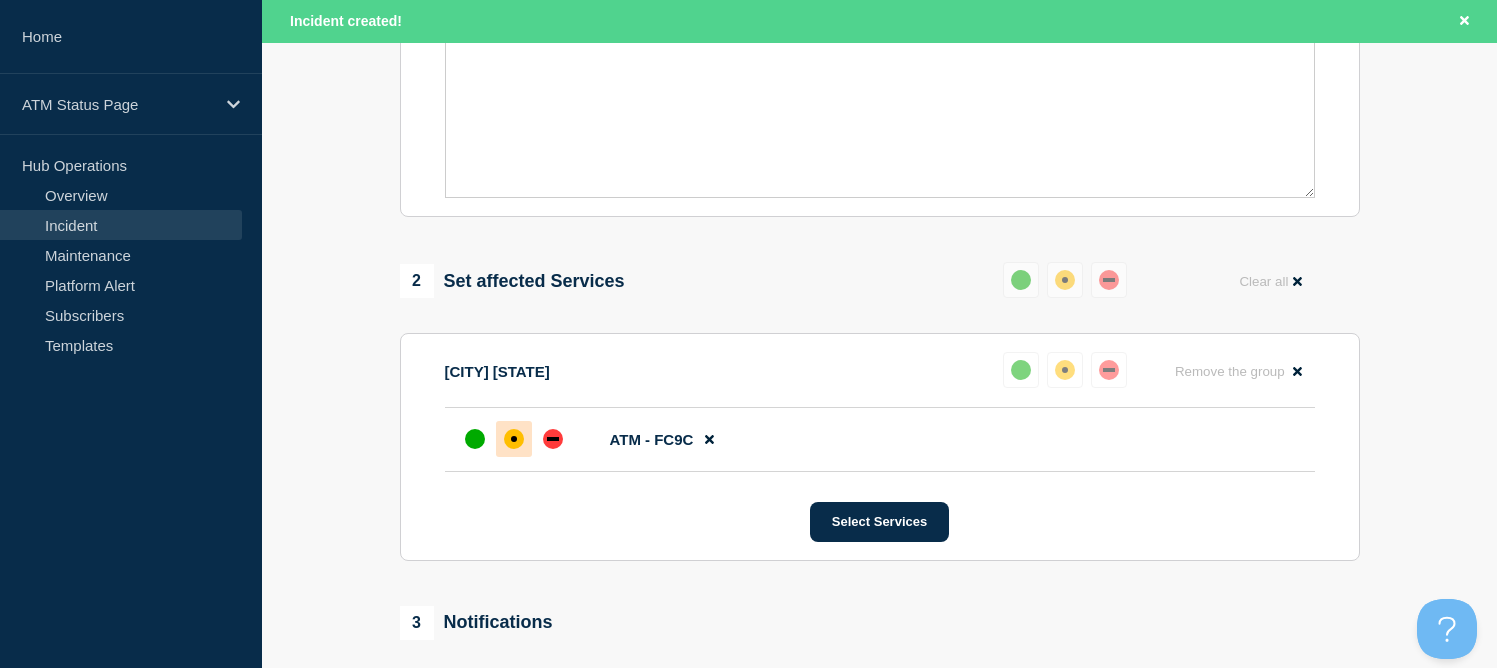scroll, scrollTop: 800, scrollLeft: 0, axis: vertical 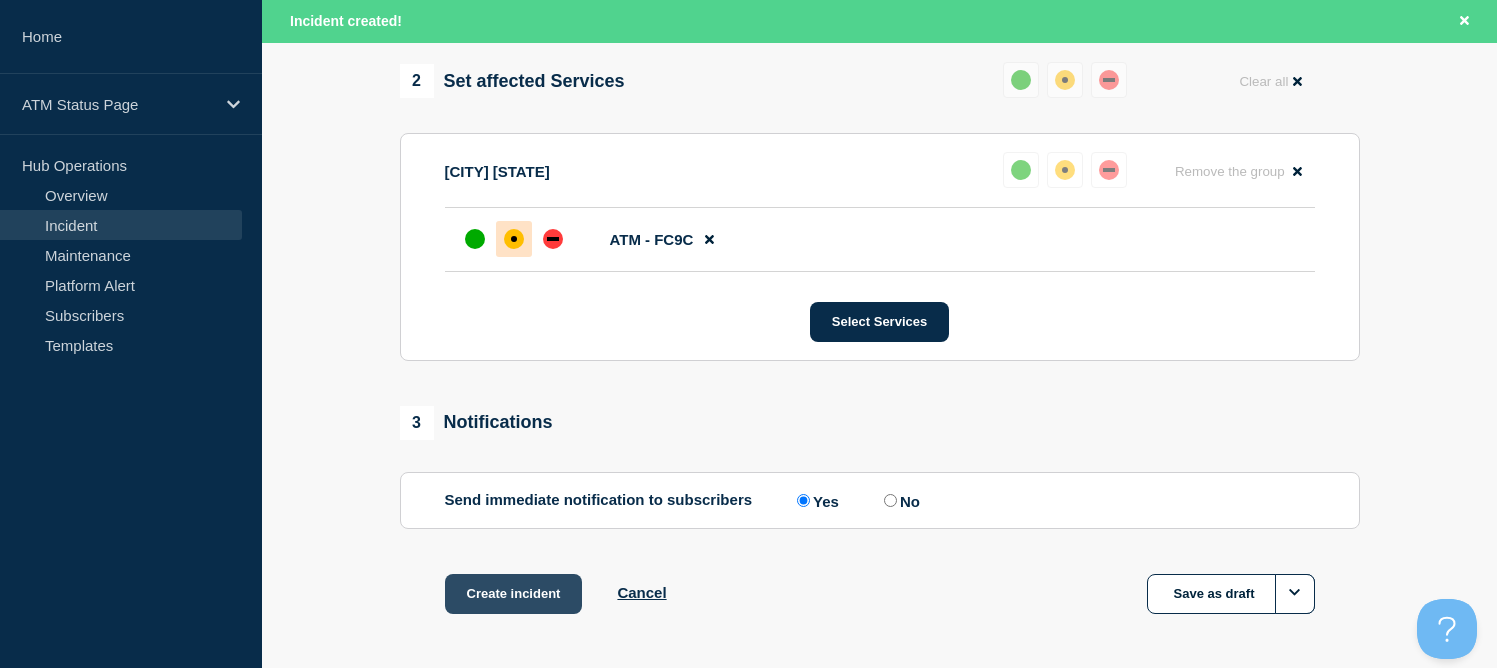 click on "Create incident" at bounding box center (514, 594) 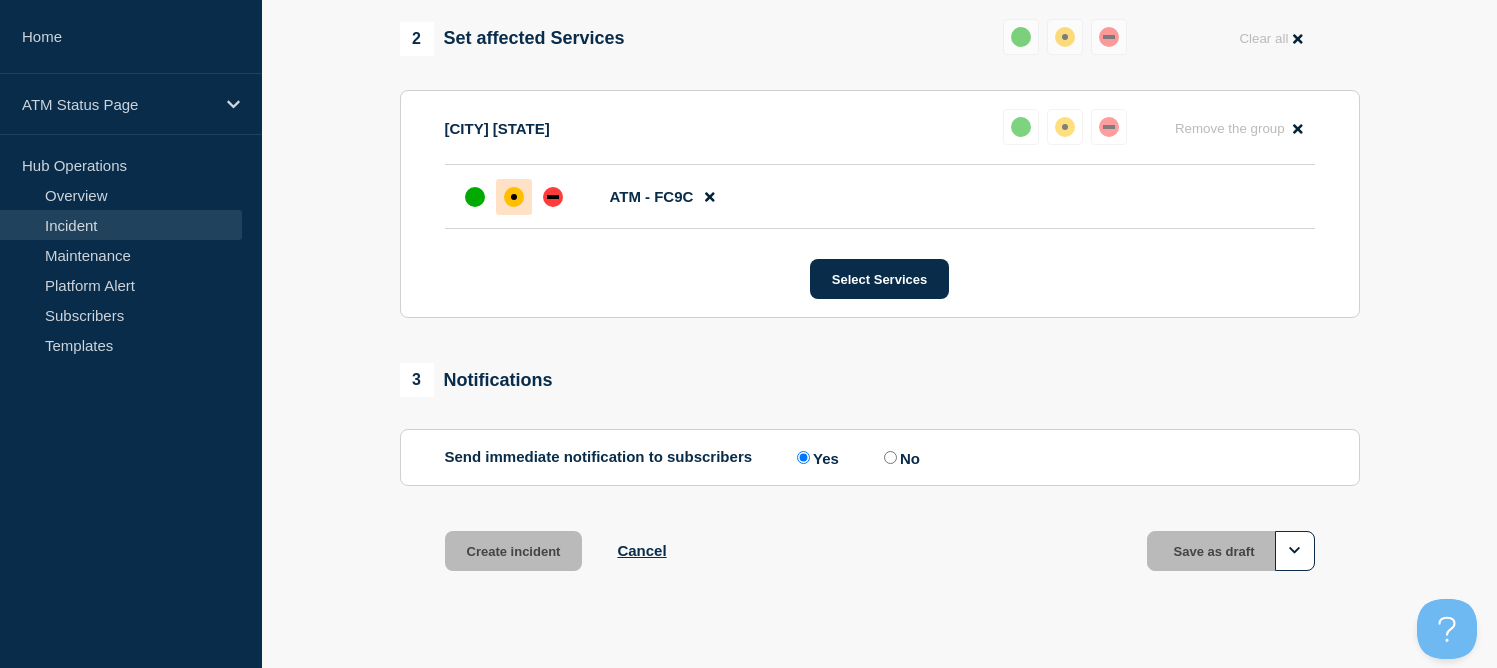 scroll, scrollTop: 757, scrollLeft: 0, axis: vertical 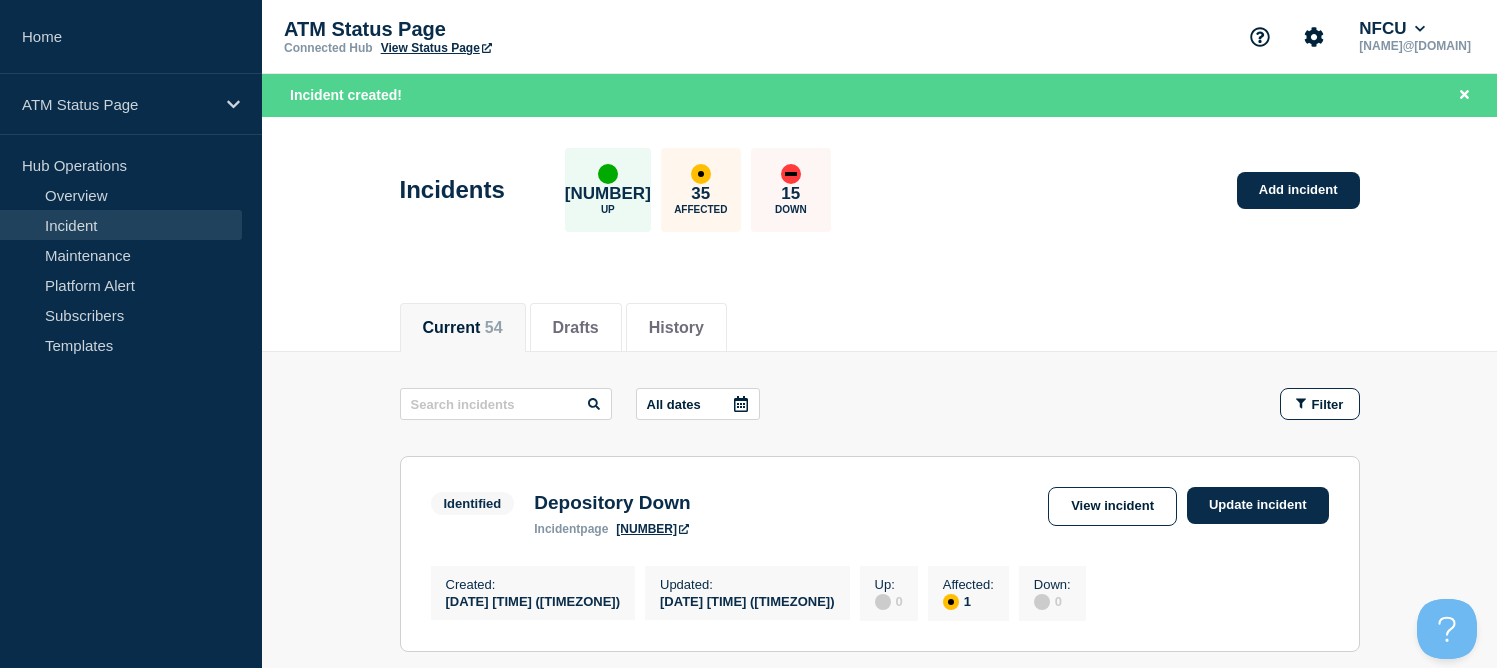 click on "Identified Depository Down incident  page 699102  View incident Update incident" 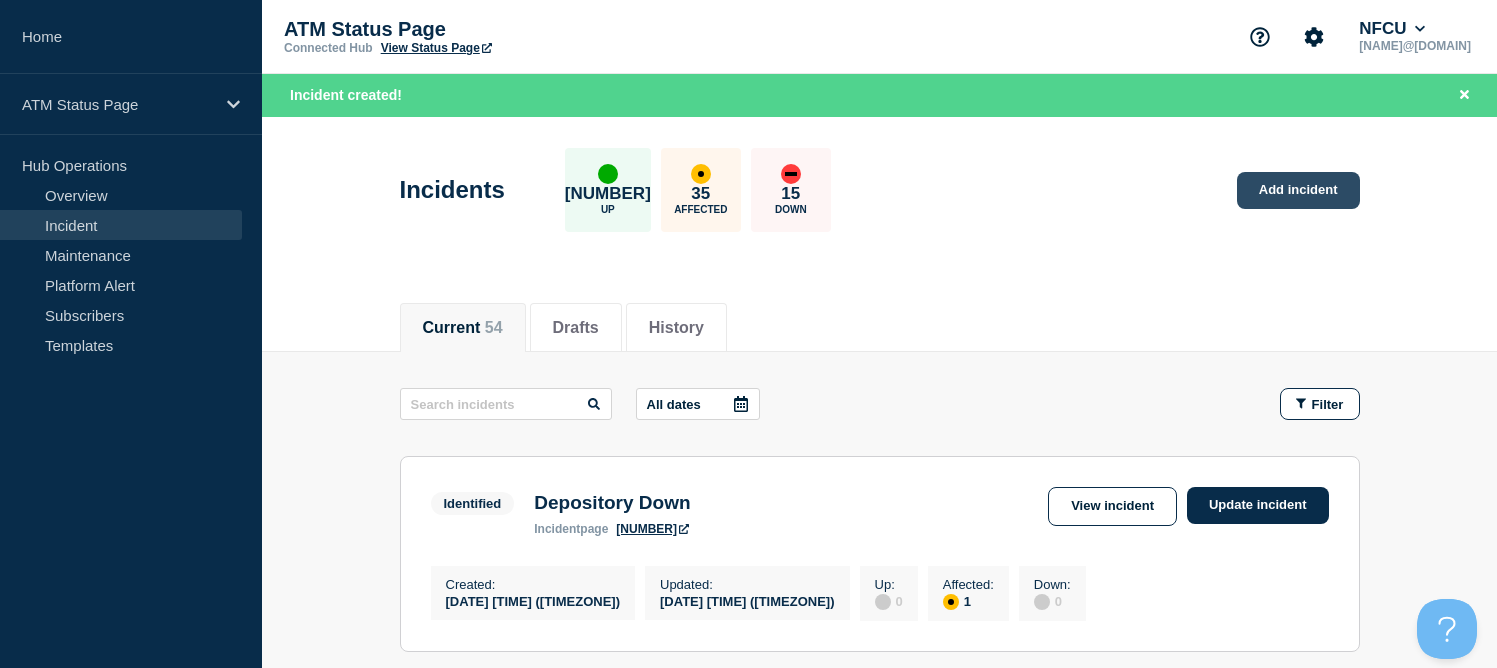 click on "Add incident" 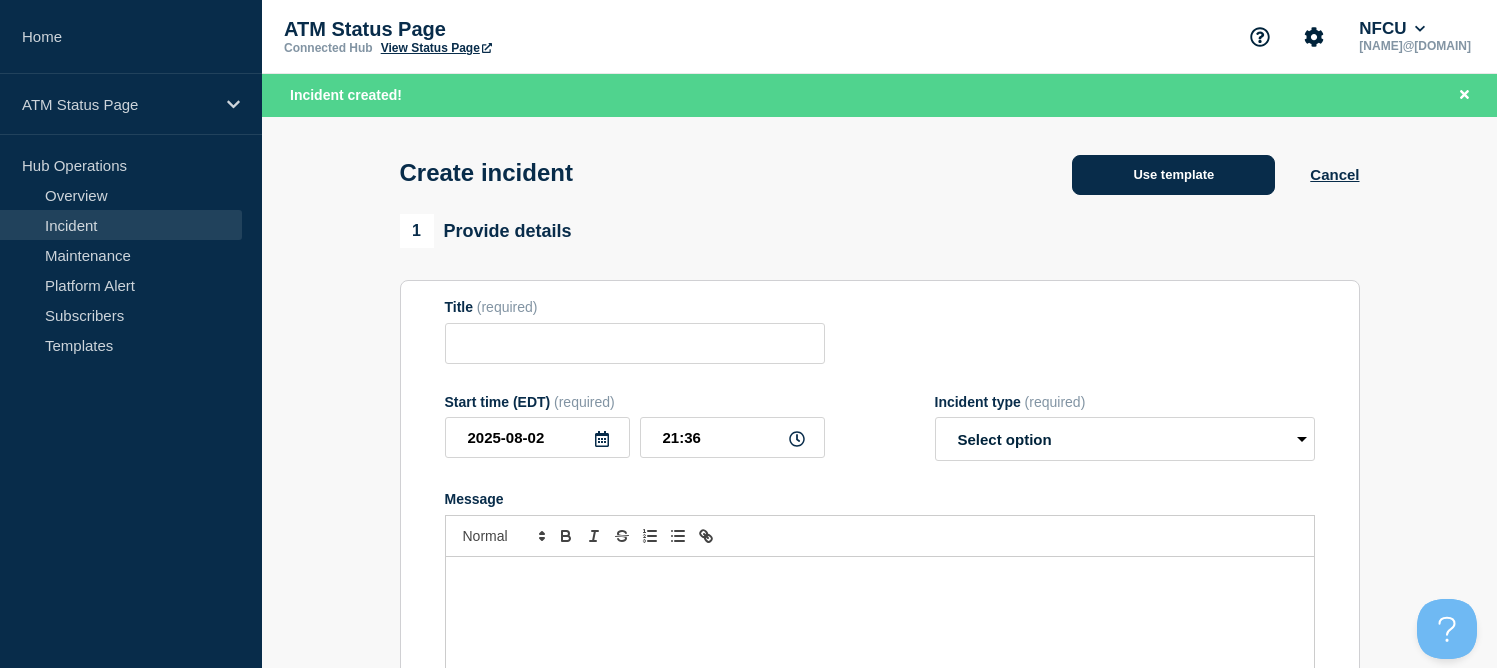 click on "Use template" at bounding box center (1173, 175) 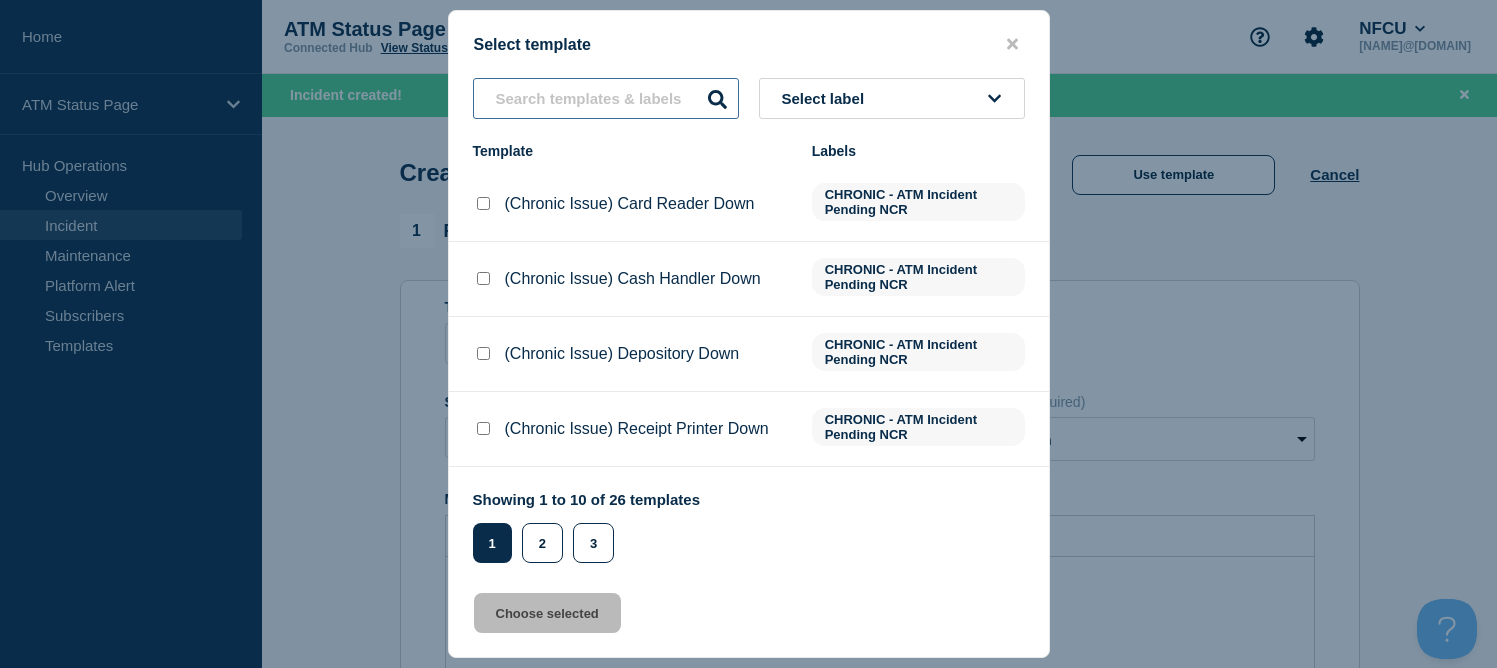 click at bounding box center (606, 98) 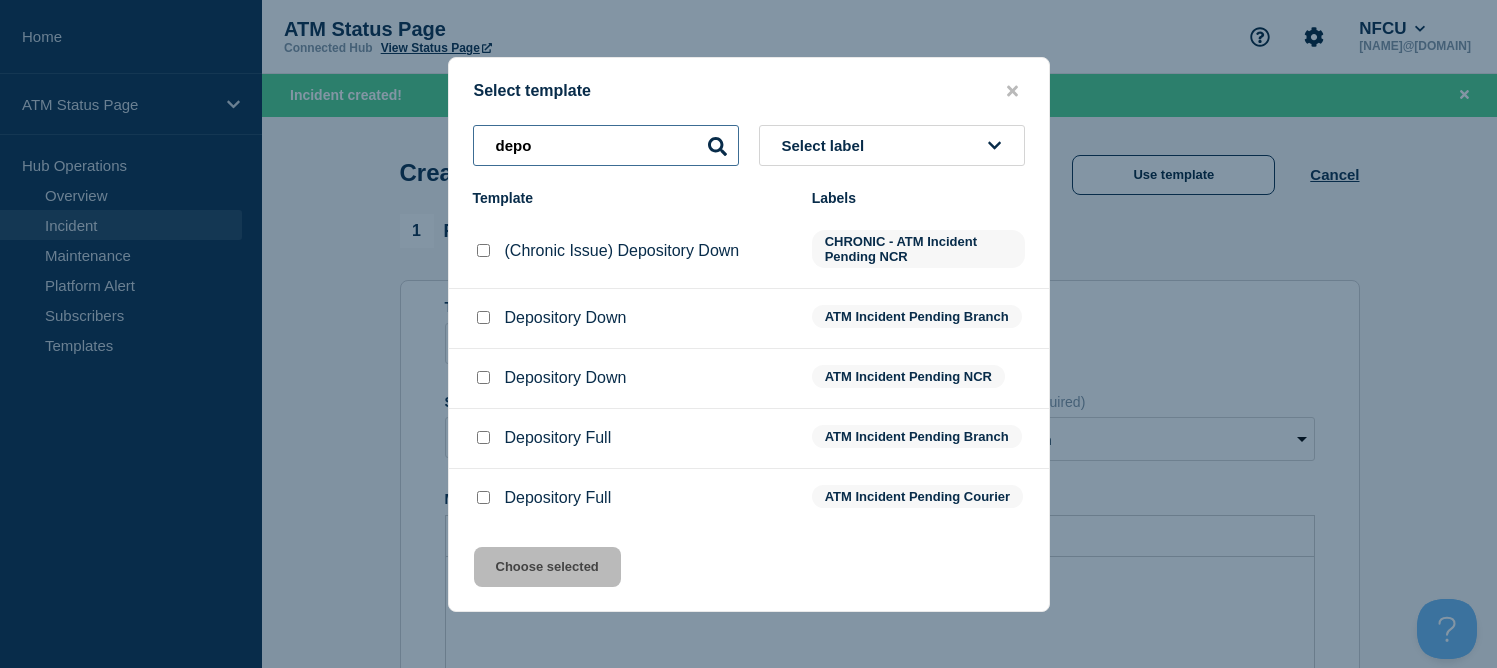 type on "depo" 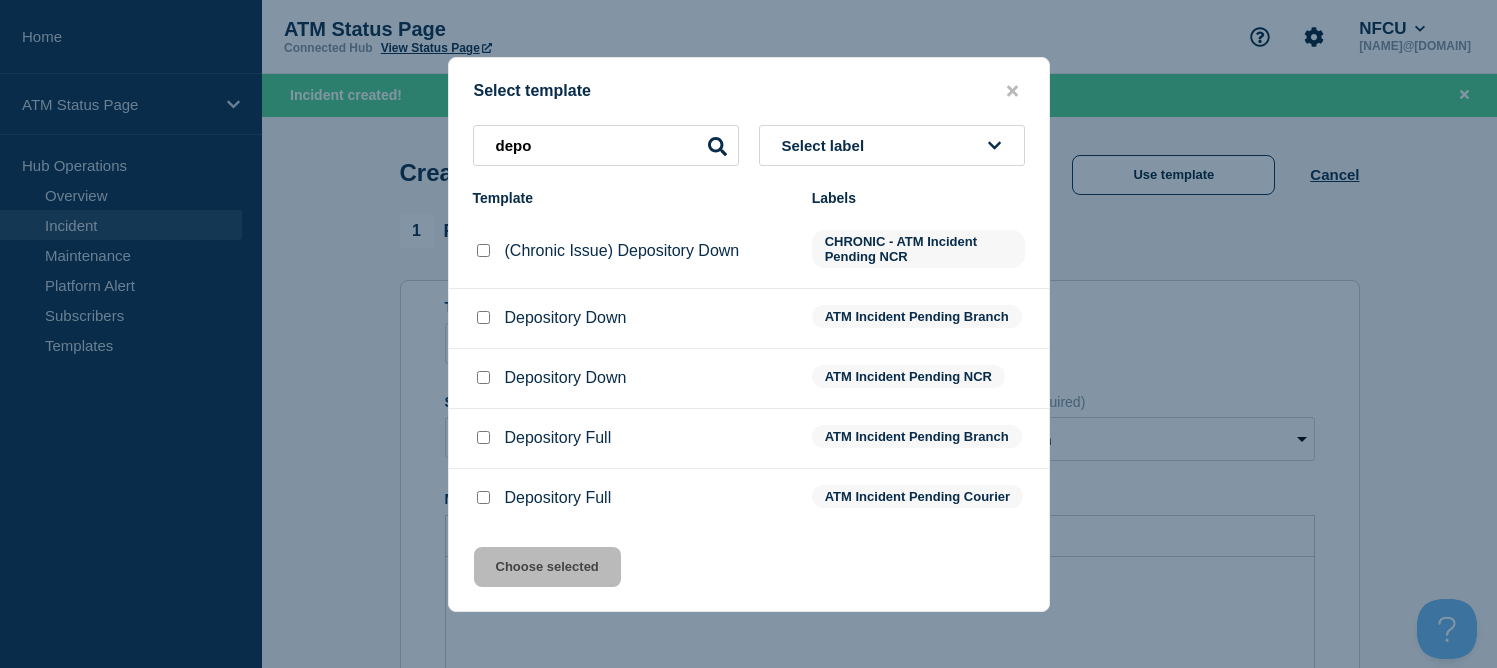 click at bounding box center (483, 317) 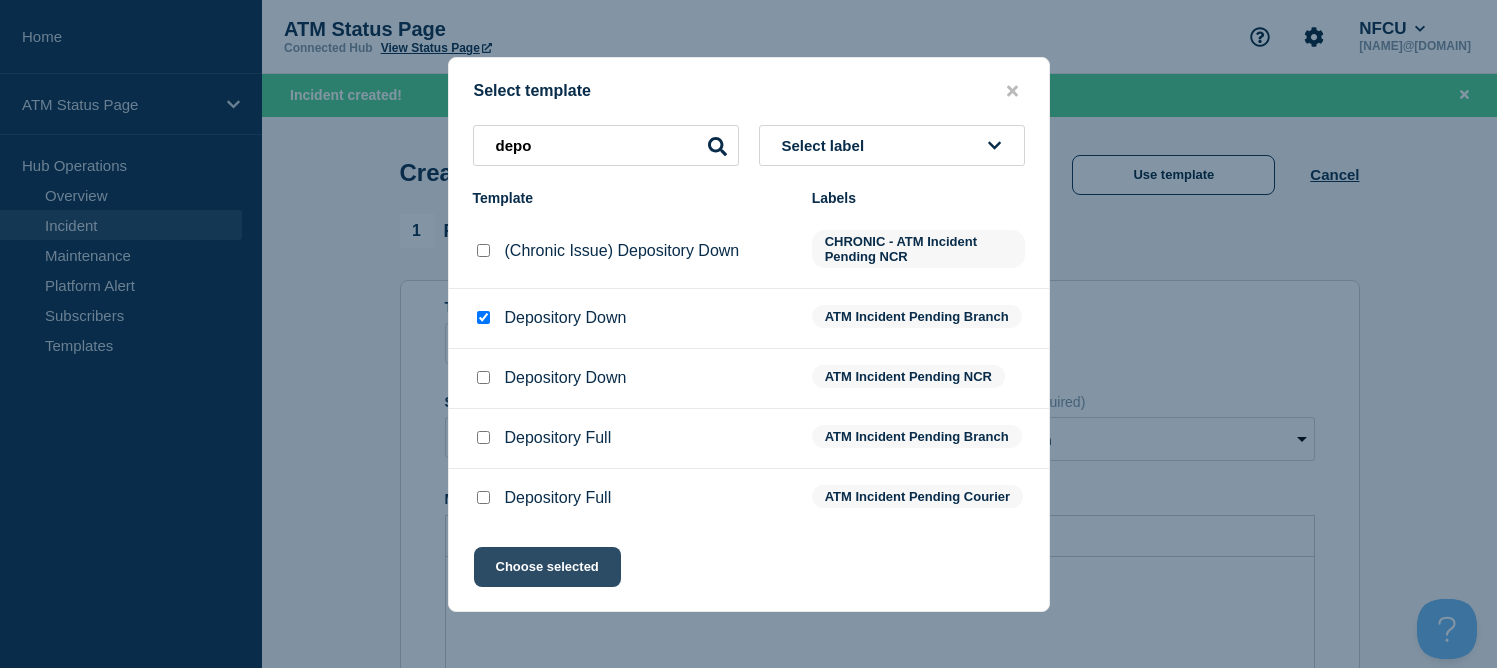 click on "Choose selected" 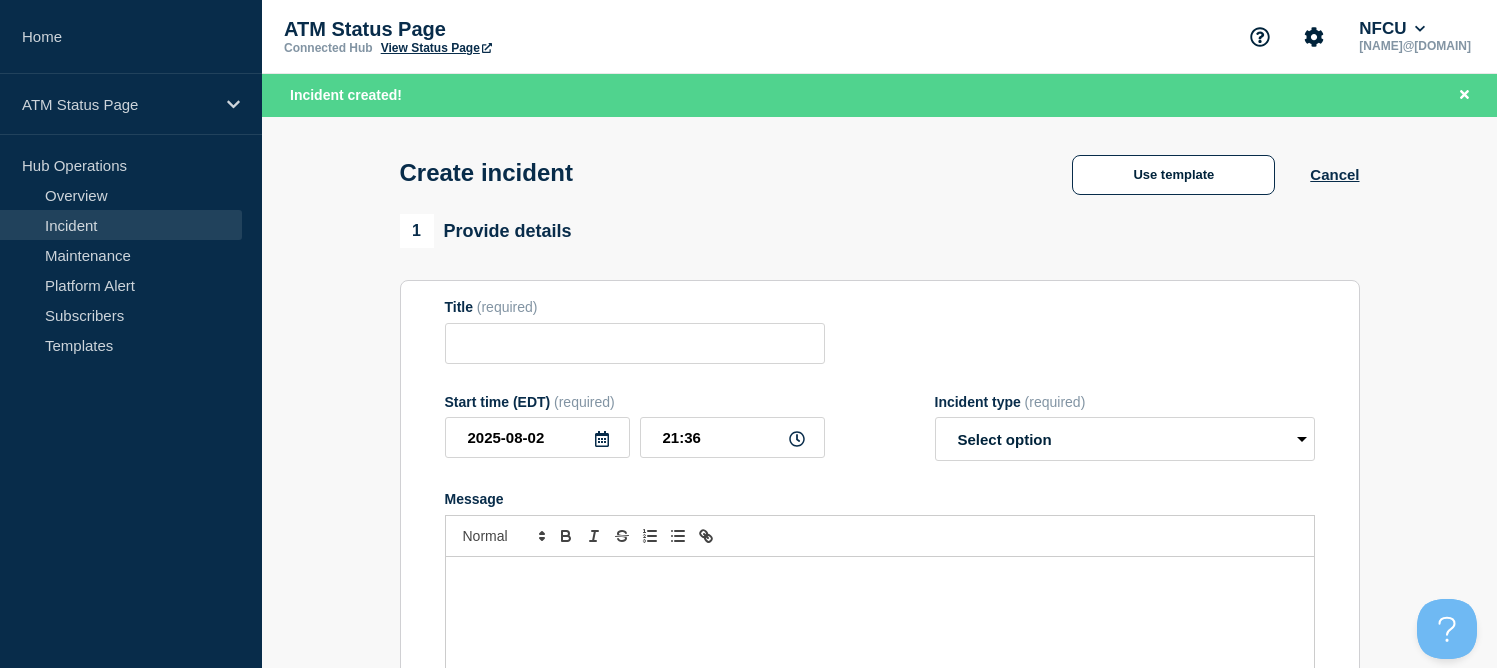 type on "Depository Down" 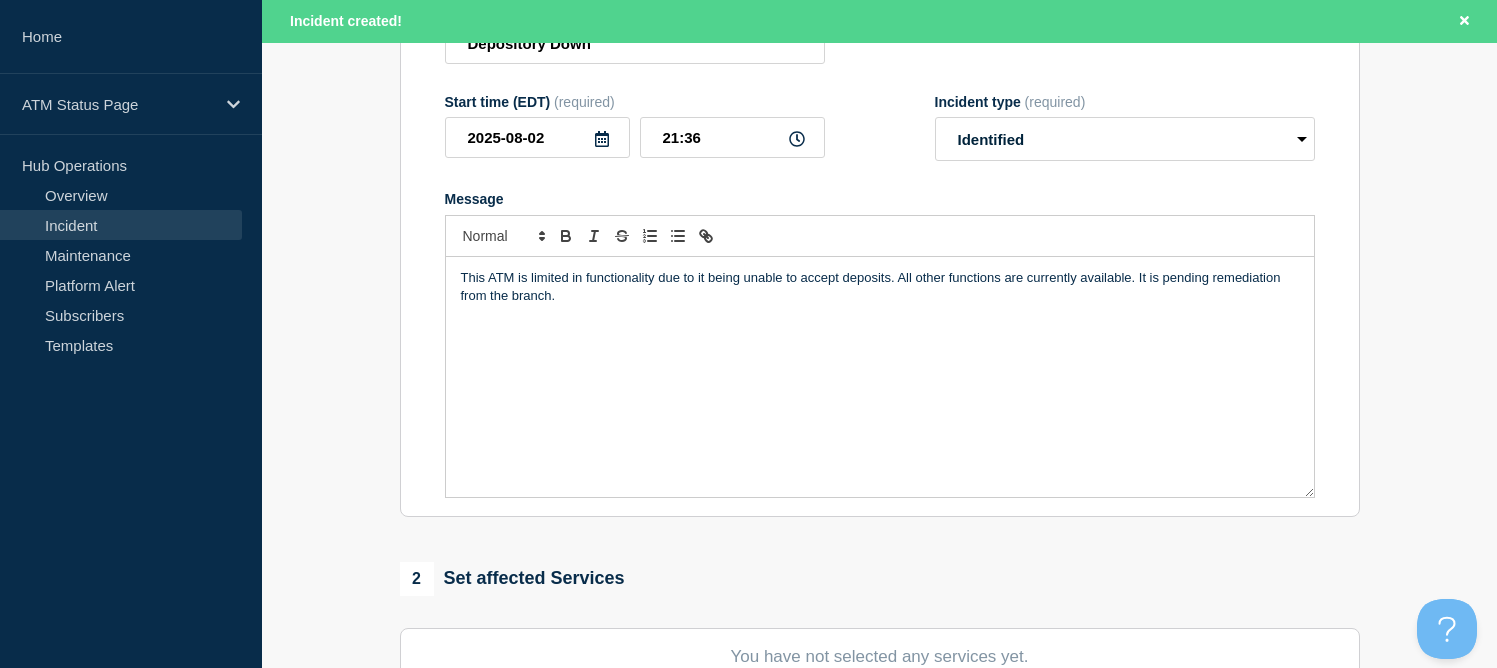 scroll, scrollTop: 500, scrollLeft: 0, axis: vertical 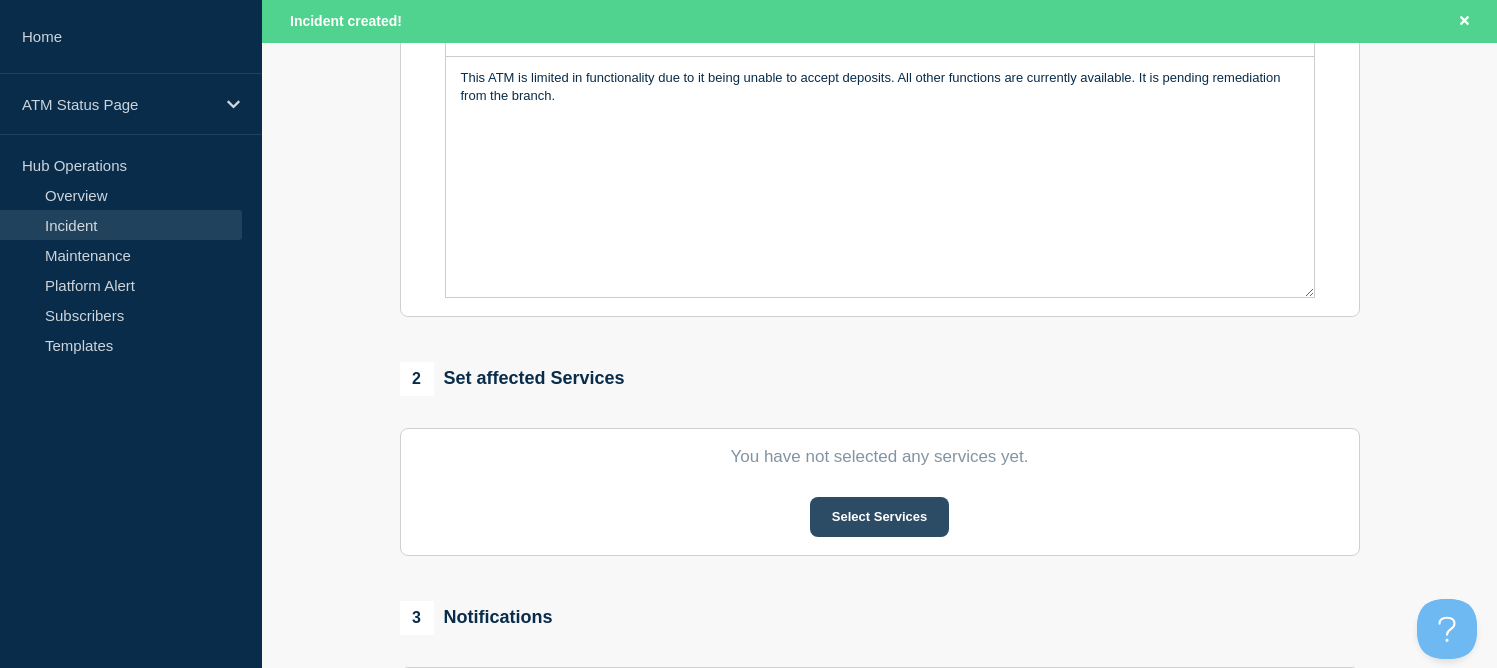 click on "Select Services" at bounding box center (879, 517) 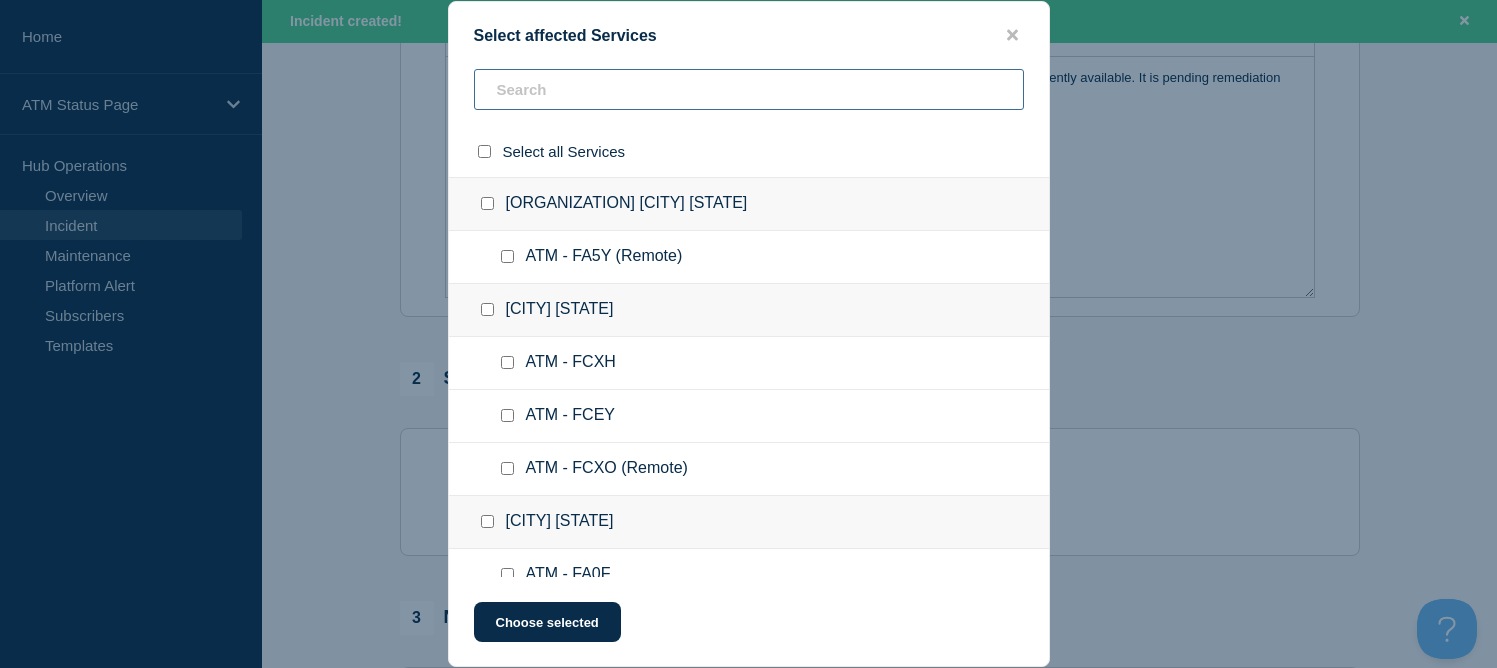 click at bounding box center [749, 89] 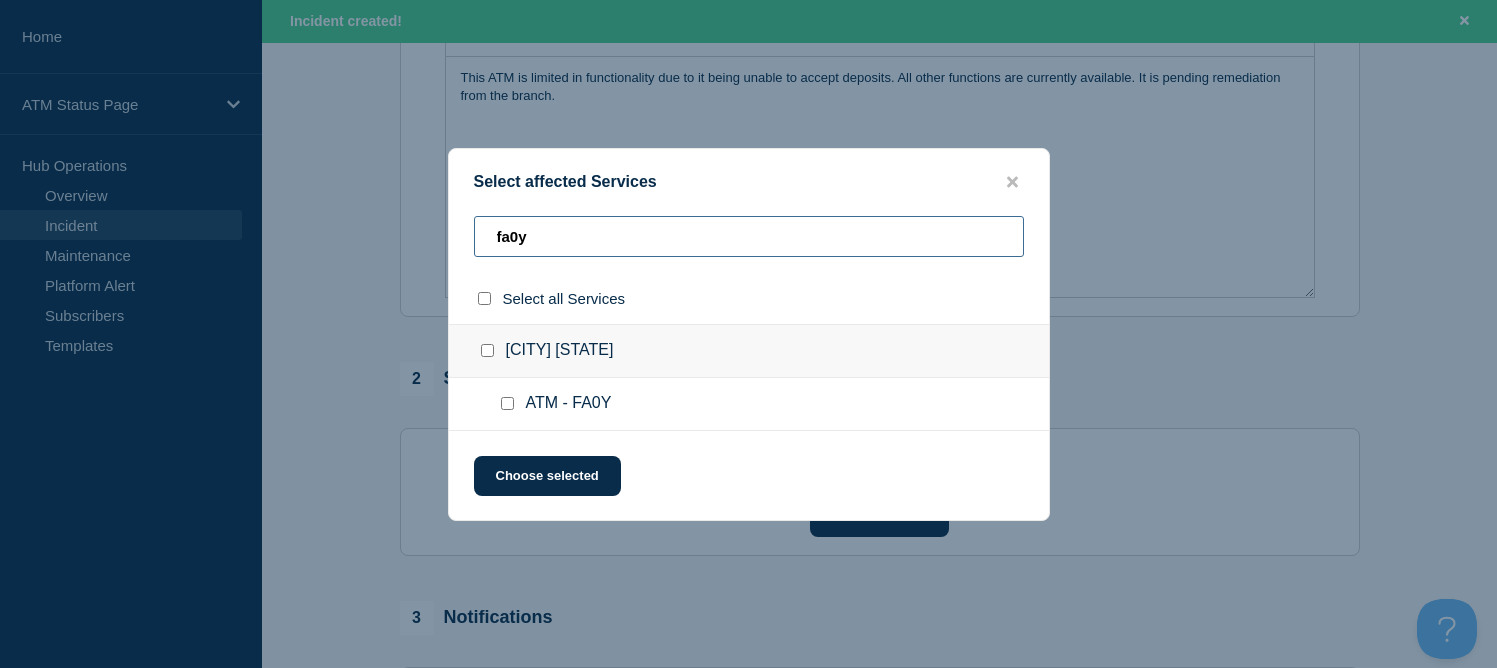 type on "fa0y" 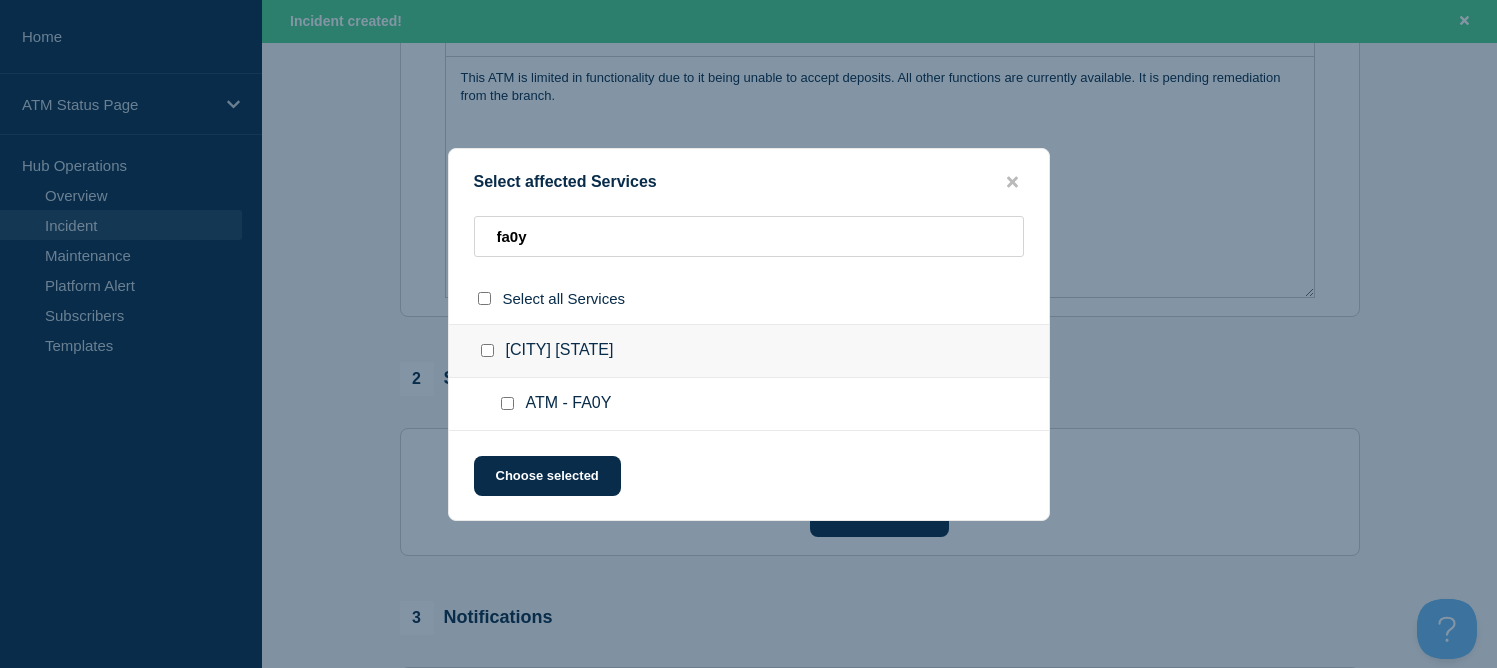 click at bounding box center [491, 351] 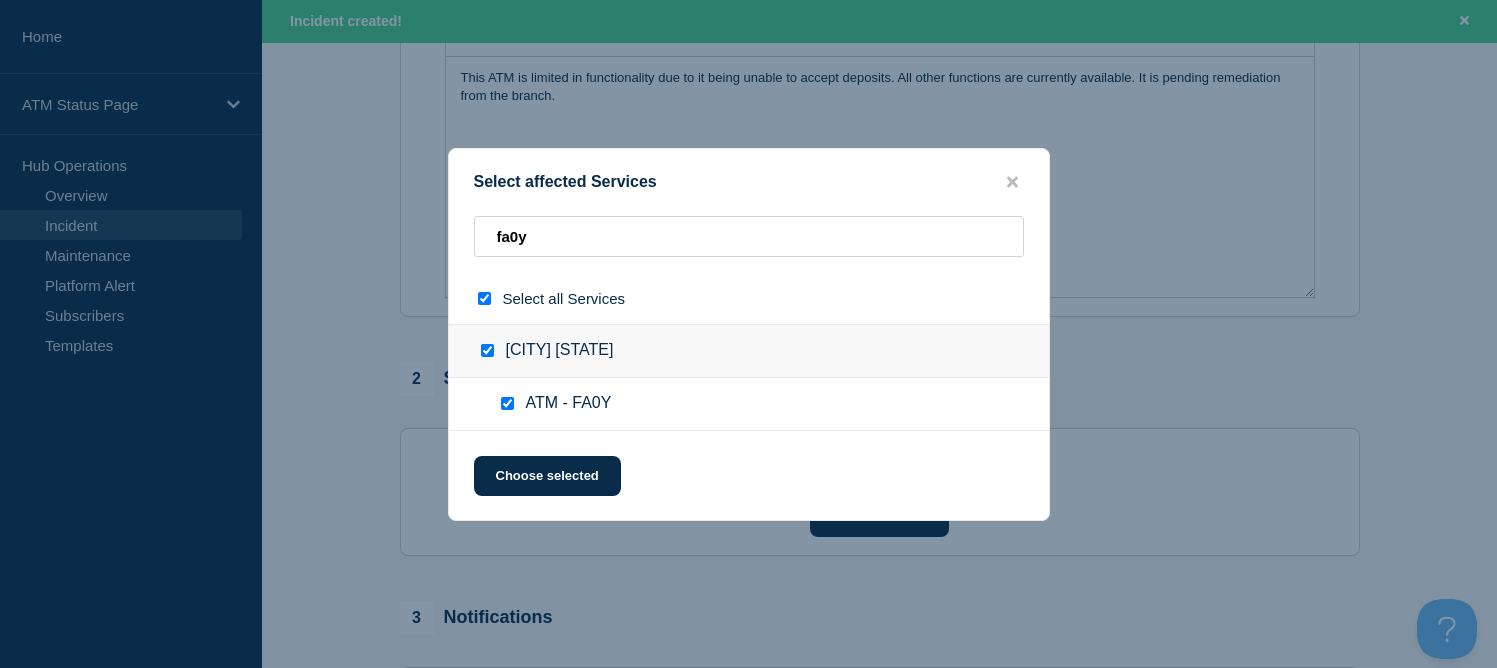 checkbox on "true" 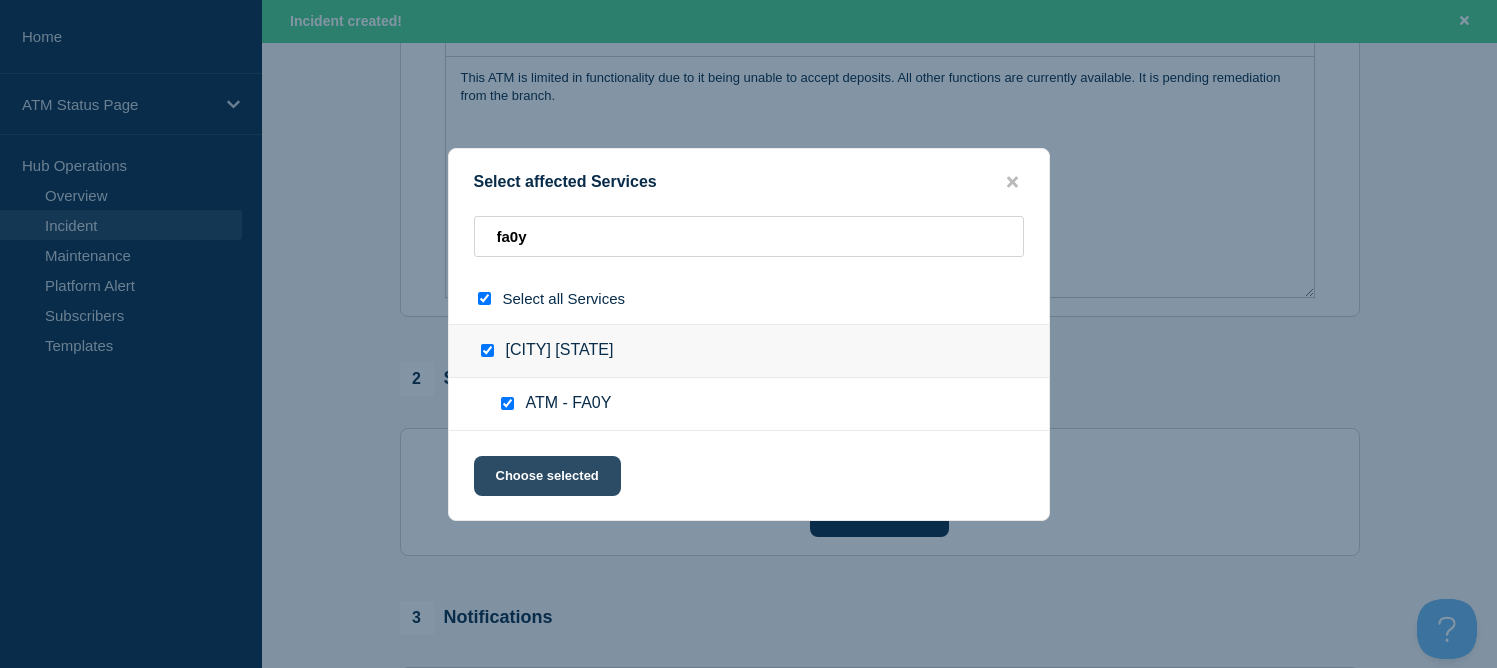 click on "Choose selected" 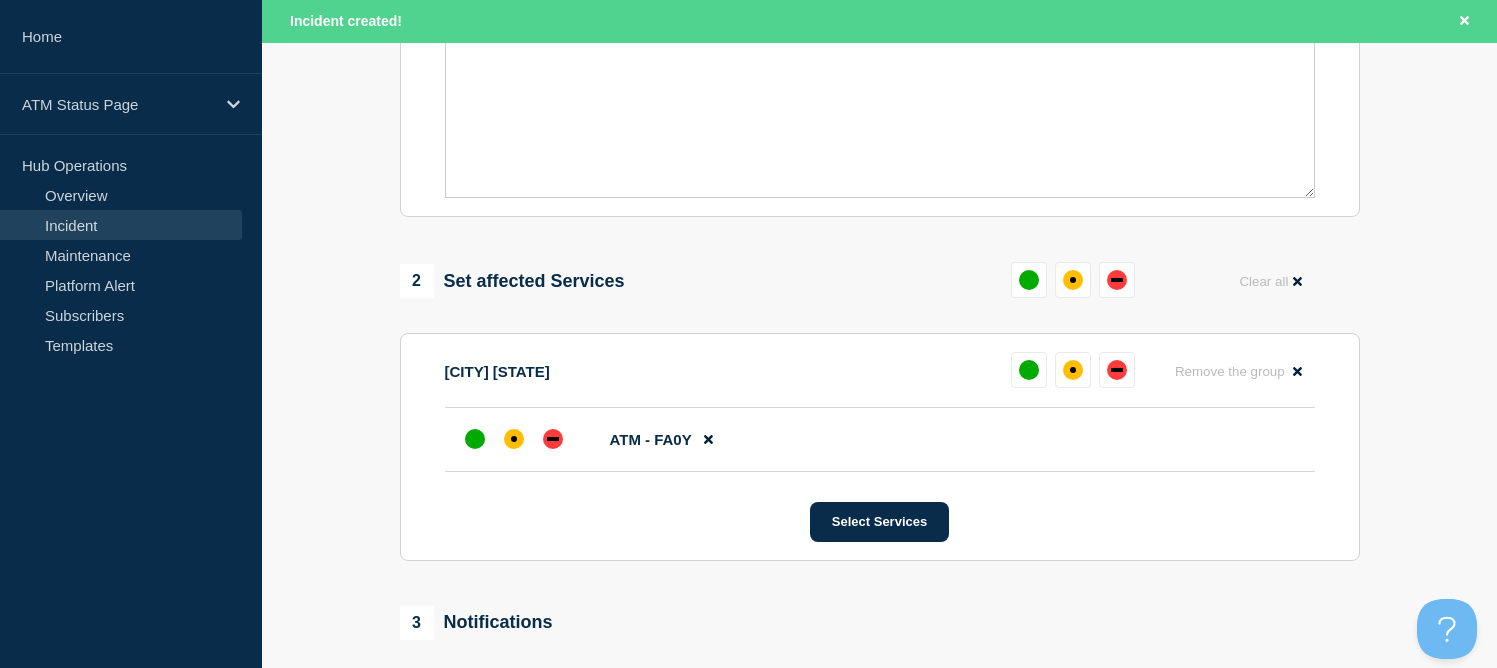 scroll, scrollTop: 700, scrollLeft: 0, axis: vertical 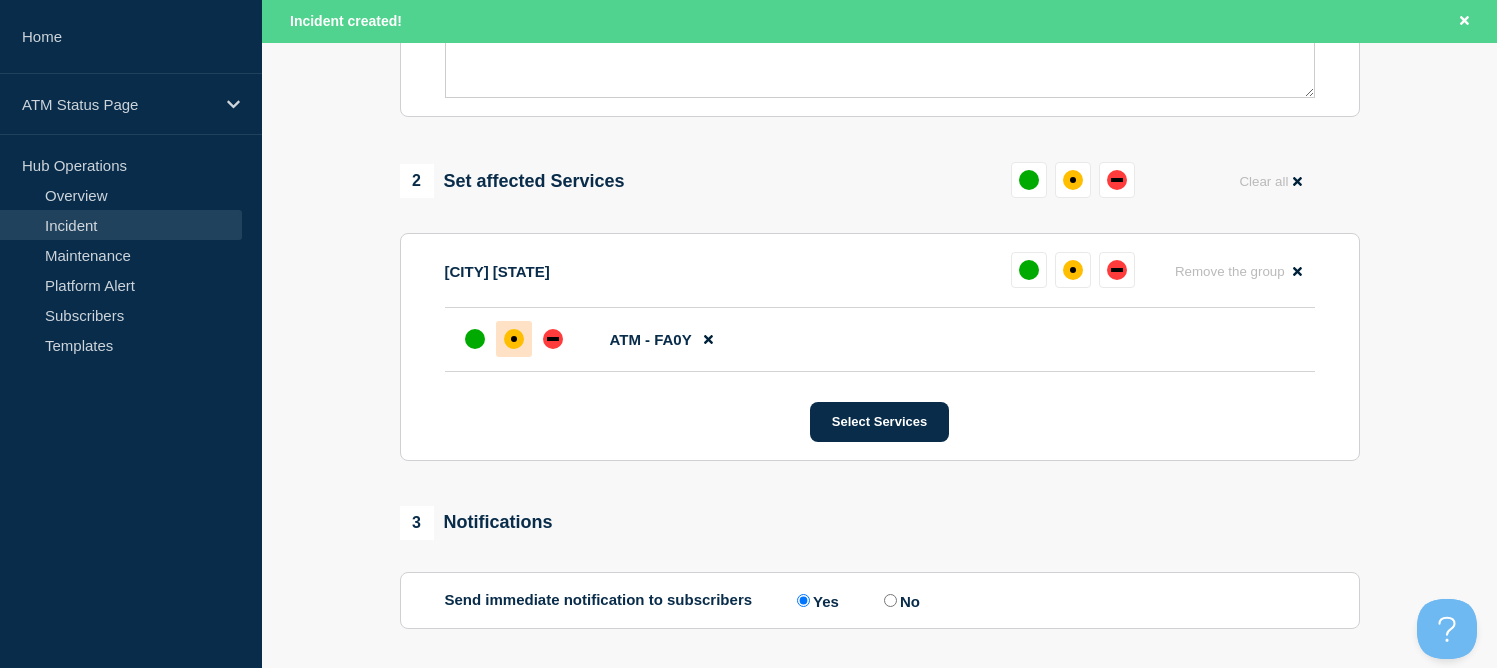 click at bounding box center [514, 339] 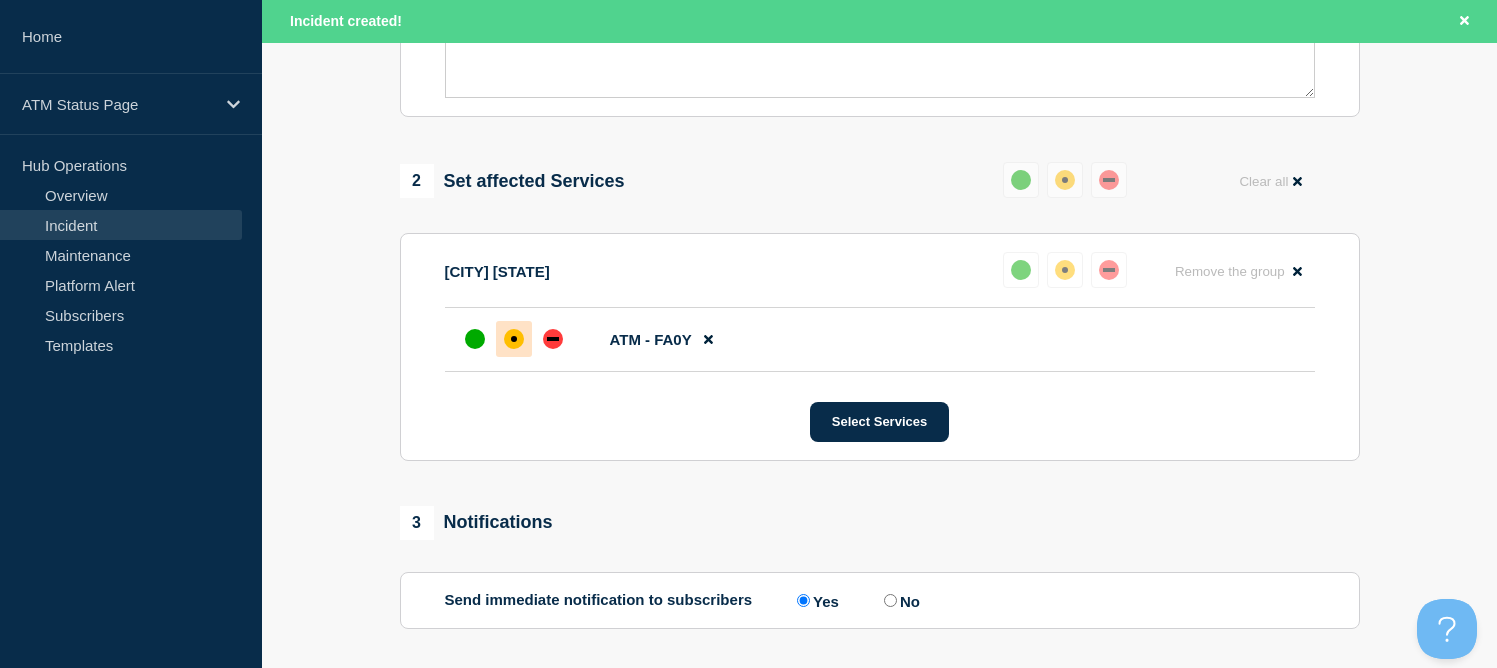 scroll, scrollTop: 881, scrollLeft: 0, axis: vertical 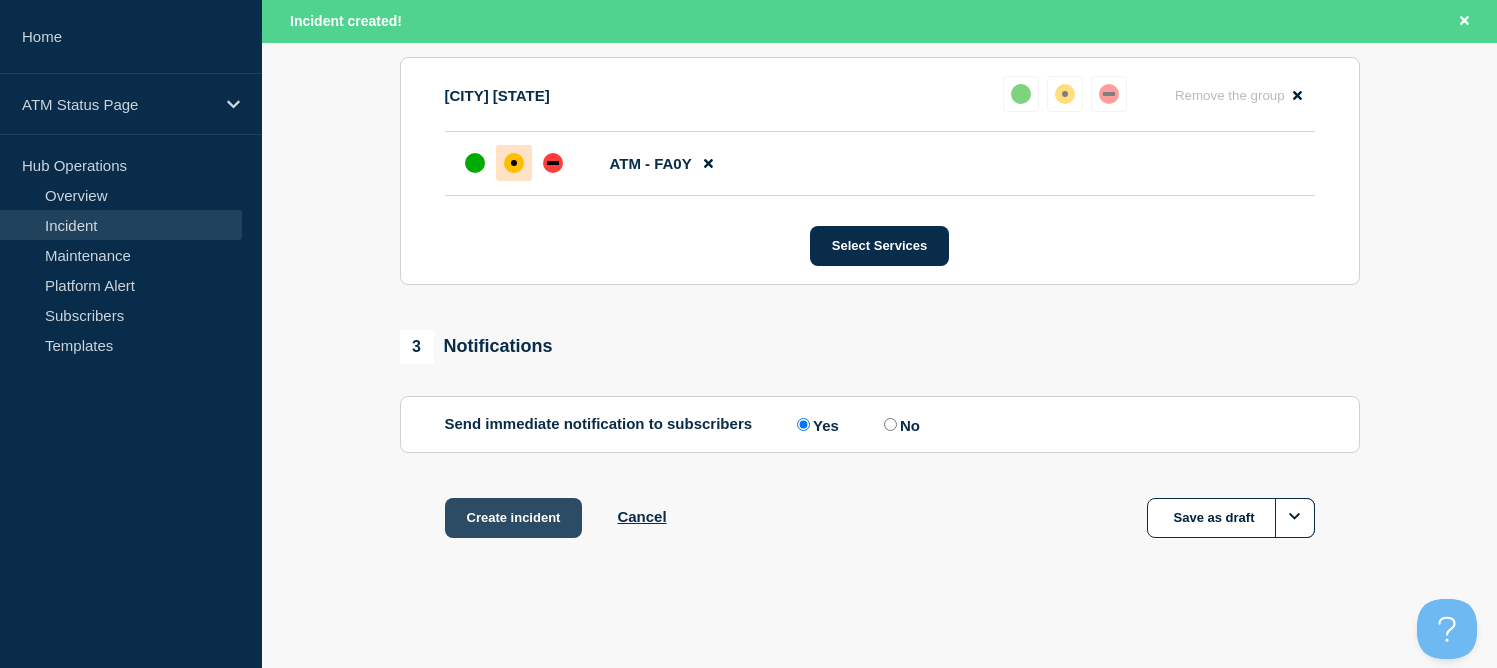 click on "Create incident" at bounding box center (514, 518) 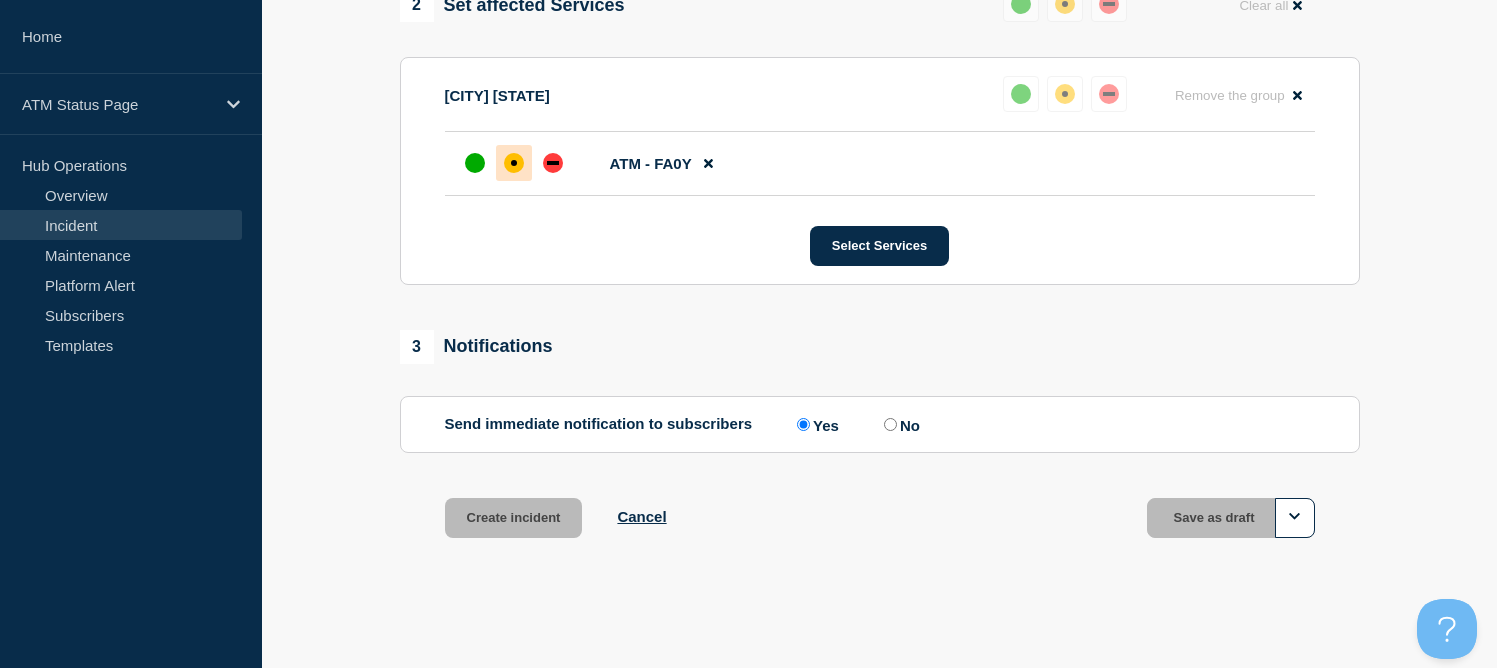 scroll, scrollTop: 838, scrollLeft: 0, axis: vertical 